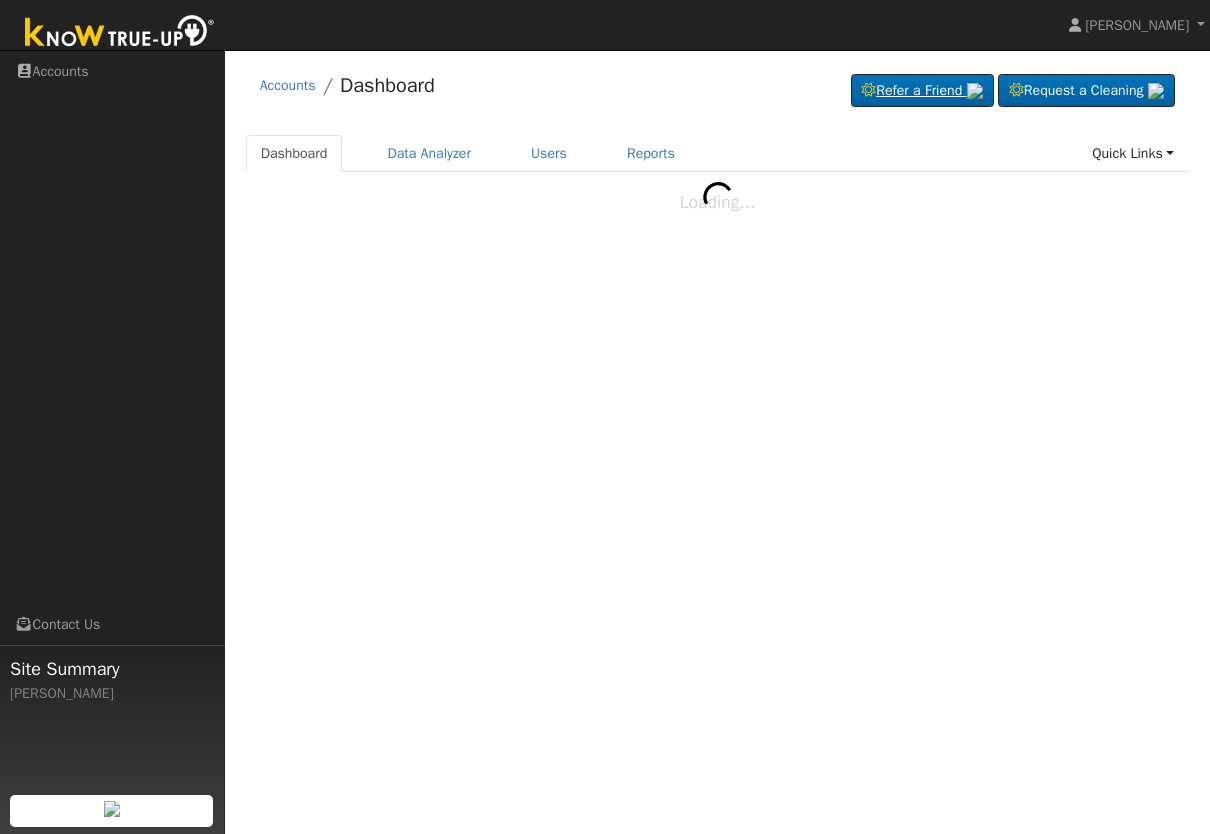 scroll, scrollTop: 0, scrollLeft: 0, axis: both 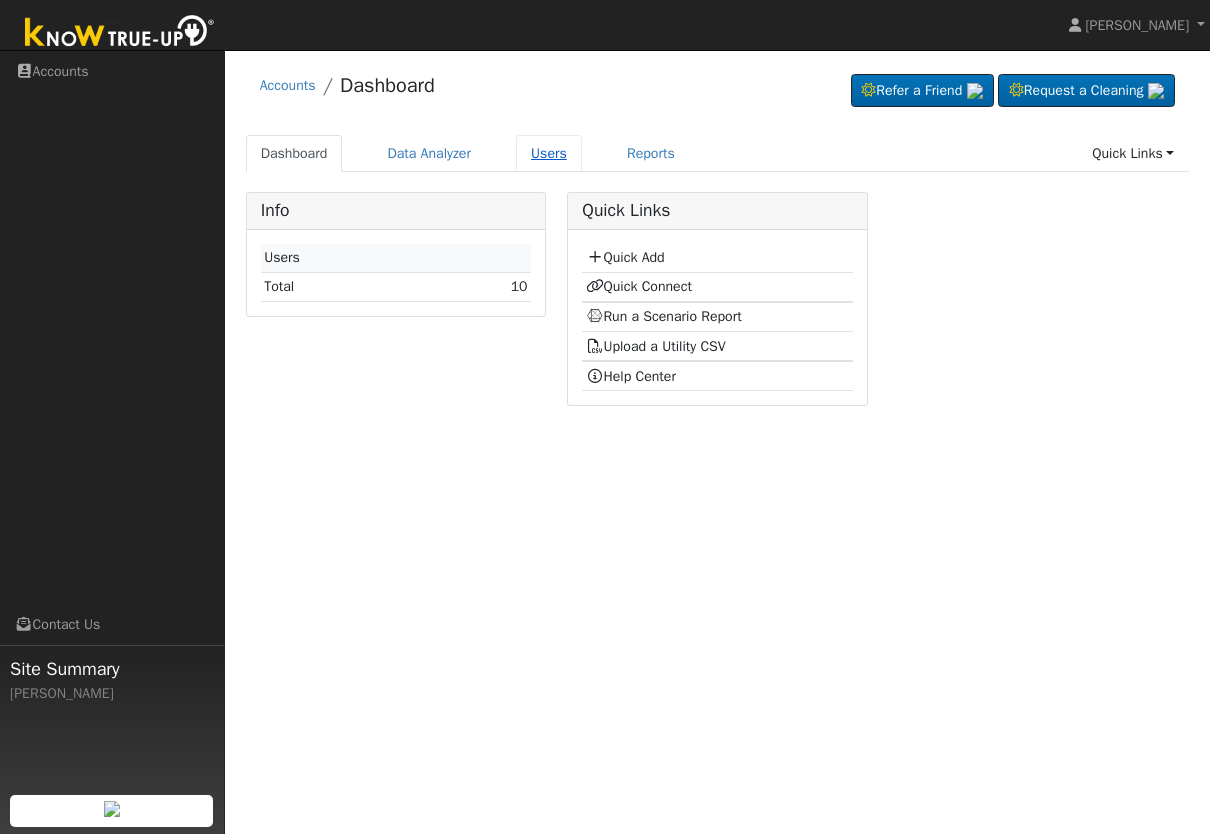 click on "Users" at bounding box center [549, 153] 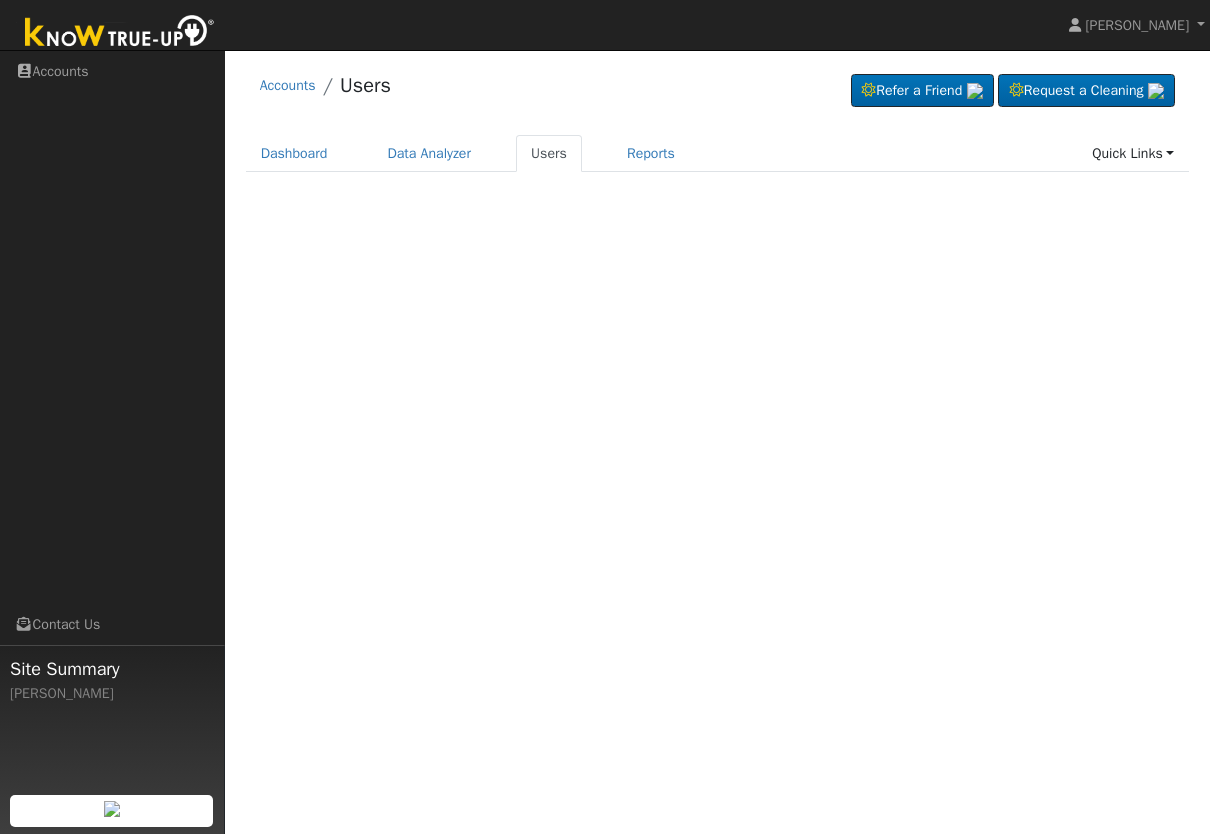 scroll, scrollTop: 0, scrollLeft: 0, axis: both 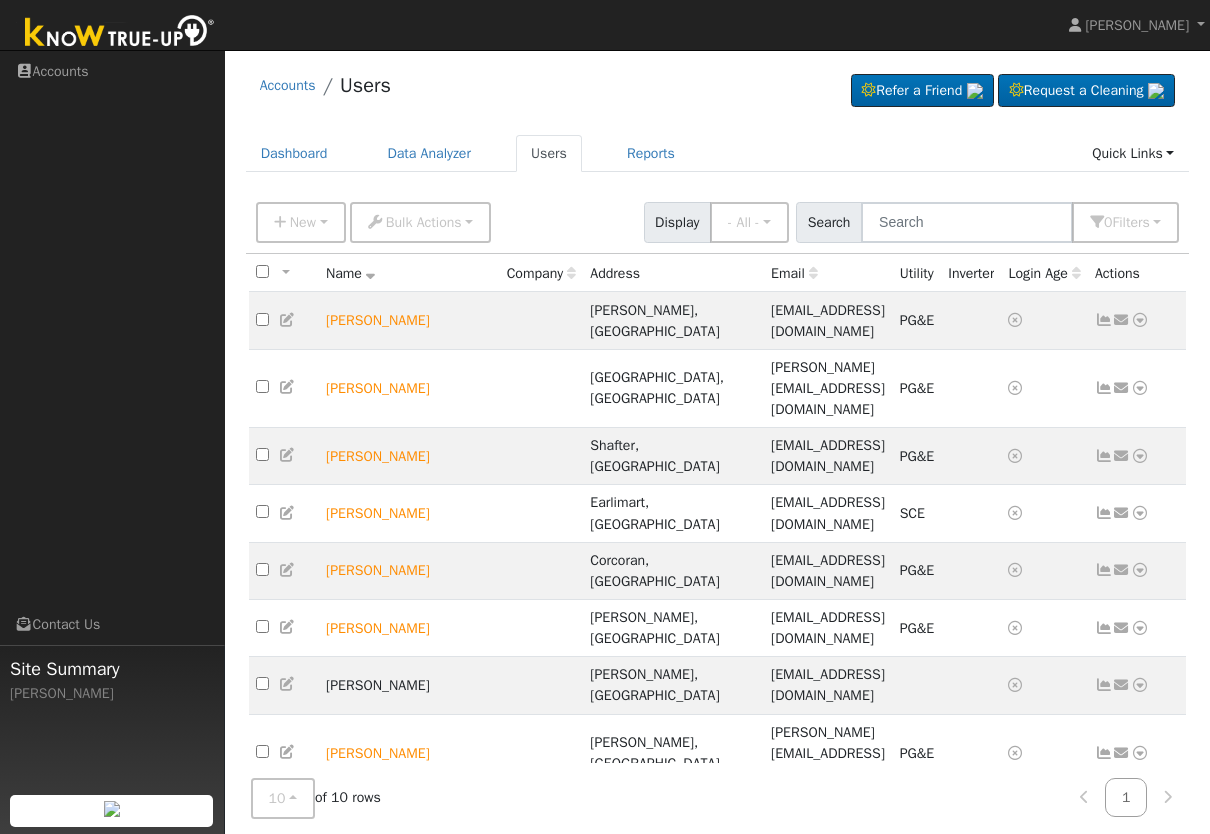 drag, startPoint x: 448, startPoint y: 285, endPoint x: 438, endPoint y: 288, distance: 10.440307 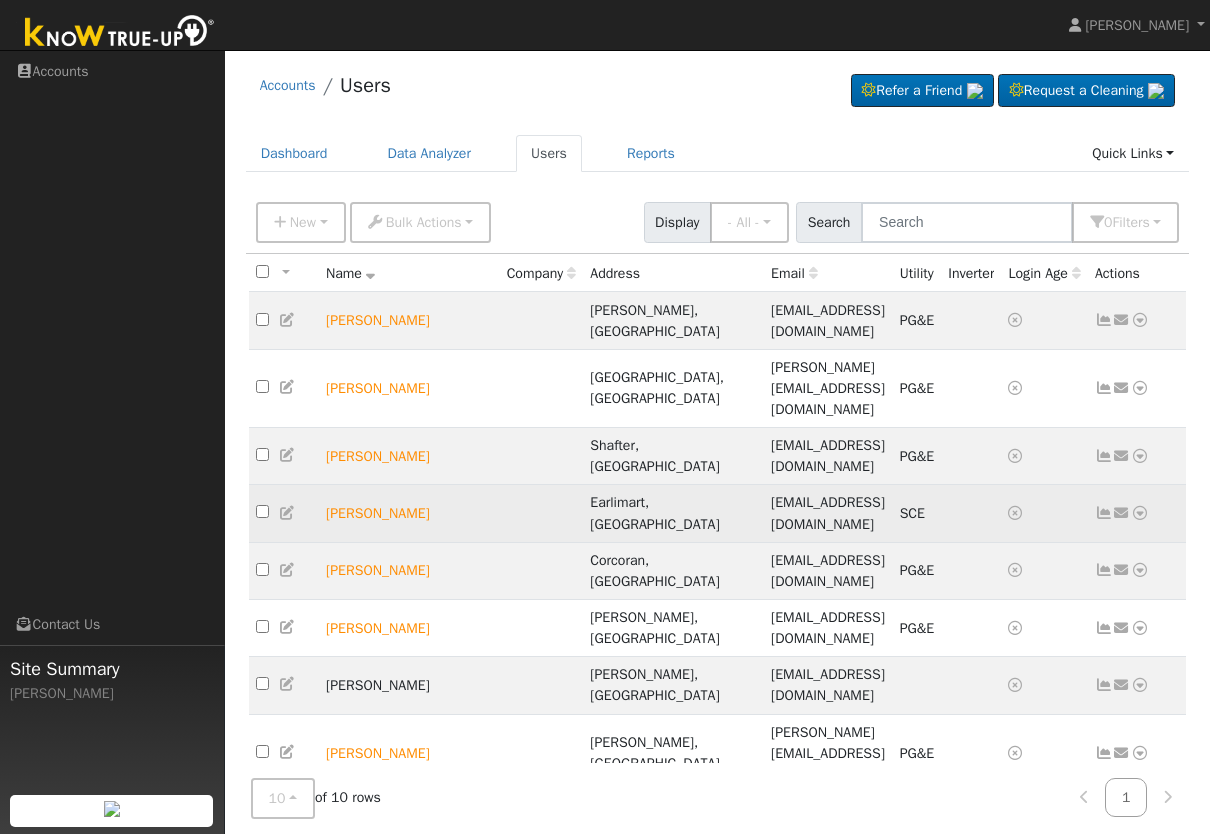 drag, startPoint x: 732, startPoint y: 502, endPoint x: 772, endPoint y: 499, distance: 40.112343 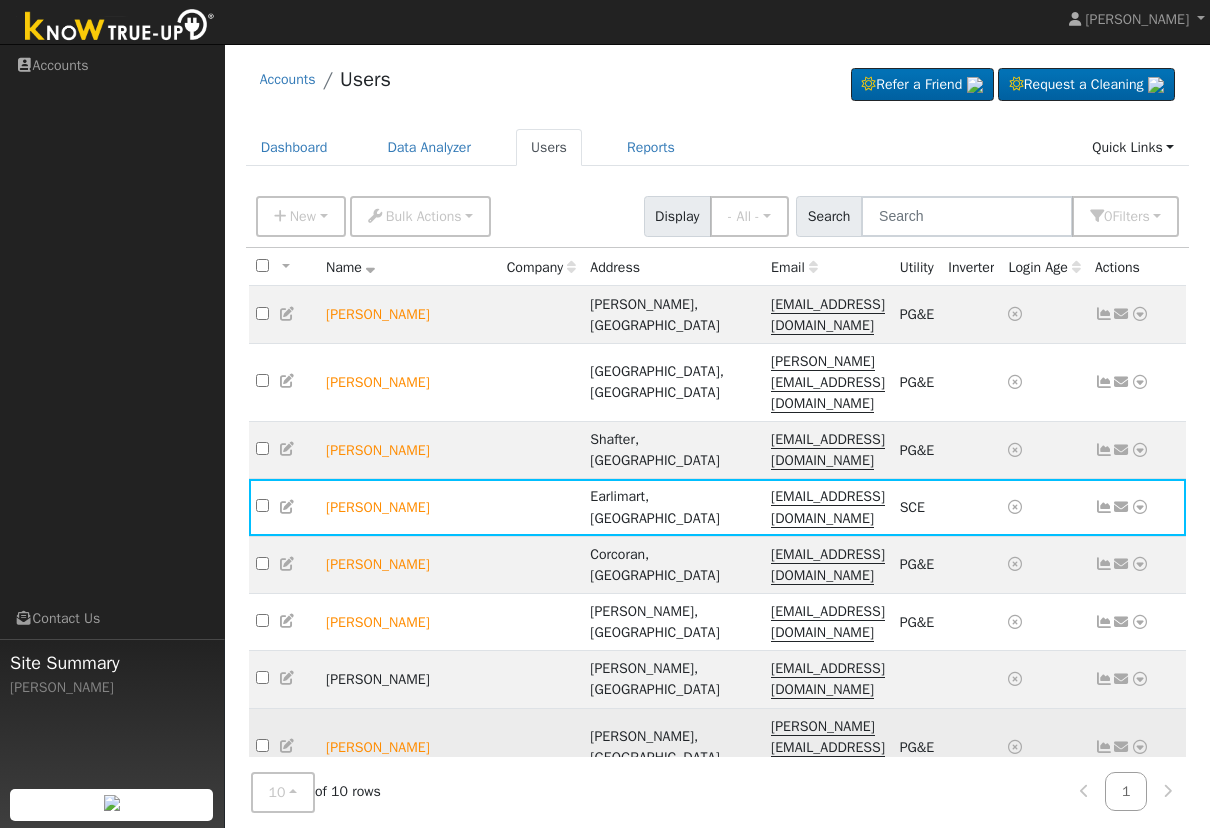 click on "Data Analyzer  Reports Scenario Health Check Account Timeline User Audit Trail  Interval Data Import From CSV Export to CSV  Connect  Solar  Disconnect  Utility" at bounding box center [1139, 753] 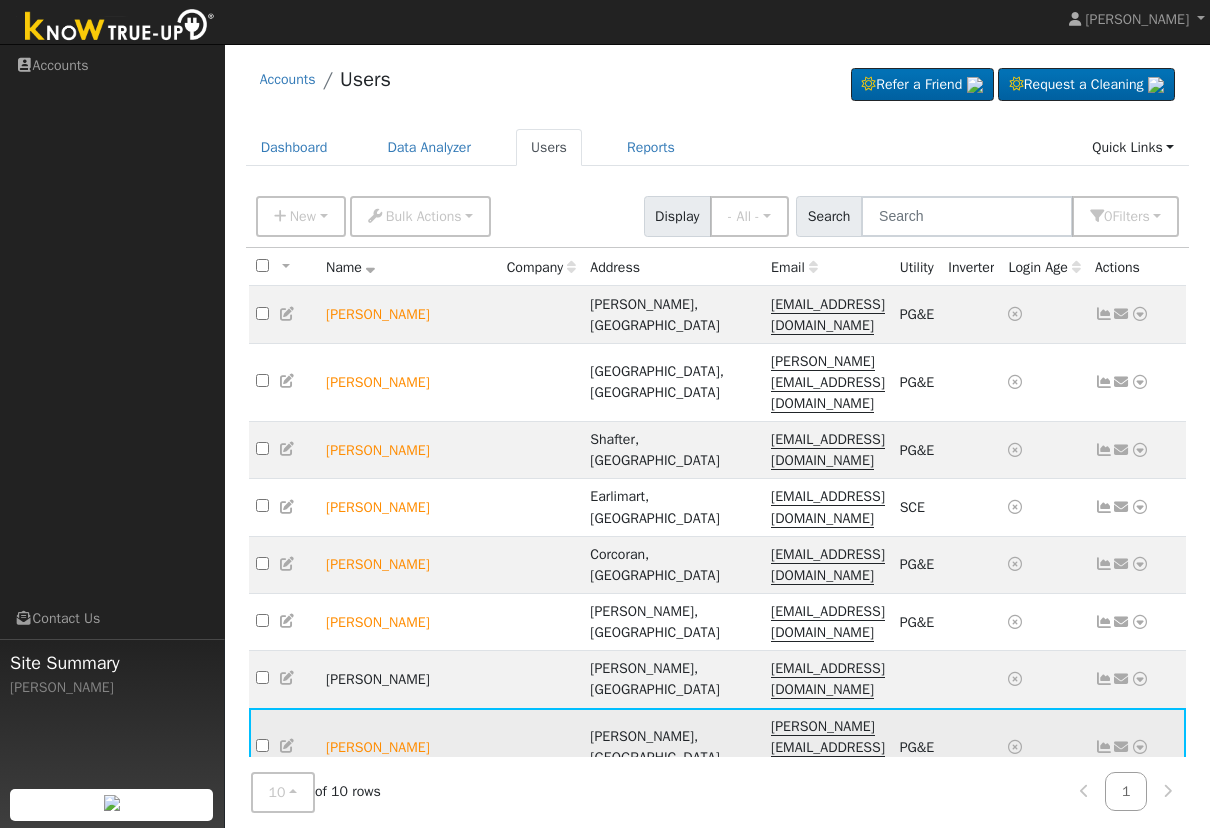click at bounding box center (1140, 753) 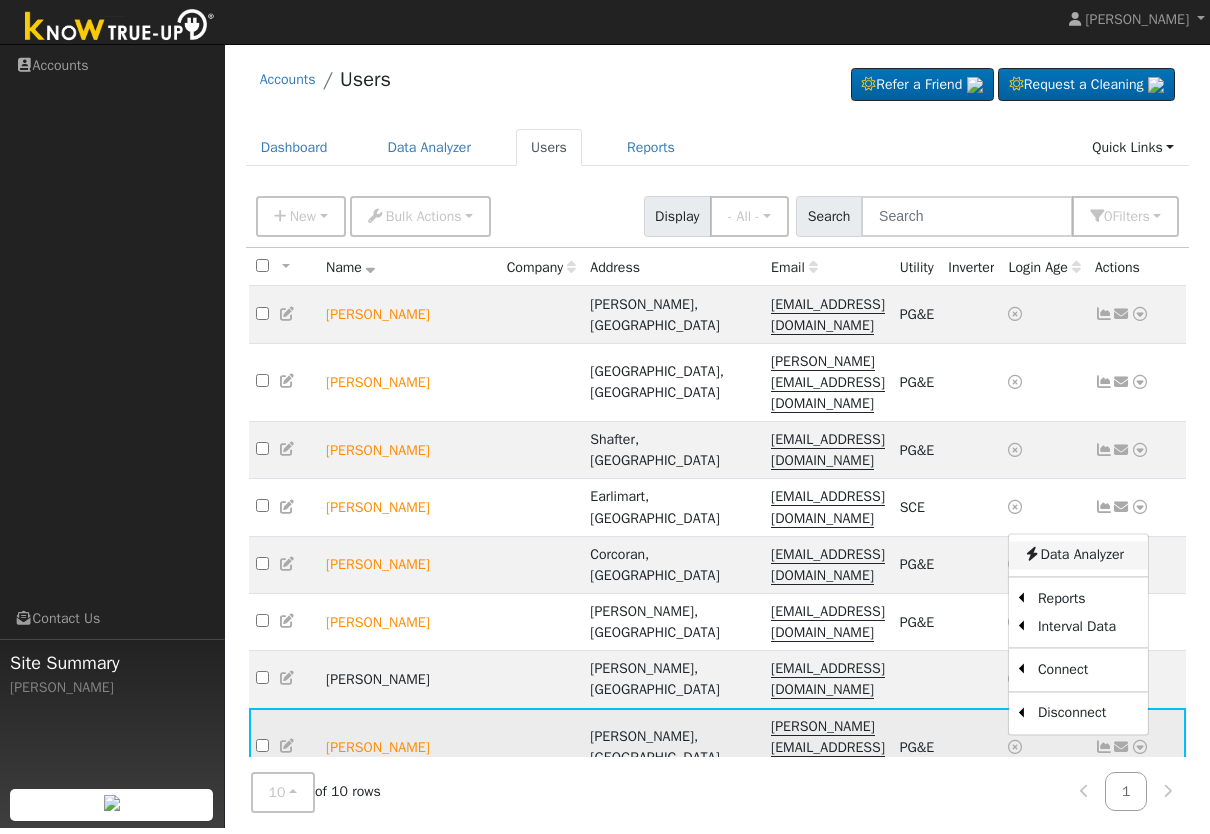 click on "Data Analyzer" at bounding box center (1078, 561) 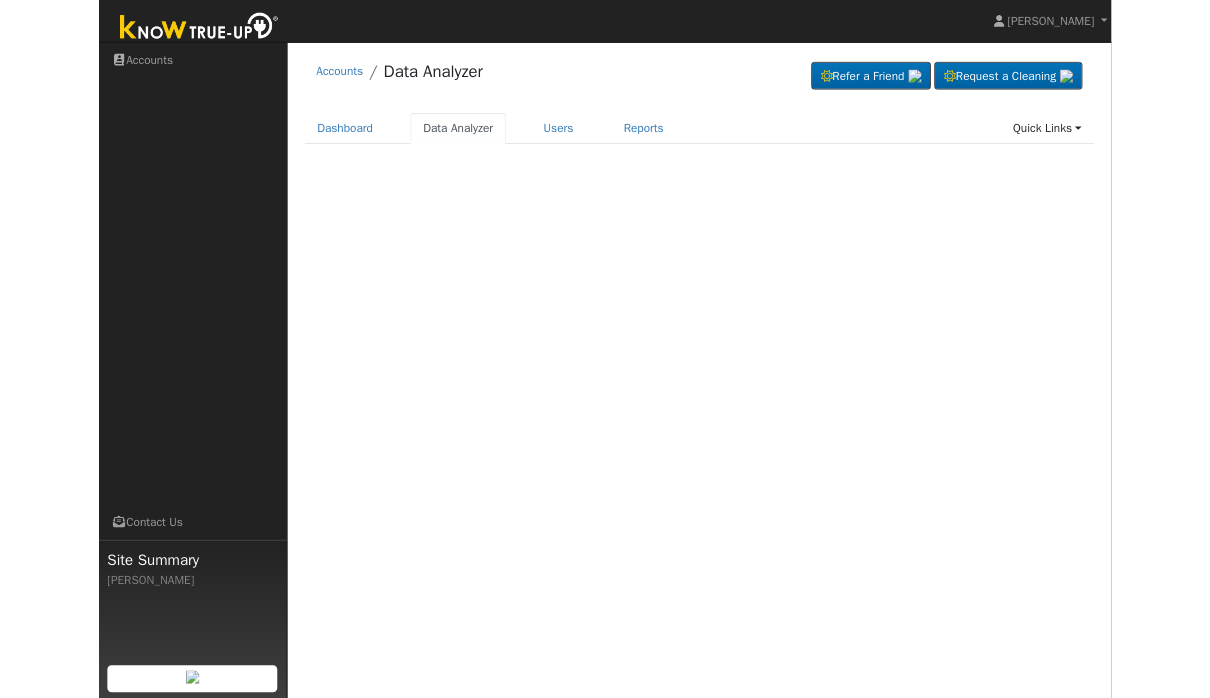 scroll, scrollTop: 0, scrollLeft: 0, axis: both 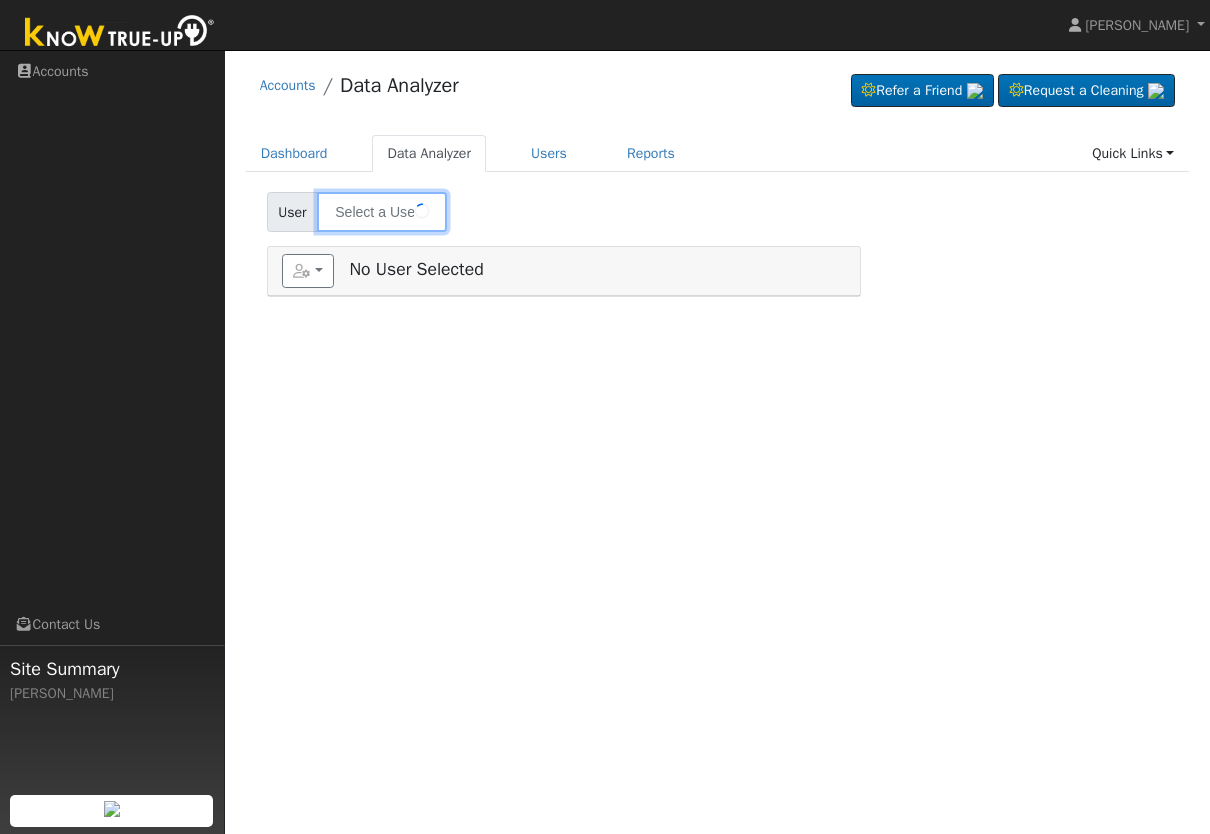 type on "Monica Munoz" 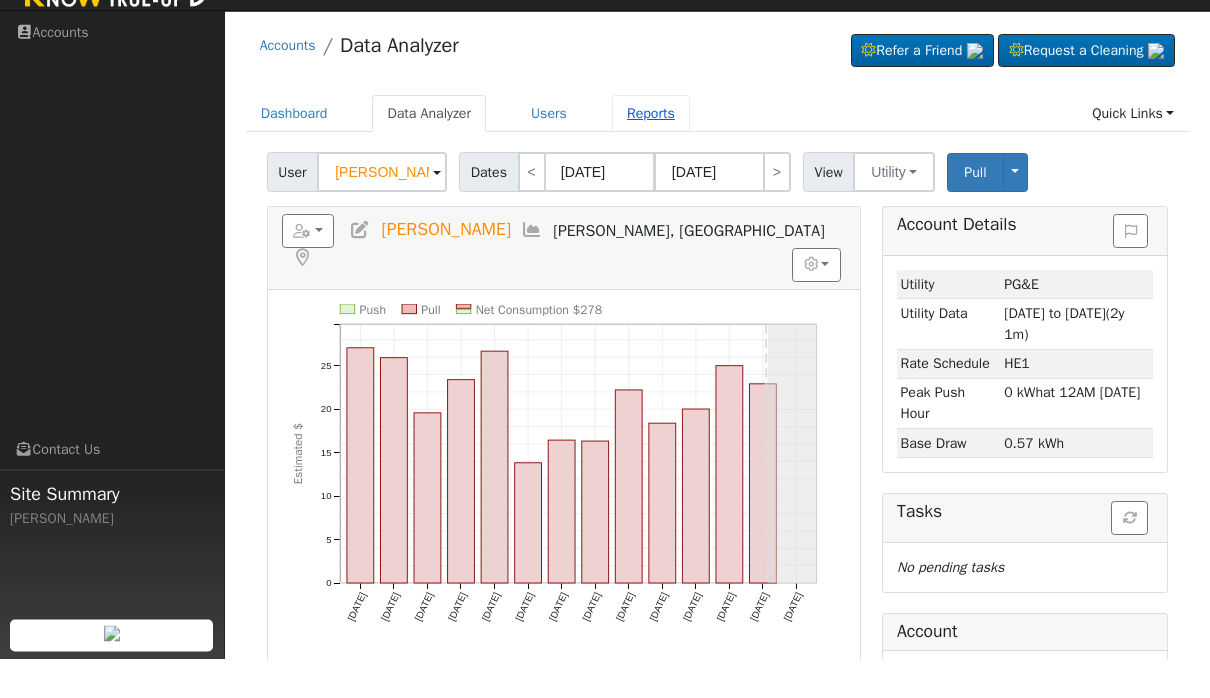scroll, scrollTop: 23, scrollLeft: 0, axis: vertical 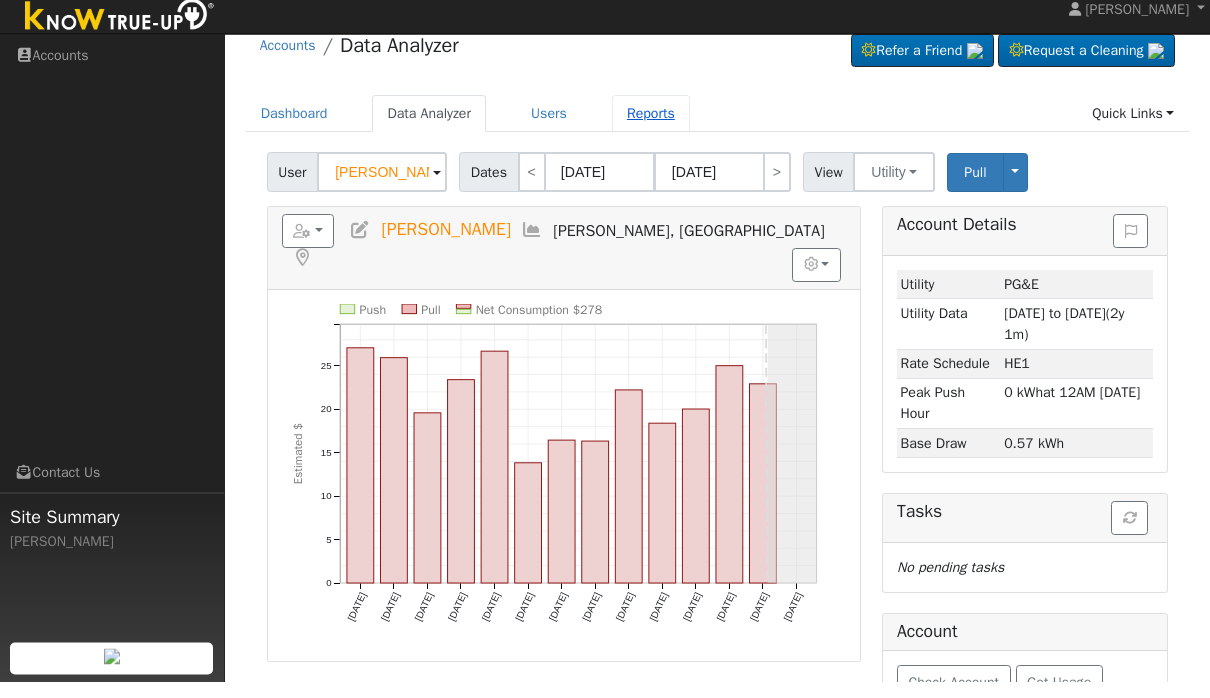 click on "Reports" at bounding box center [651, 130] 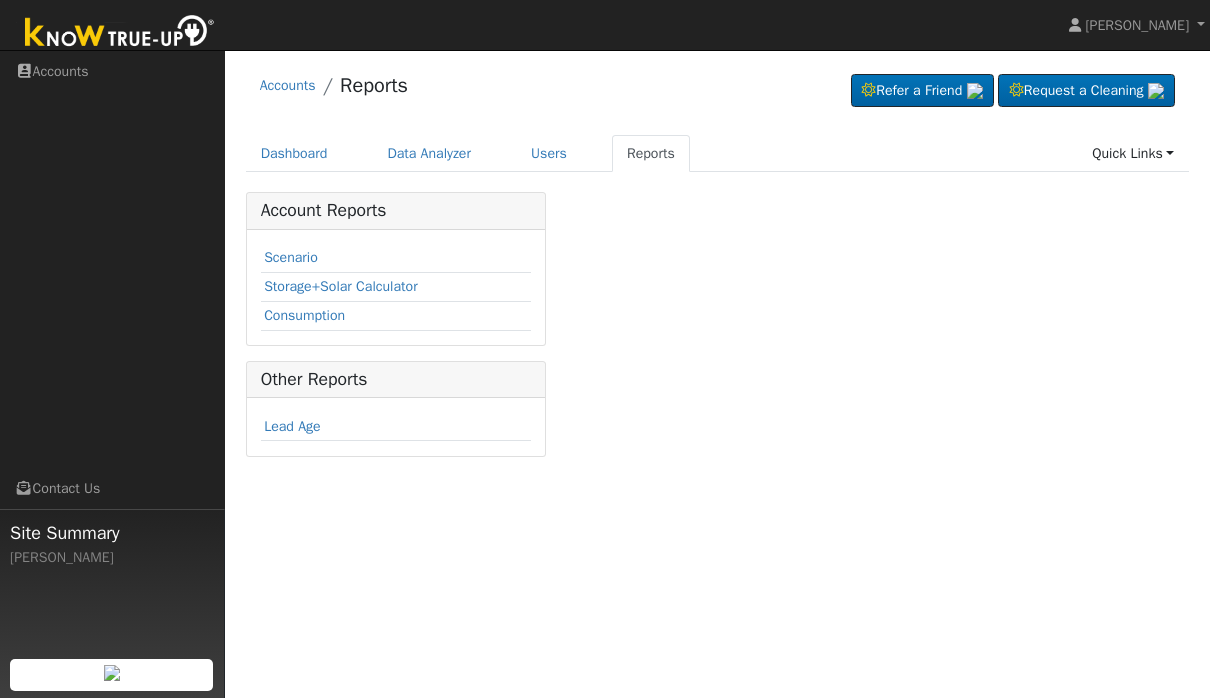 scroll, scrollTop: 0, scrollLeft: 0, axis: both 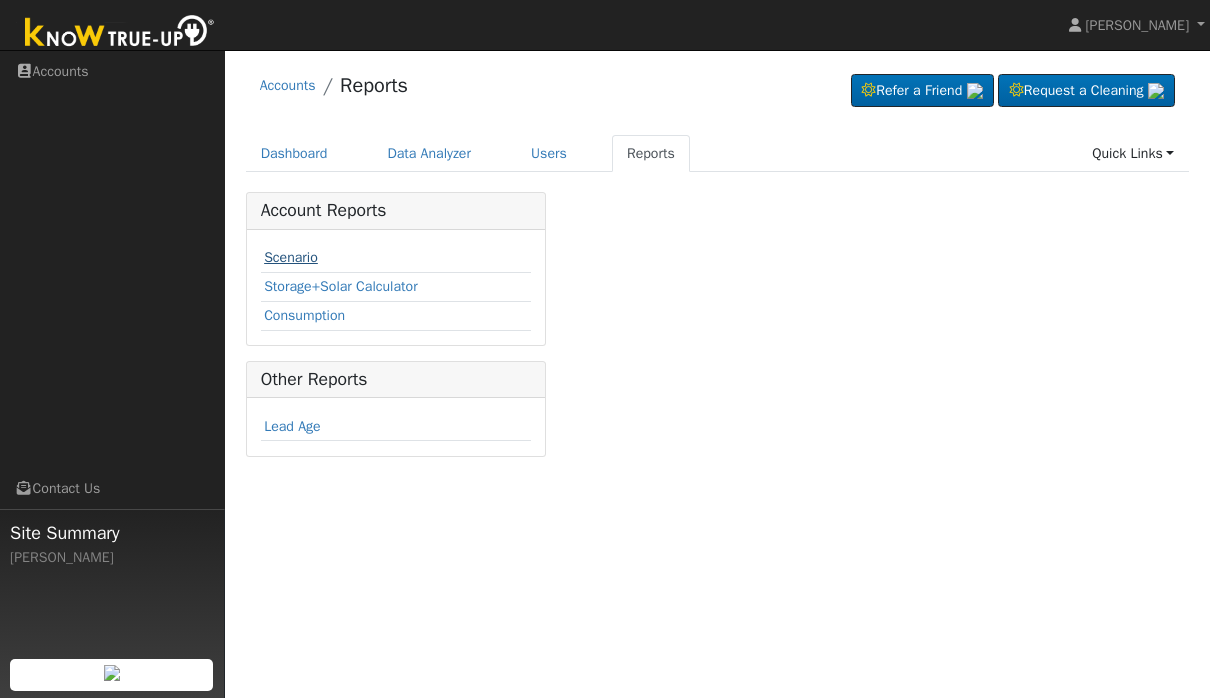 click on "Scenario" at bounding box center [291, 257] 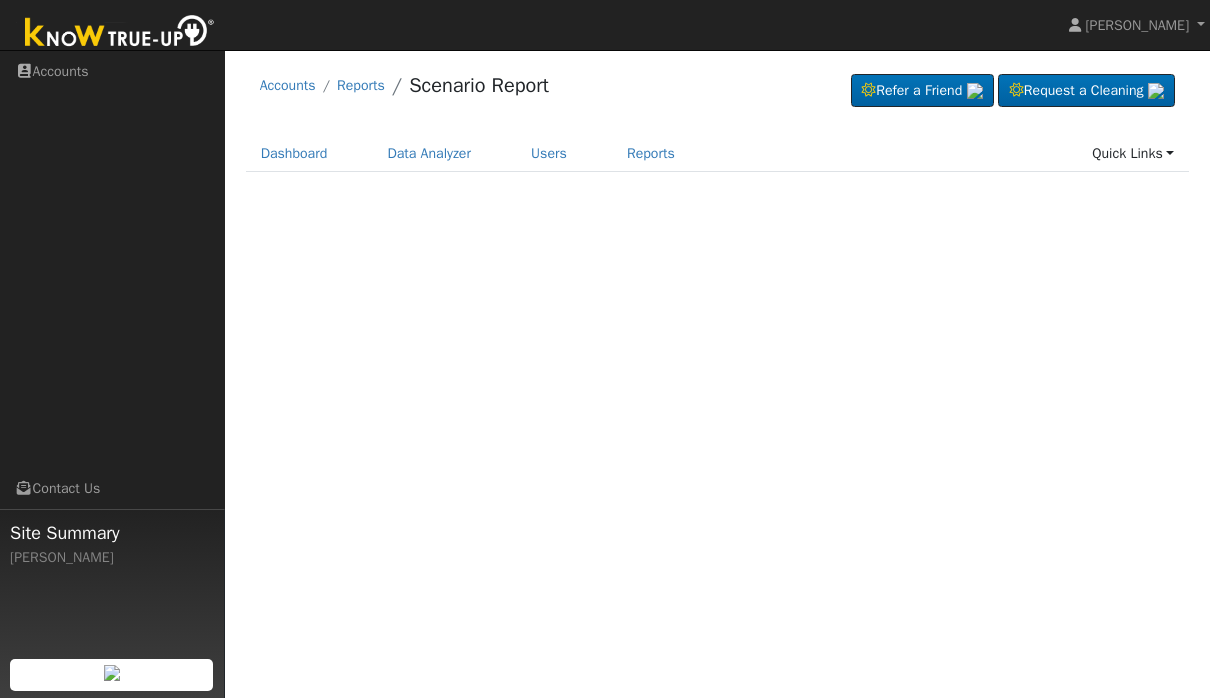 scroll, scrollTop: 0, scrollLeft: 0, axis: both 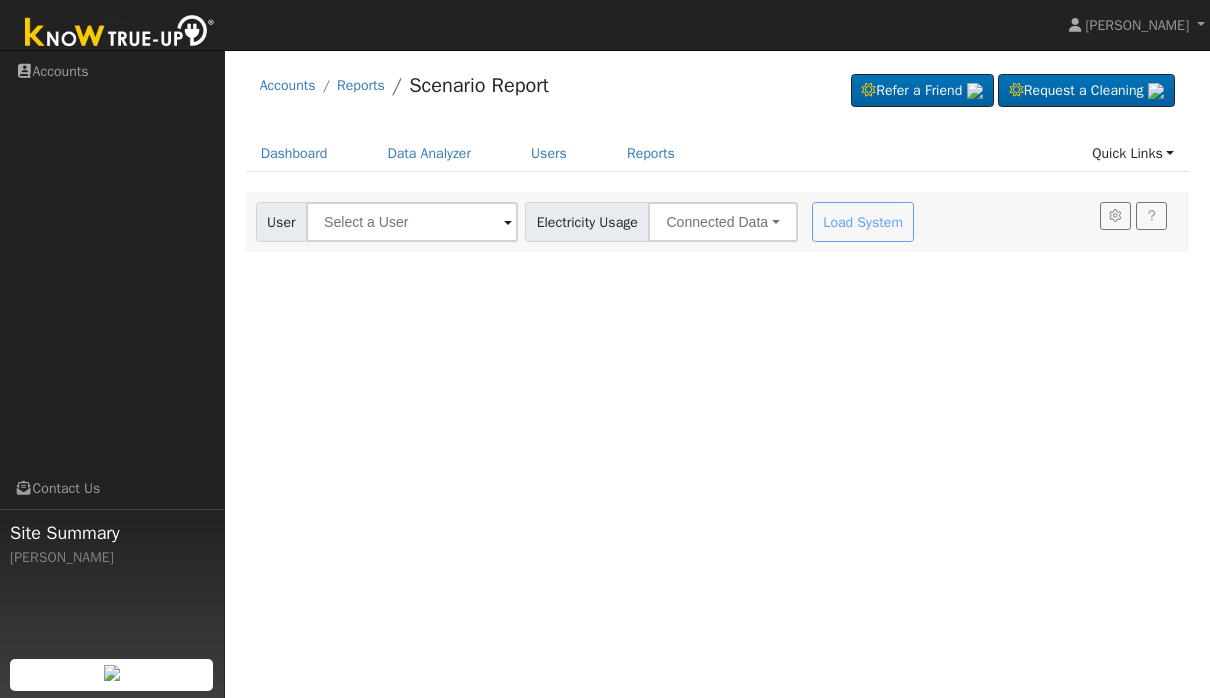 click on "User Account   Select an Ac... Electricity Usage Connected Data Connected Data Estimated Data CSV Data Load System" 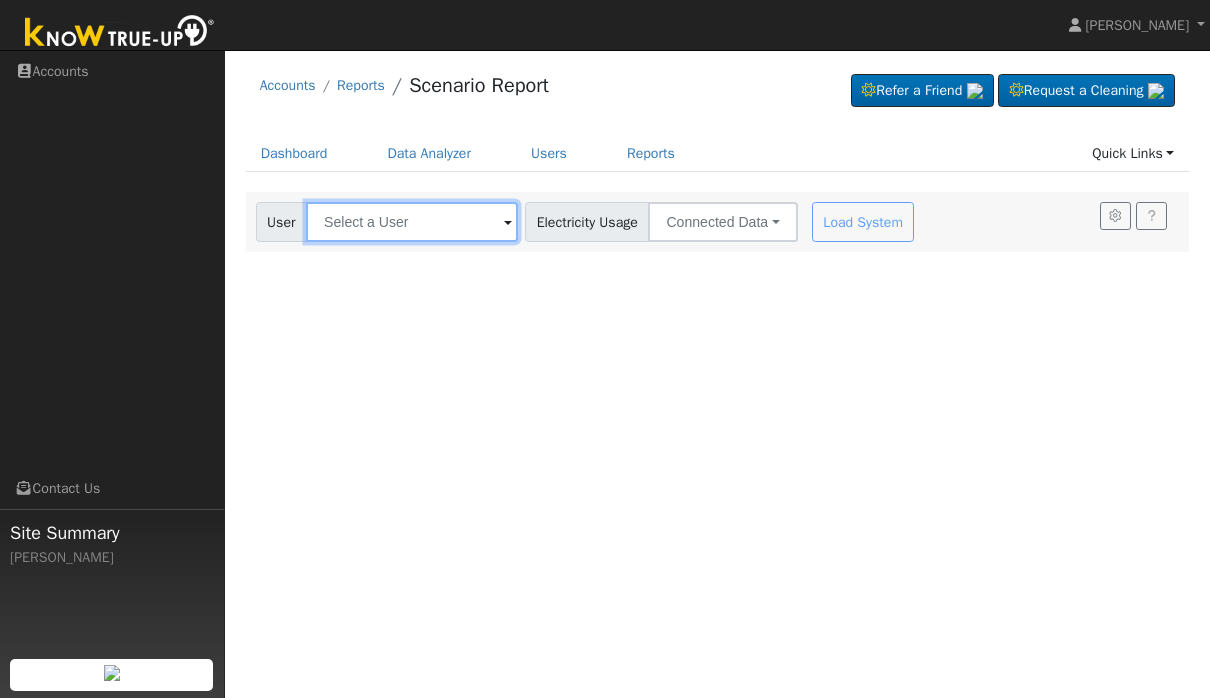 click at bounding box center (412, 222) 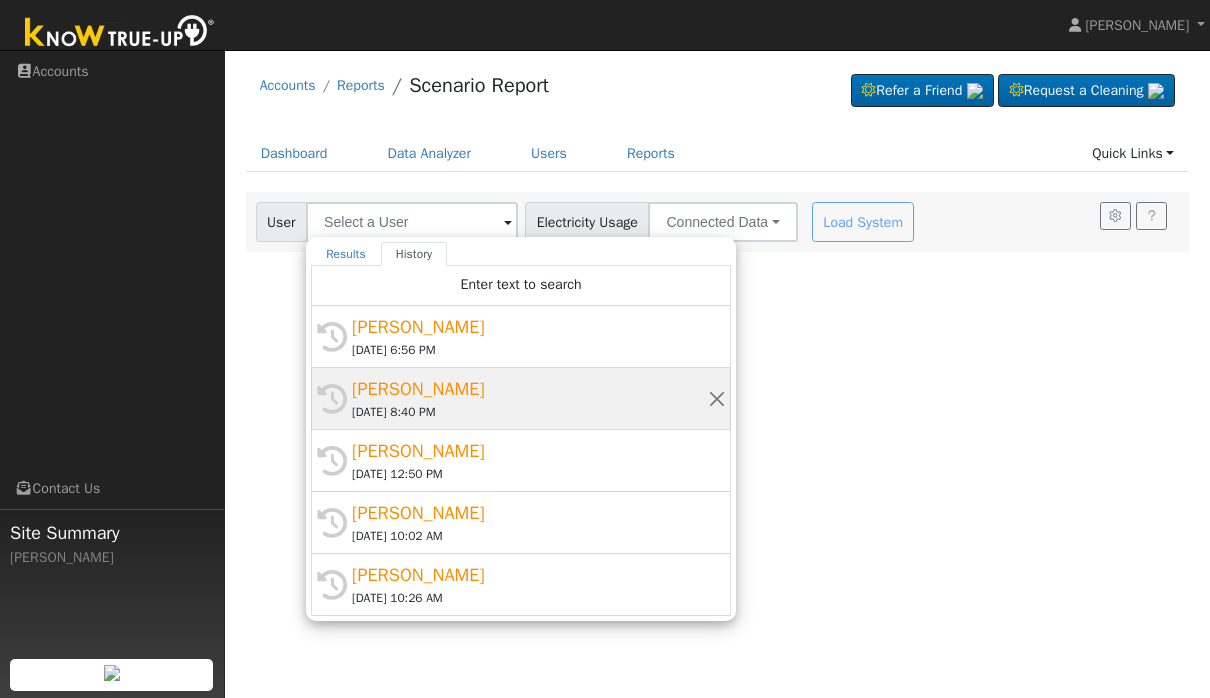 click on "[DATE] 8:40 PM" at bounding box center [530, 412] 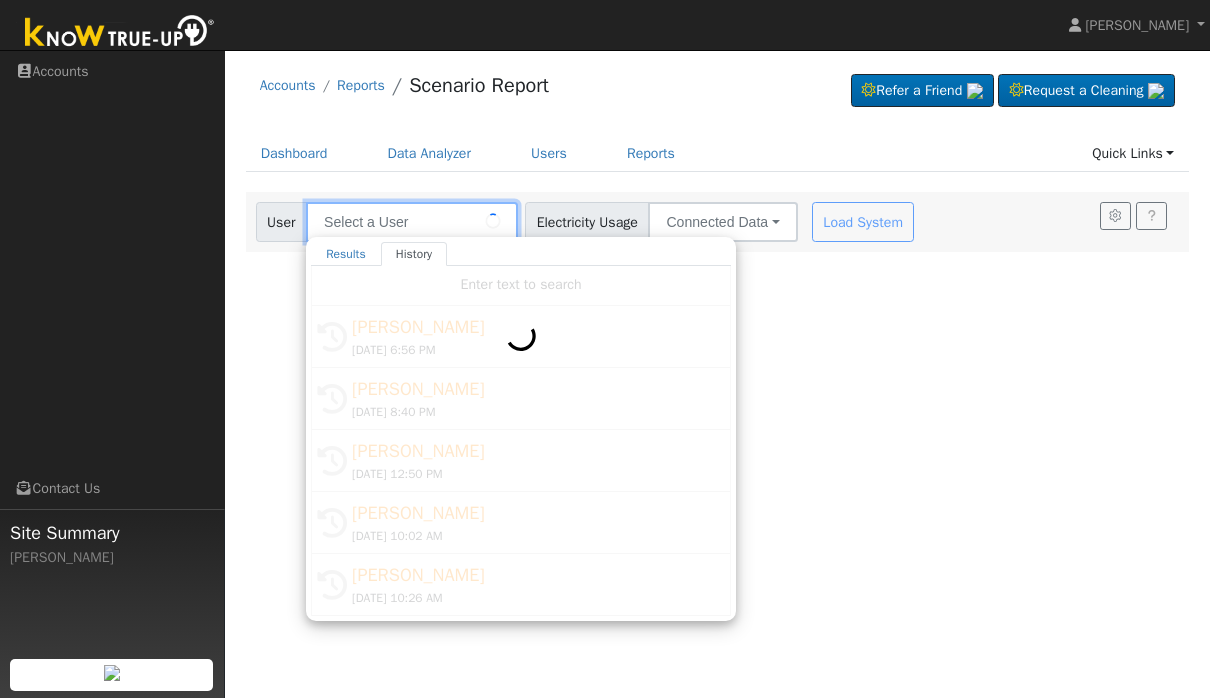 type on "[PERSON_NAME]" 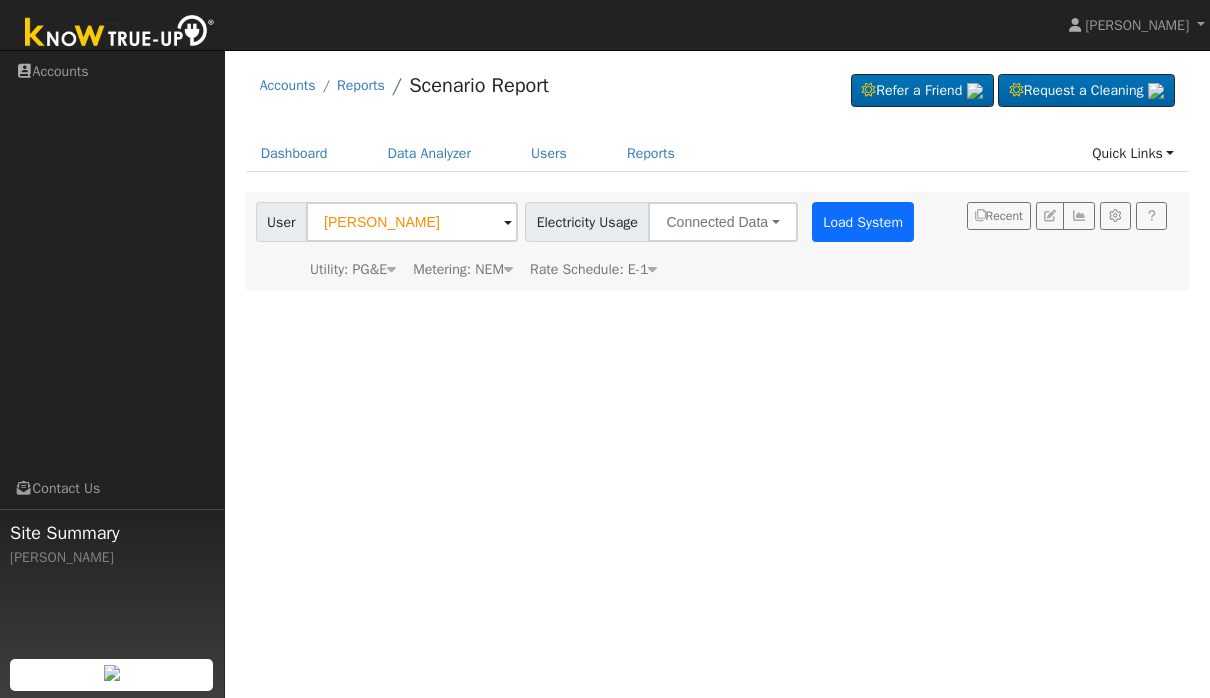 click on "Load System" at bounding box center (863, 222) 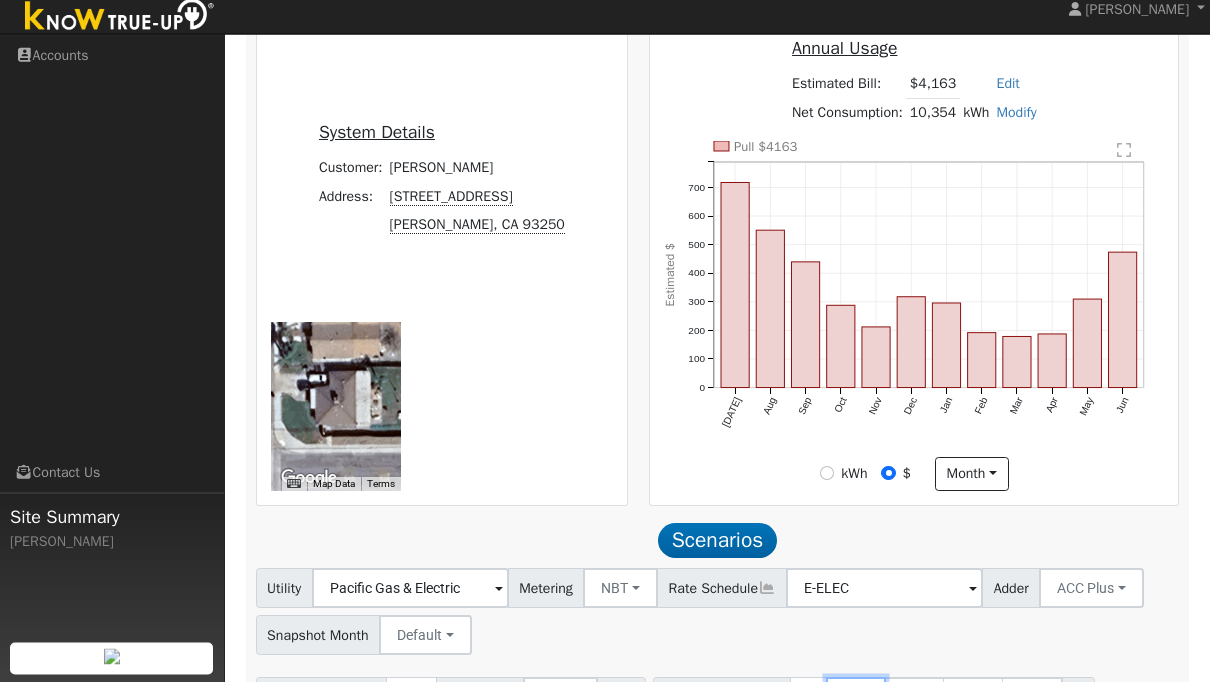 click on "[PERSON_NAME]
[PERSON_NAME]
Profile
Help Center
Terms Of Service
See What's New
Log Out
Navigation
Accounts
Links" at bounding box center (605, 203) 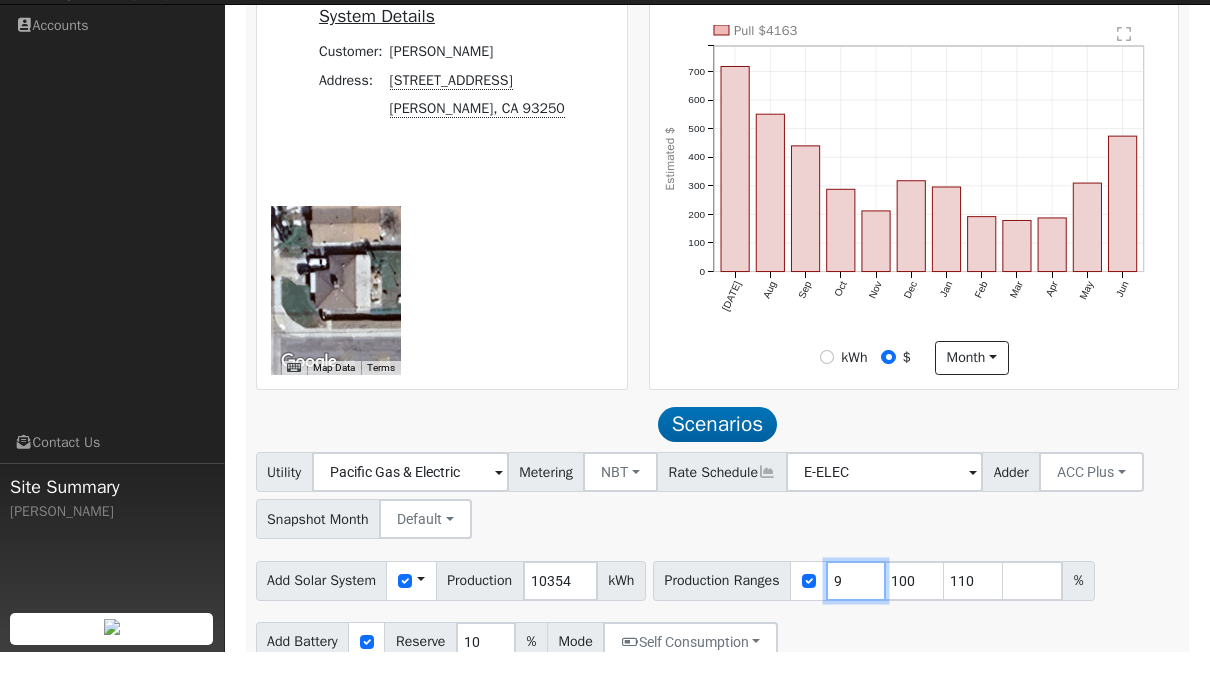 type on "100" 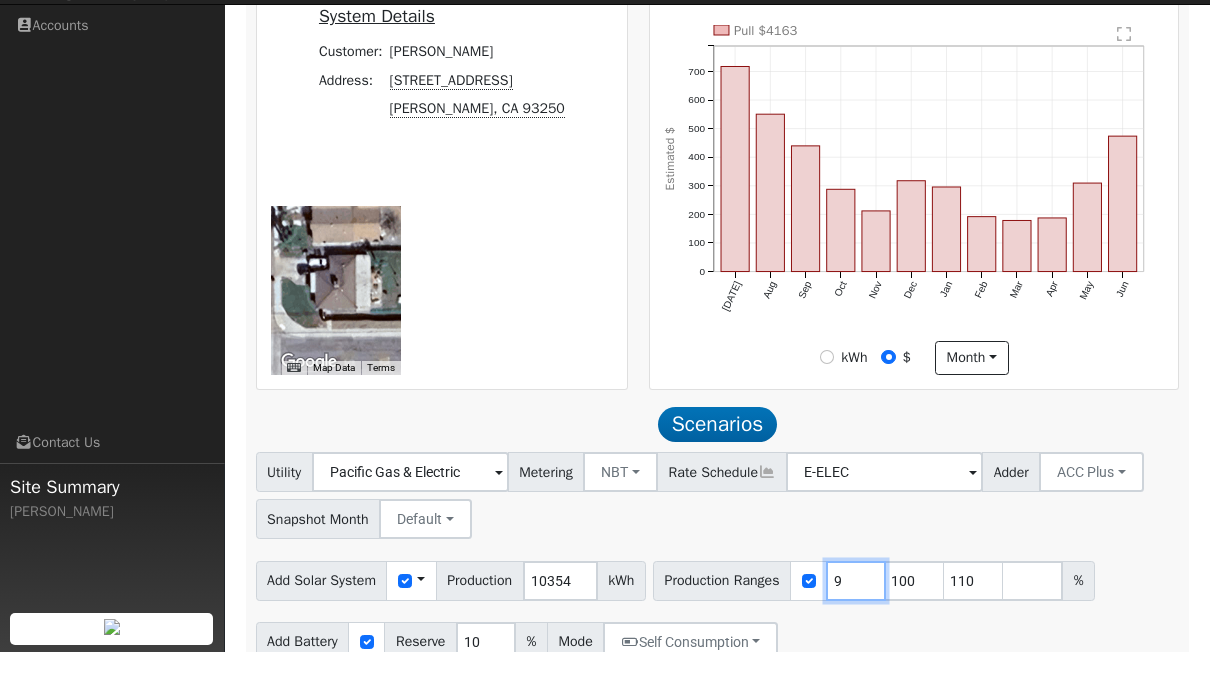 type on "110" 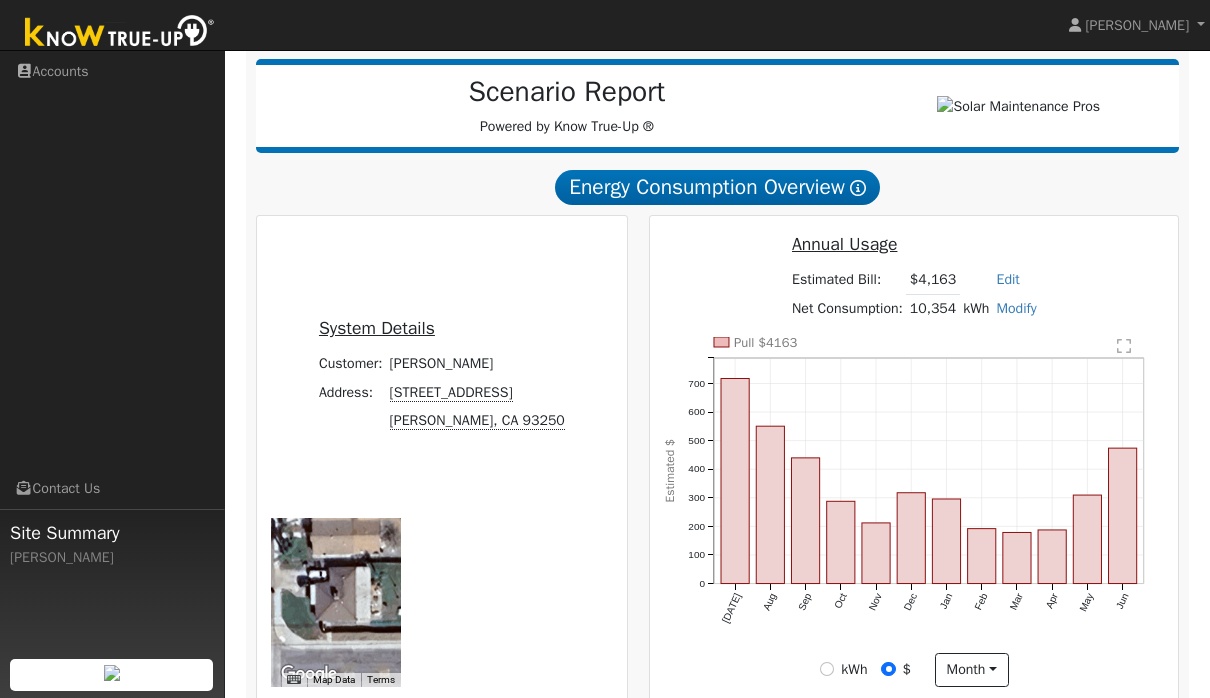 scroll, scrollTop: 561, scrollLeft: 0, axis: vertical 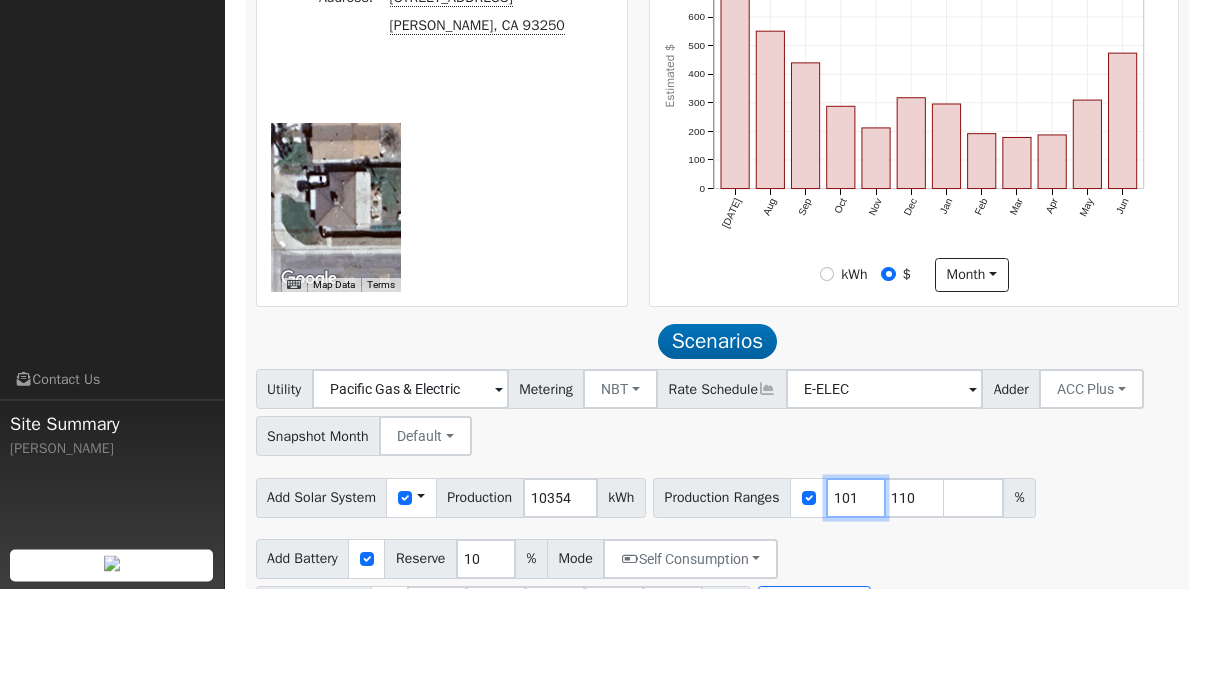 type on "101" 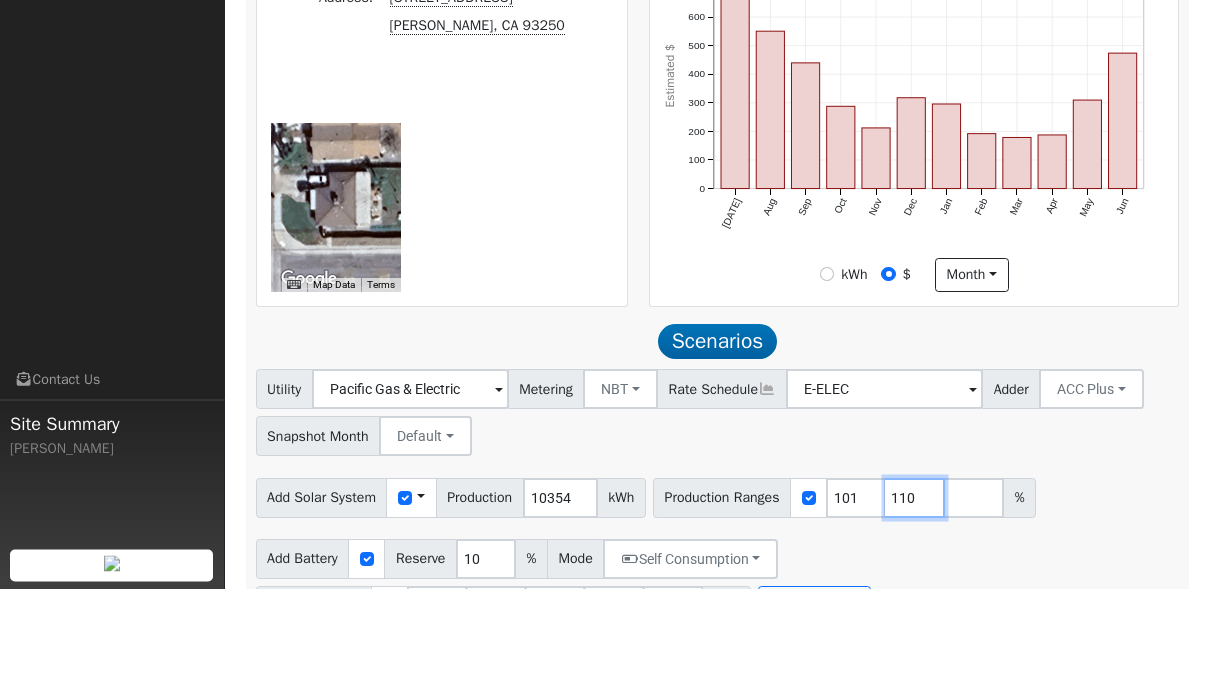 click on "110" at bounding box center (915, 608) 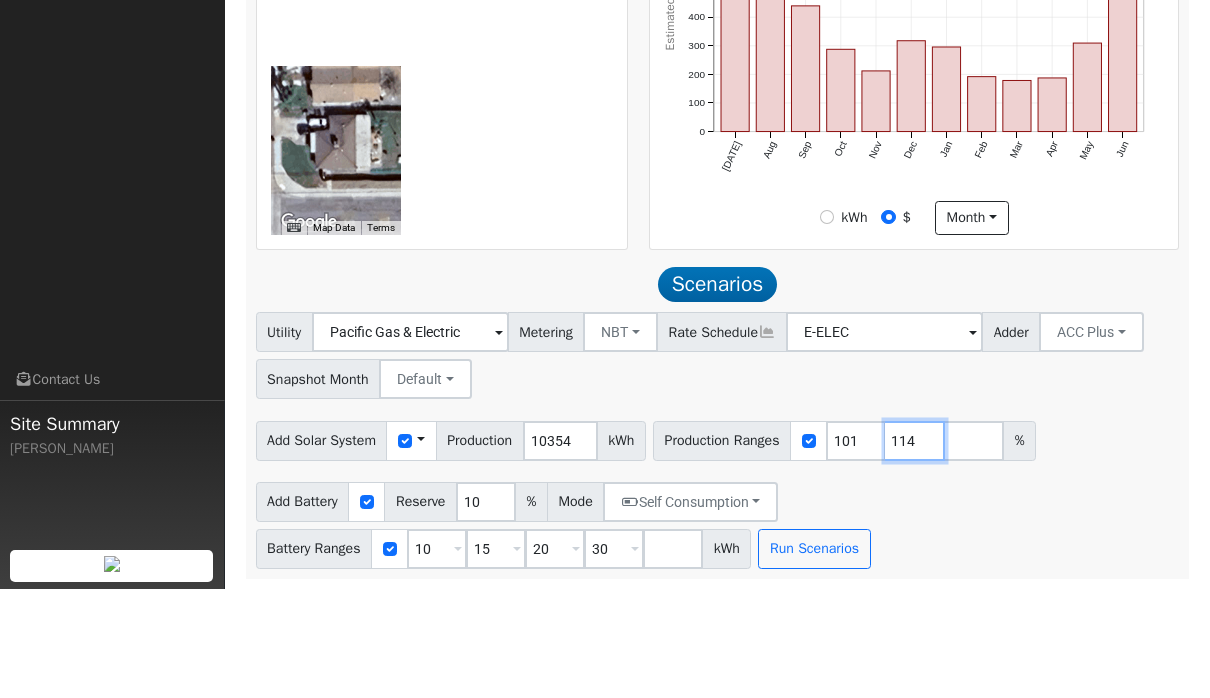 scroll, scrollTop: 624, scrollLeft: 0, axis: vertical 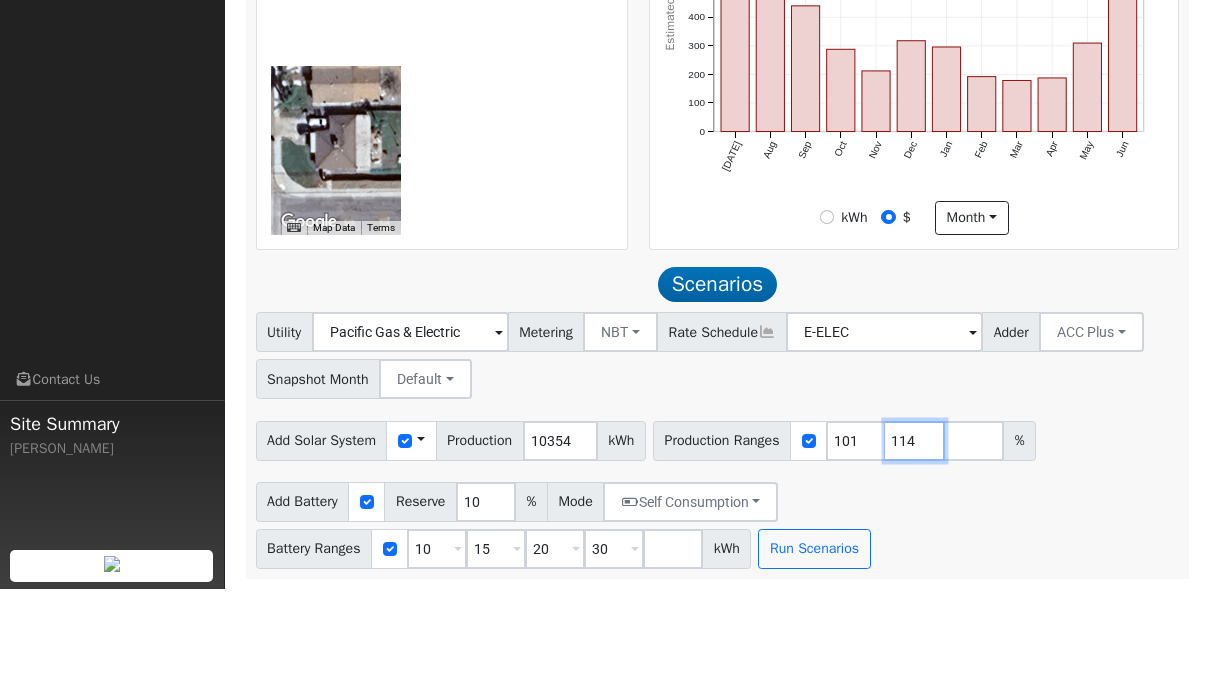 type on "114" 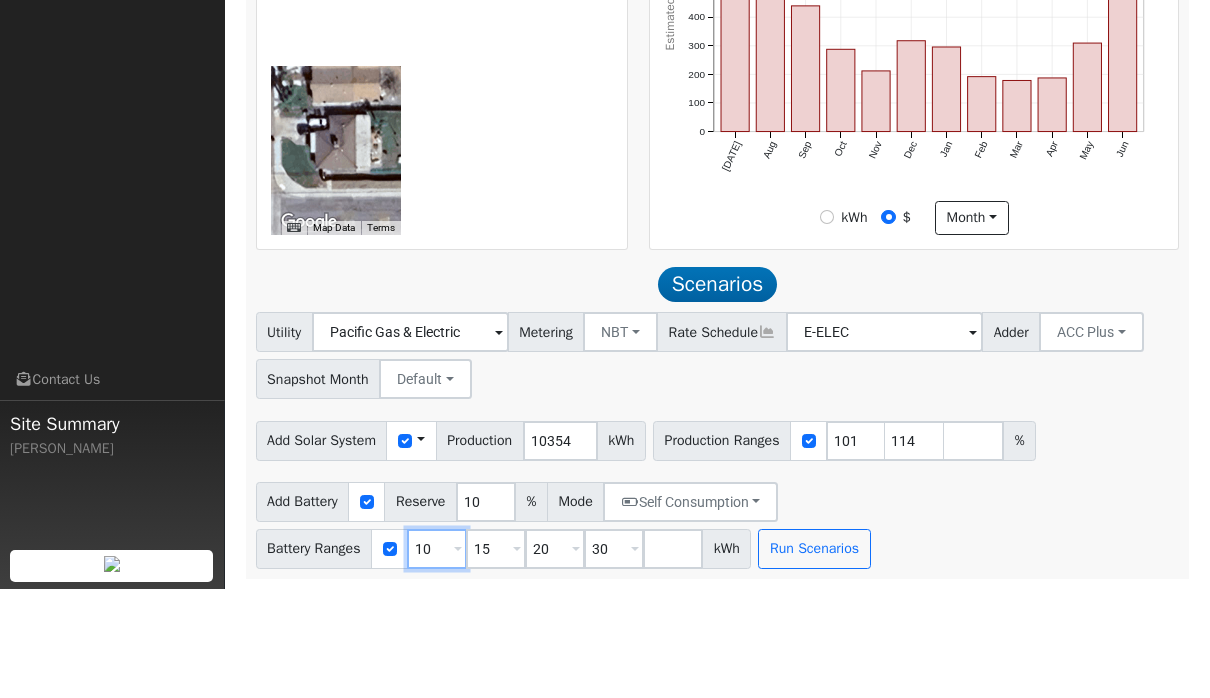 click on "10" at bounding box center [437, 658] 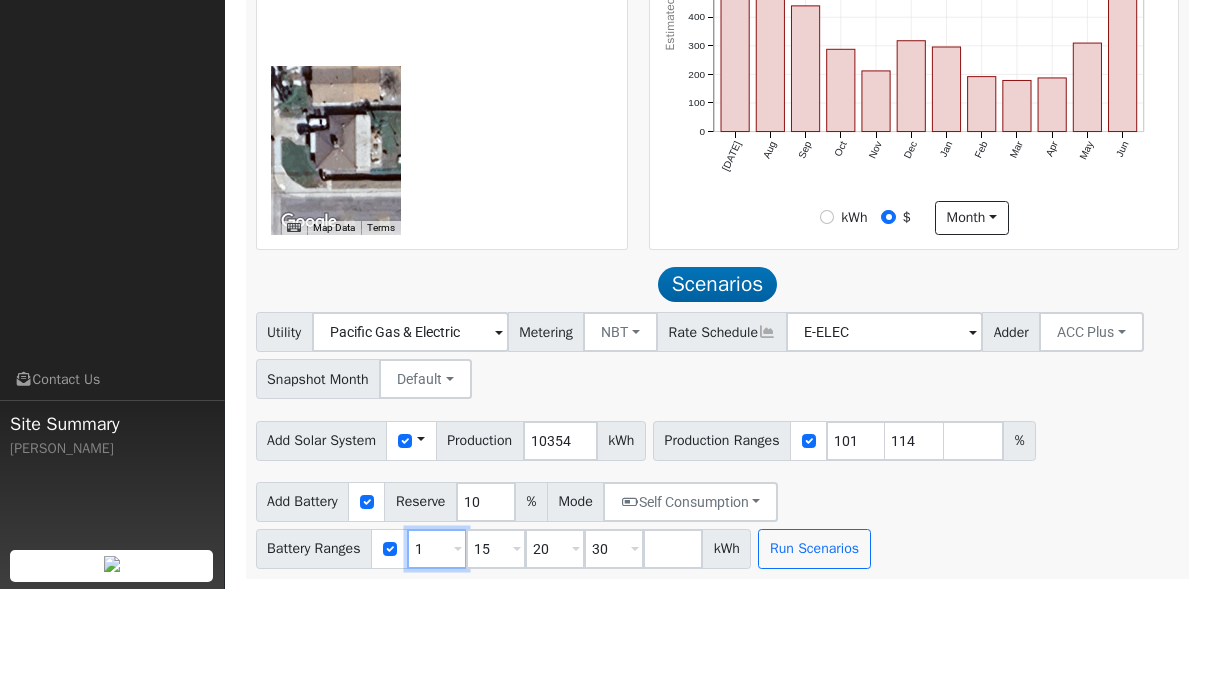 scroll, scrollTop: 624, scrollLeft: 0, axis: vertical 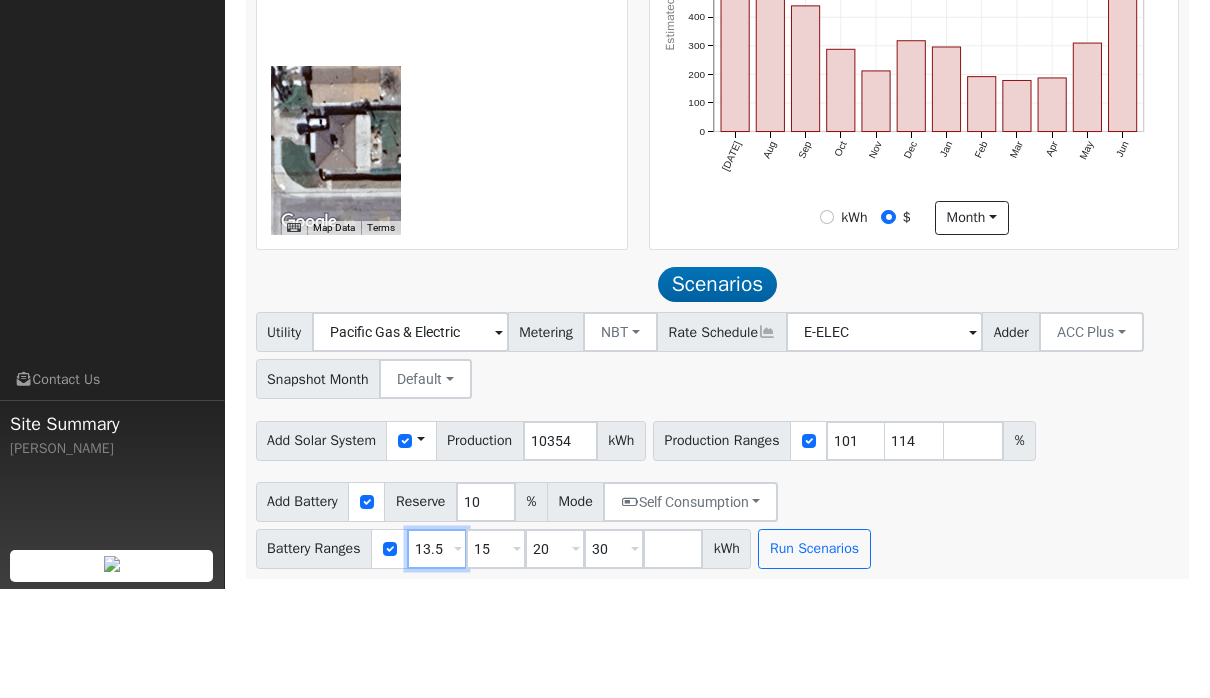 type on "13.5" 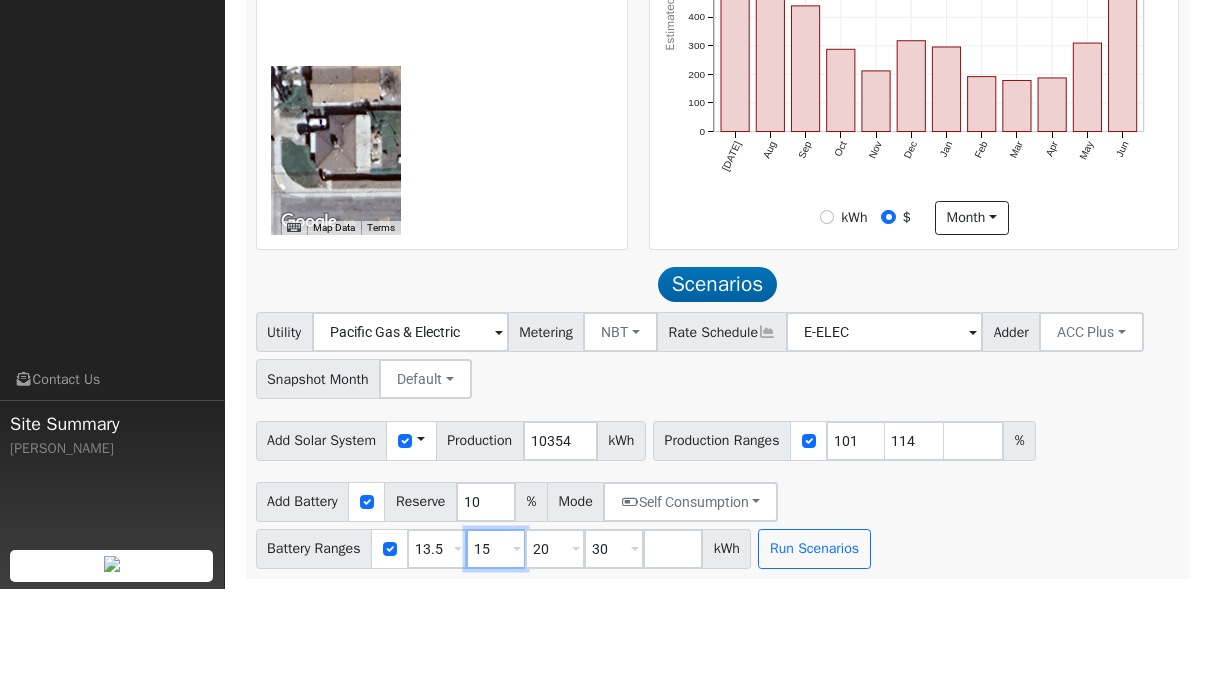 click on "15" at bounding box center (496, 658) 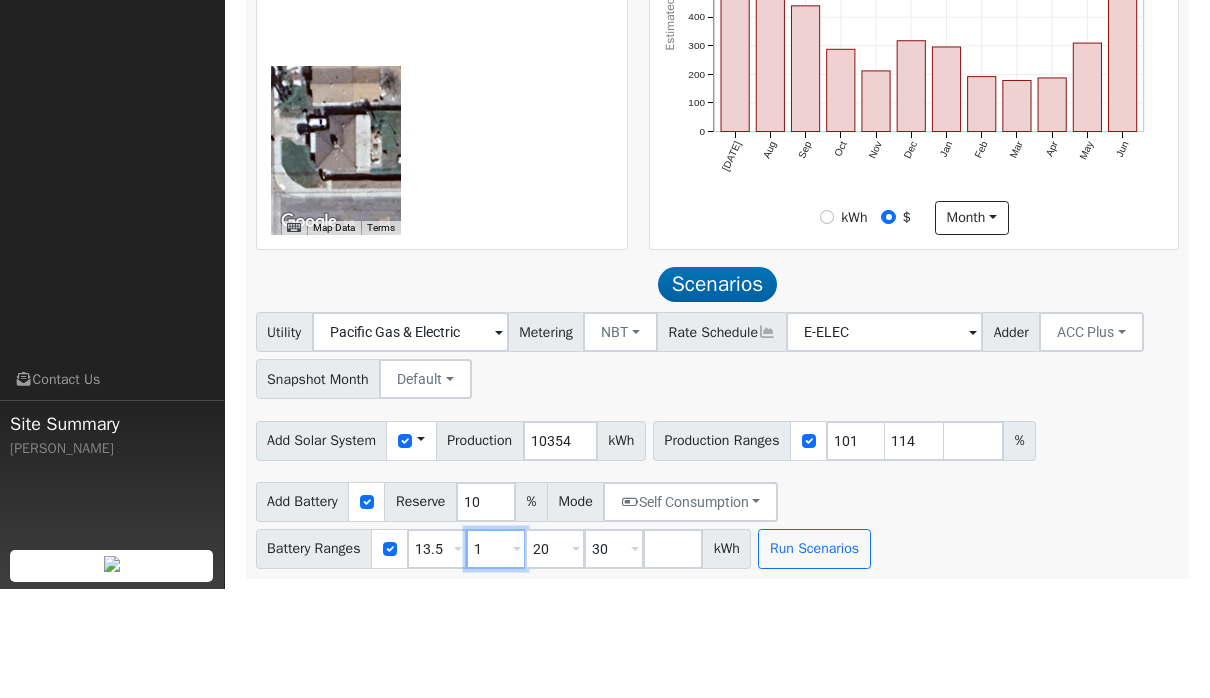 scroll, scrollTop: 624, scrollLeft: 0, axis: vertical 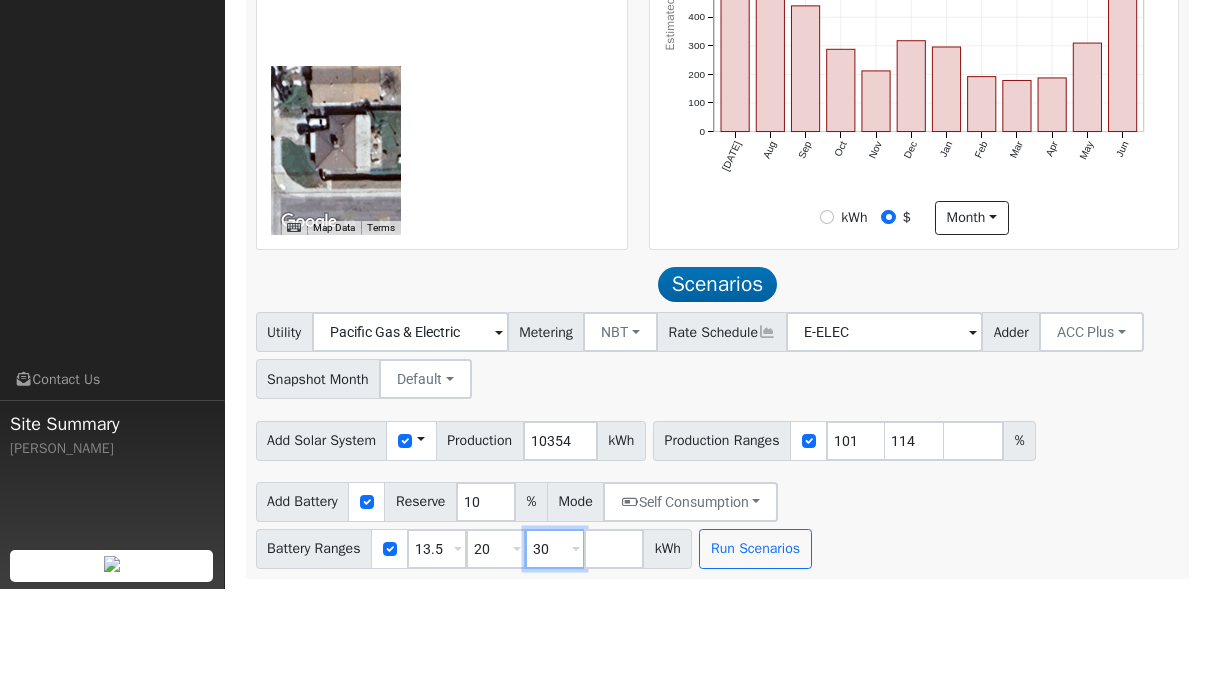 click on "30" at bounding box center (555, 658) 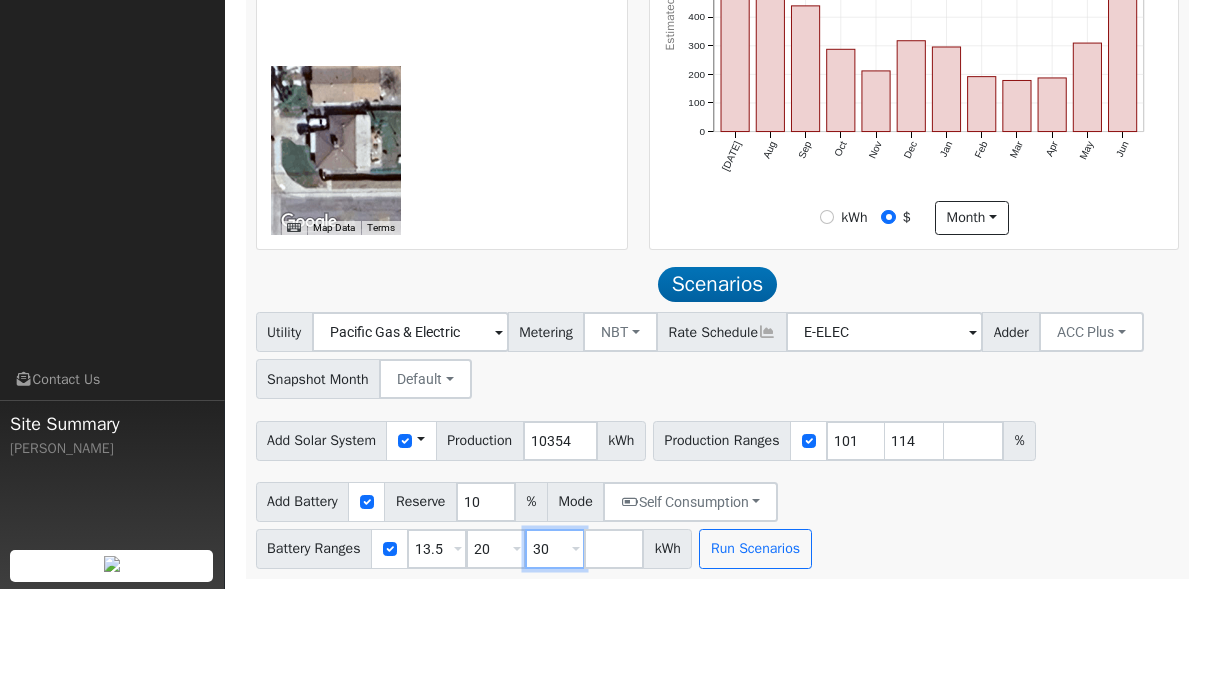 type on "3" 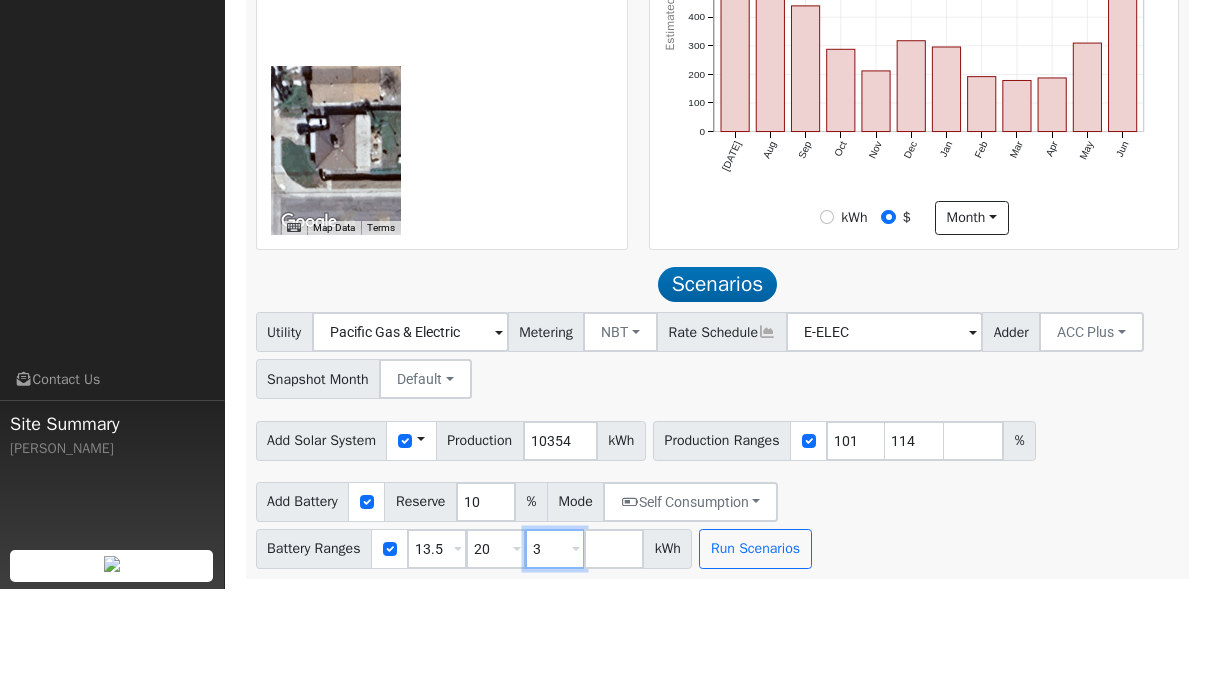 scroll, scrollTop: 624, scrollLeft: 0, axis: vertical 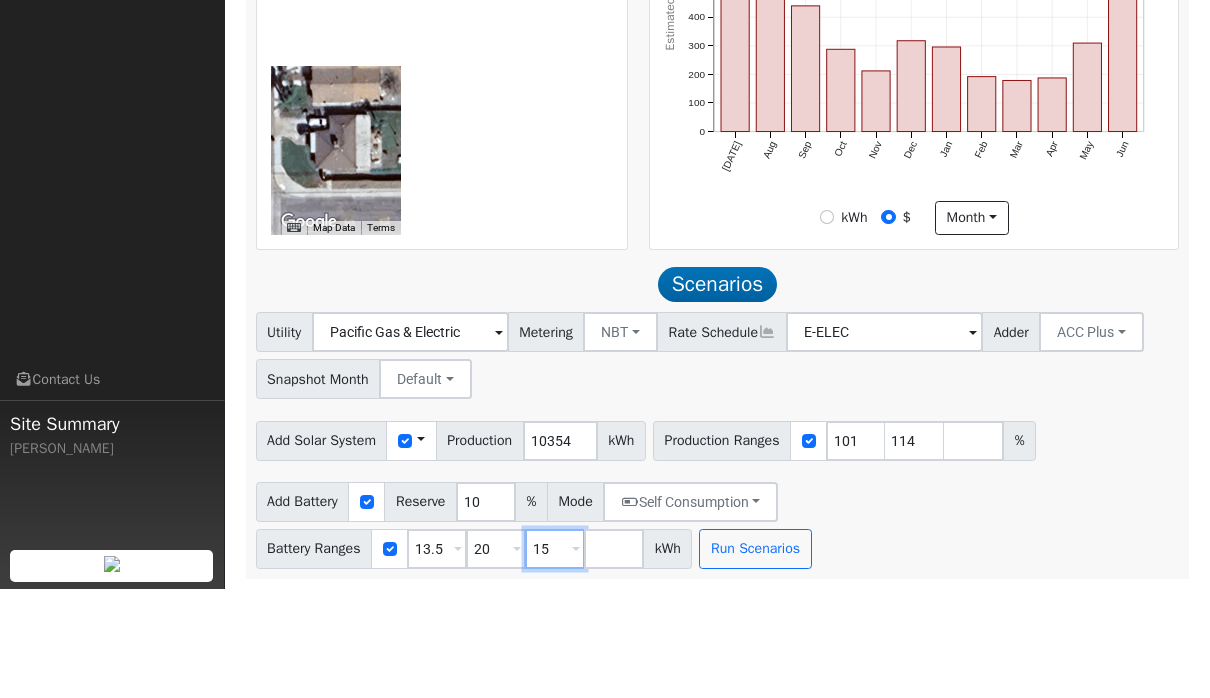 type on "15" 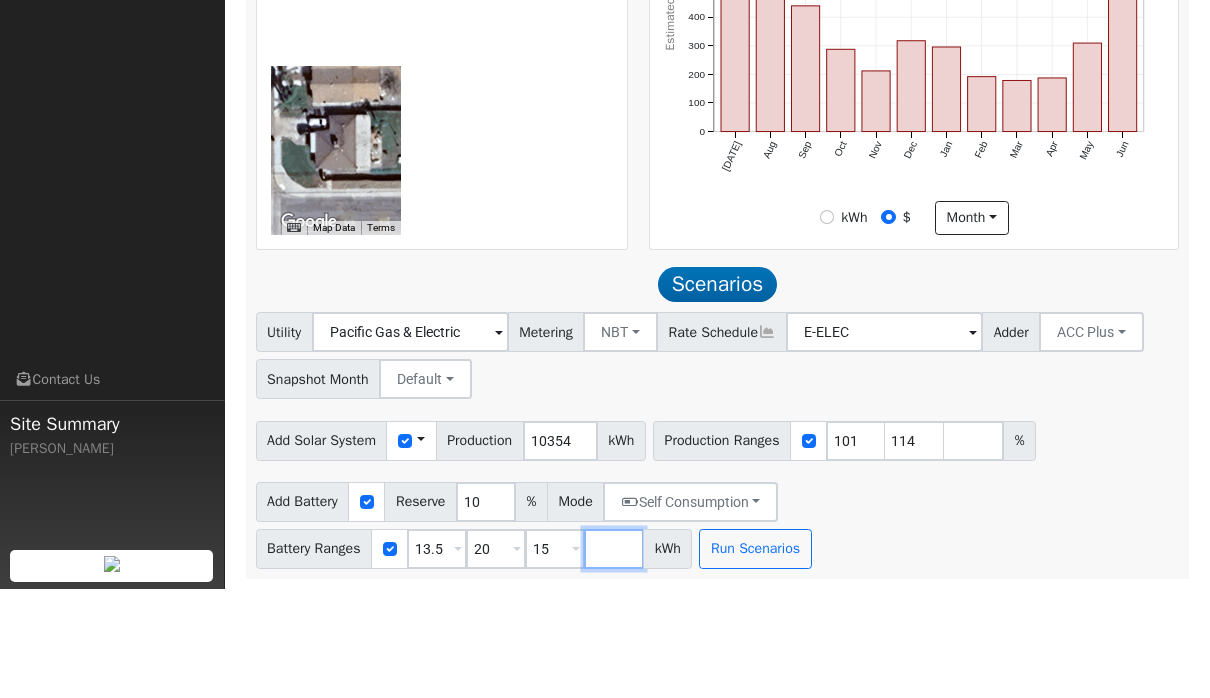 type on "15" 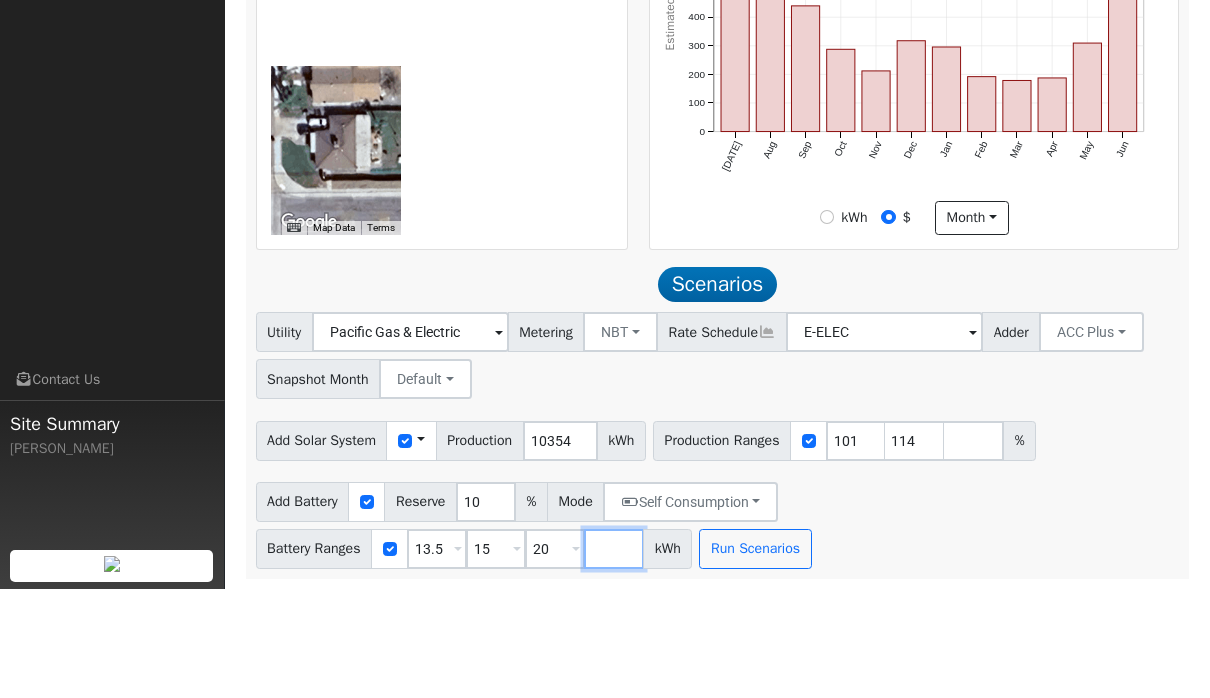 click at bounding box center (614, 658) 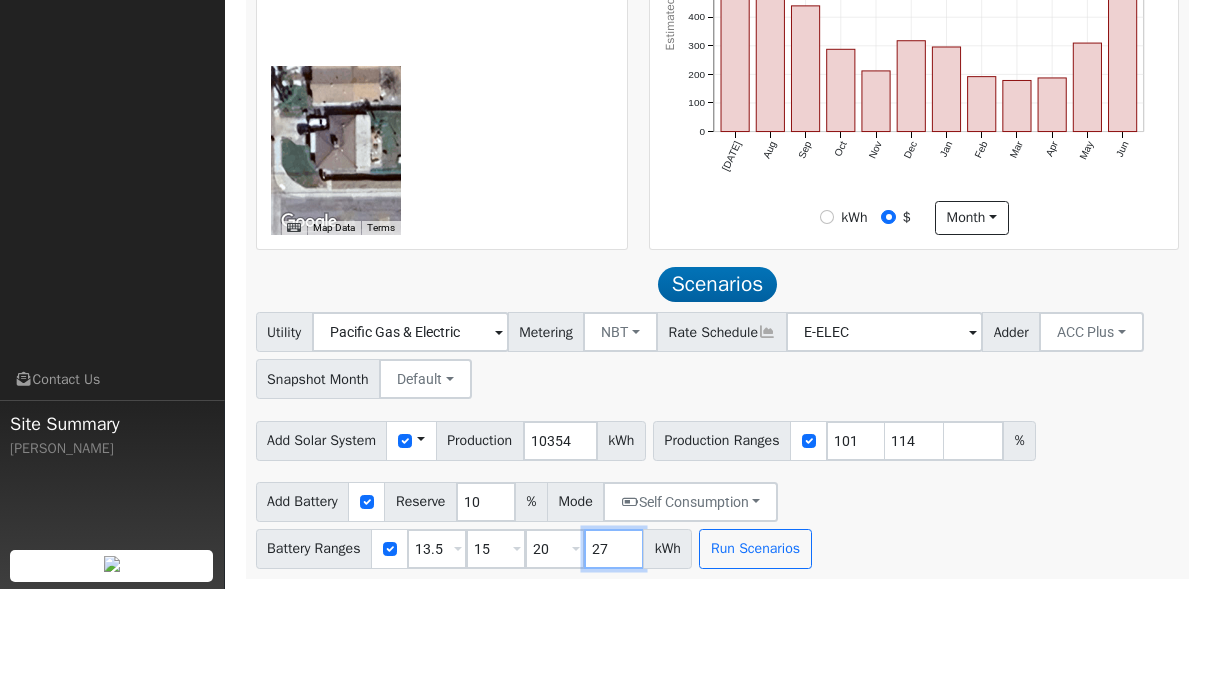 scroll, scrollTop: 624, scrollLeft: 0, axis: vertical 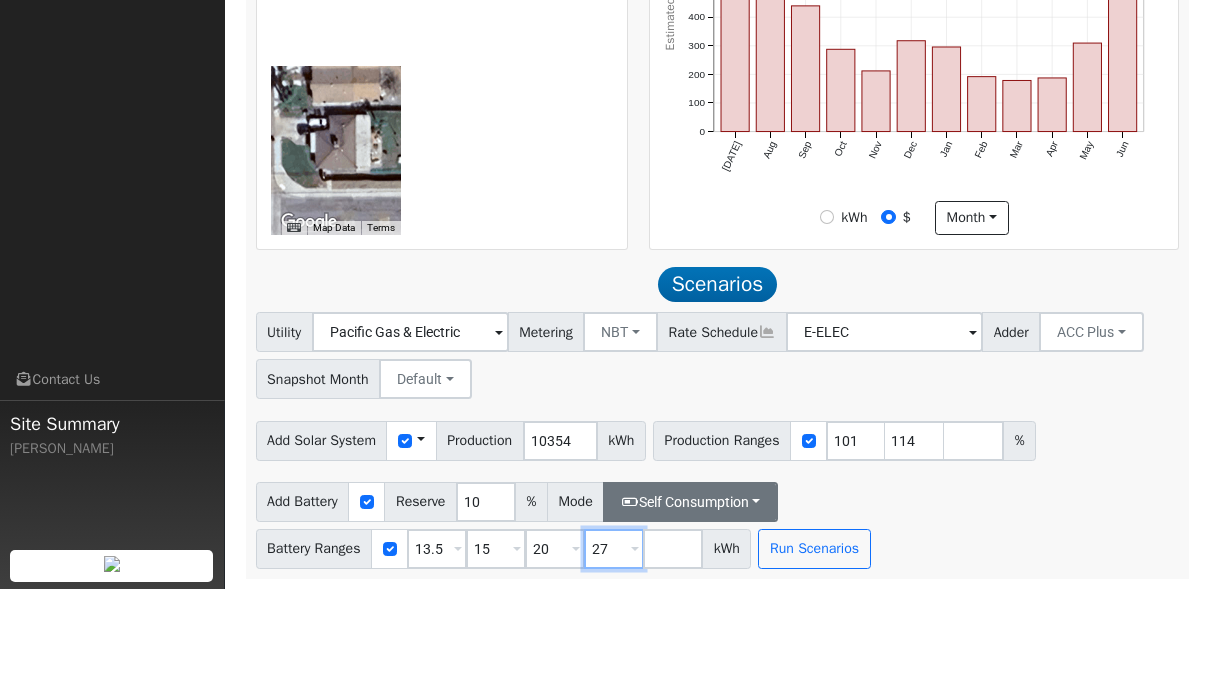type on "27" 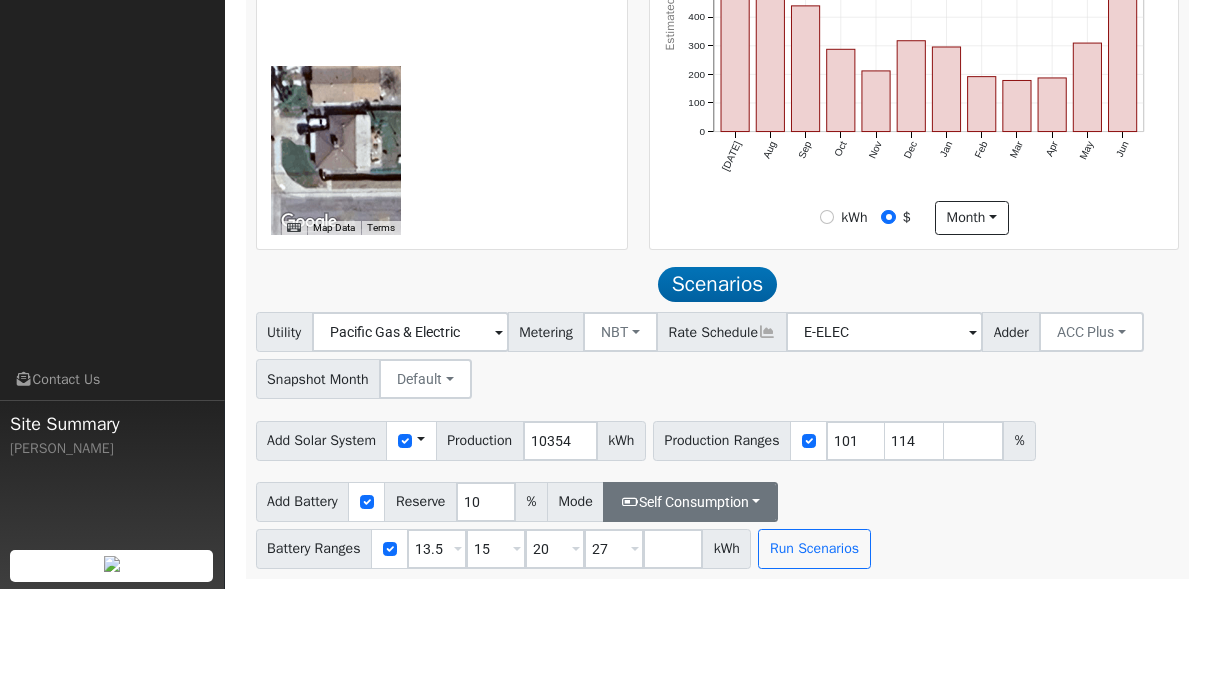 click on "Utility Pacific Gas & Electric Metering NBT NEM NBT  Rate Schedule  E-ELEC Adder ACC Plus - None - ACC Plus SB-535 Snapshot Month Default Jan Feb Mar Apr May Jun [DATE] Aug Sep Oct Nov Dec Add Solar System Use CSV Data Production 10354 kWh Production Ranges 101 114 % Add Battery Reserve 10 % Mode  Self Consumption  Self Consumption  Peak Savings    ACC High Value Push    Backup Battery Ranges 13.5 Overrides Reserve % Mode  None None  Self Consumption  Peak Savings    ACC High Value Push    Backup 15 Overrides Reserve % Mode  None None  Self Consumption  Peak Savings    ACC High Value Push    Backup 20 Overrides Reserve % Mode  None None  Self Consumption  Peak Savings    ACC High Value Push    Backup 27 Overrides Reserve % Mode  None None  Self Consumption  Peak Savings    ACC High Value Push    Backup kWh Run Scenarios" at bounding box center [717, 549] 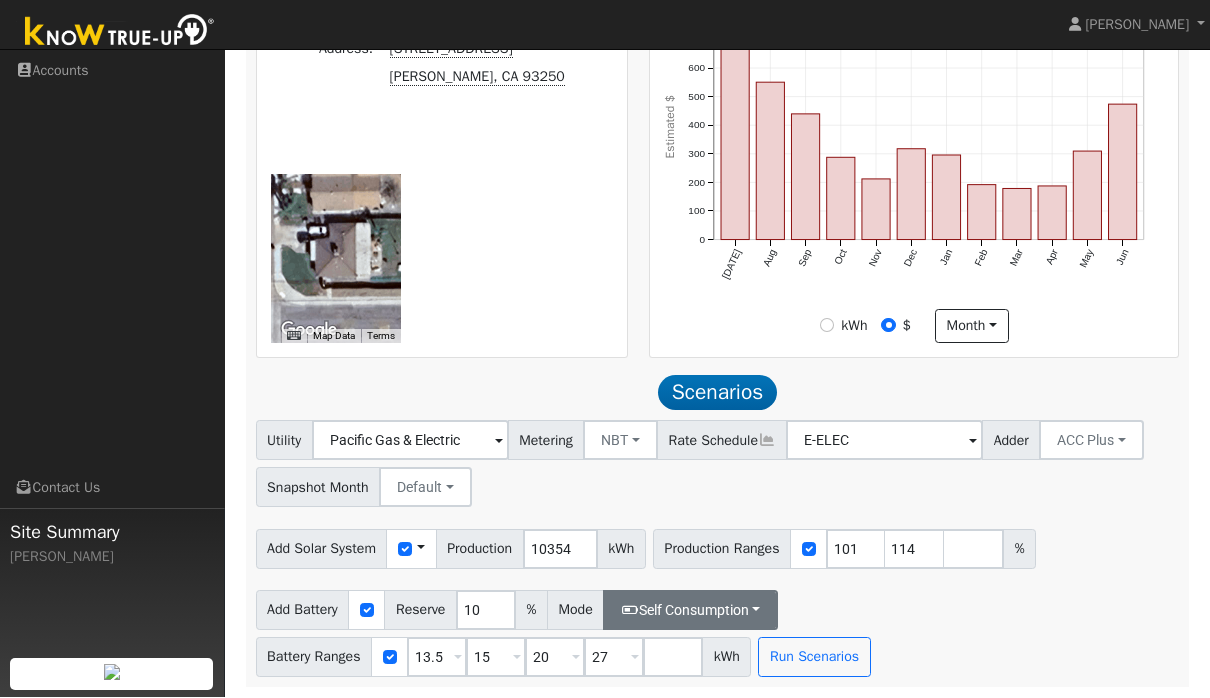 click on "Self Consumption" at bounding box center (690, 611) 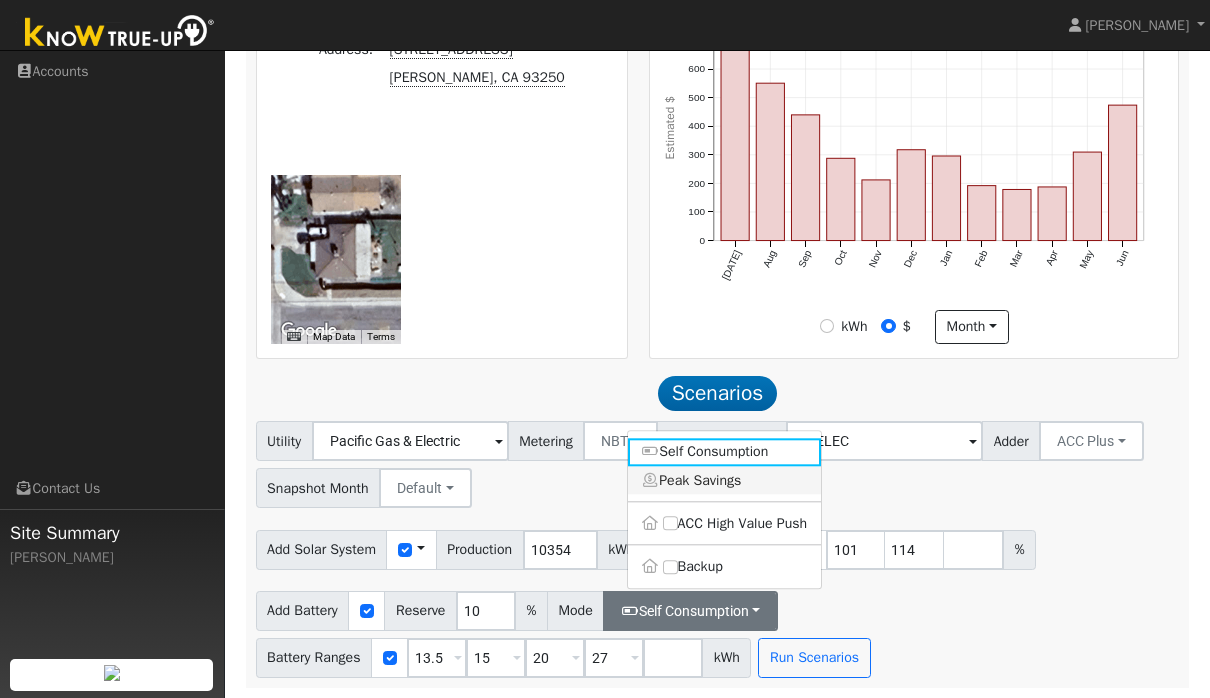 click on "Peak Savings" at bounding box center [725, 480] 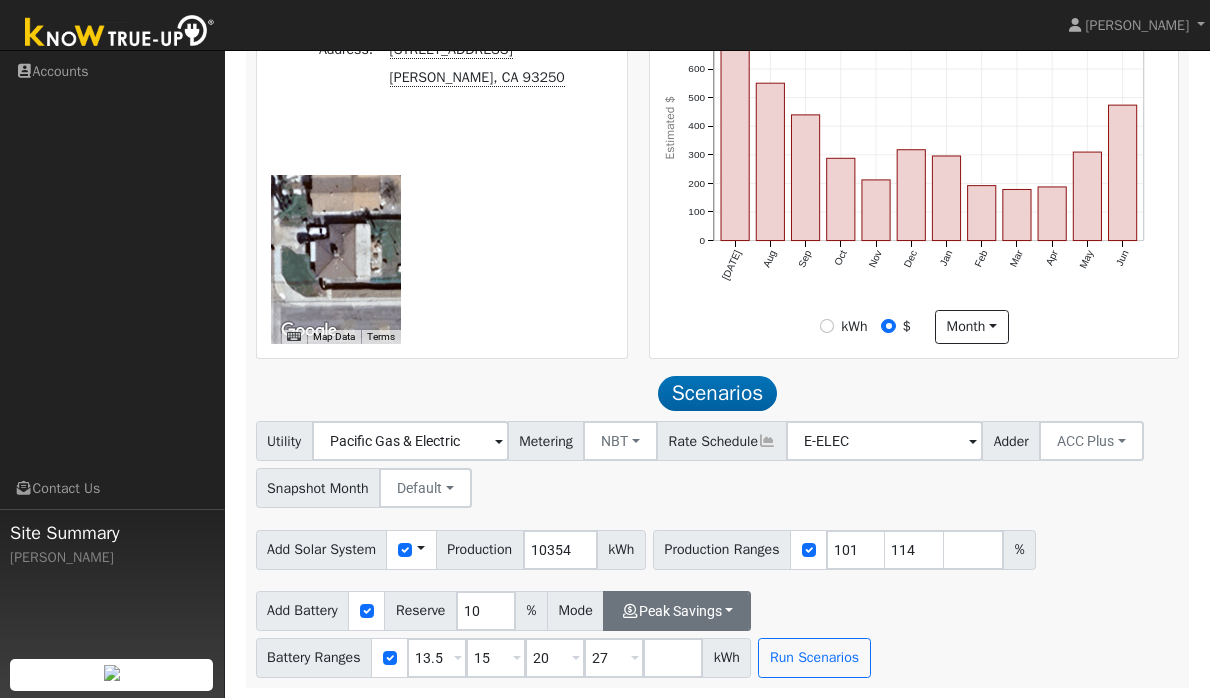 click on "Peak Savings" at bounding box center [677, 611] 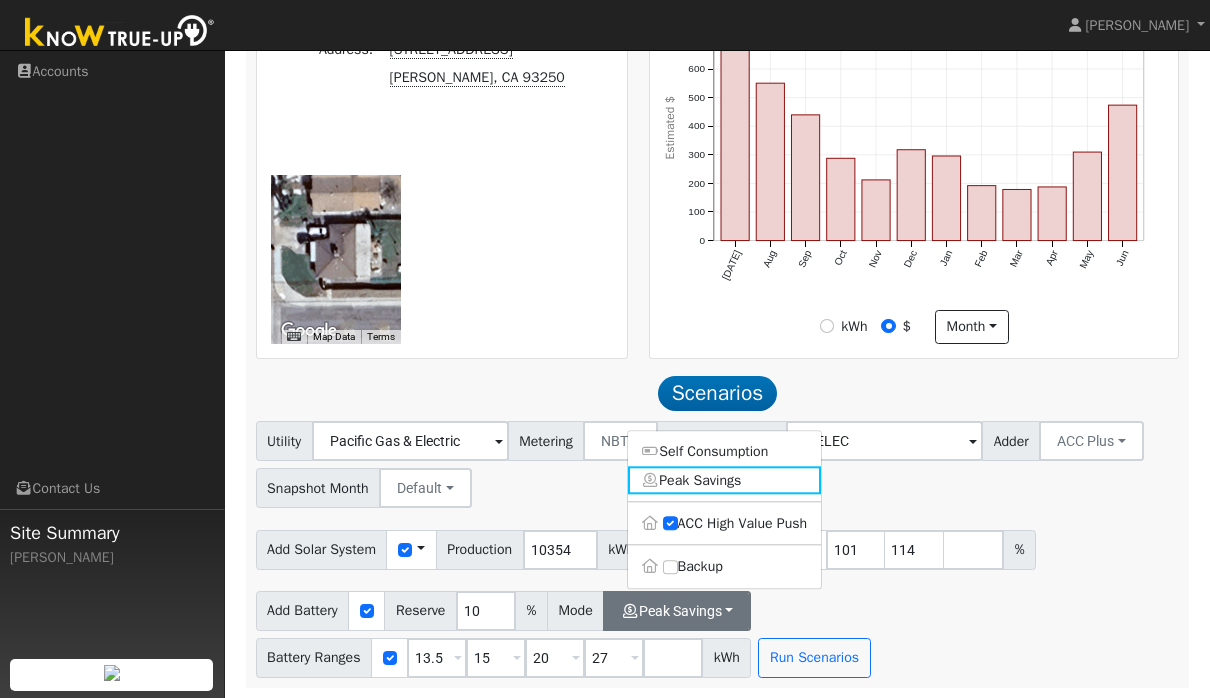 click on "Add Battery Reserve 10 % Mode  Peak Savings  Self Consumption  Peak Savings    ACC High Value Push    Backup Battery Ranges 13.5 Overrides Reserve % Mode  None None  Self Consumption  Peak Savings    ACC High Value Push    Backup 15 Overrides Reserve % Mode  None None  Self Consumption  Peak Savings    ACC High Value Push    Backup 20 Overrides Reserve % Mode  None None  Self Consumption  Peak Savings    ACC High Value Push    Backup 27 Overrides Reserve % Mode  None None  Self Consumption  Peak Savings    ACC High Value Push    Backup kWh Run Scenarios" at bounding box center (717, 631) 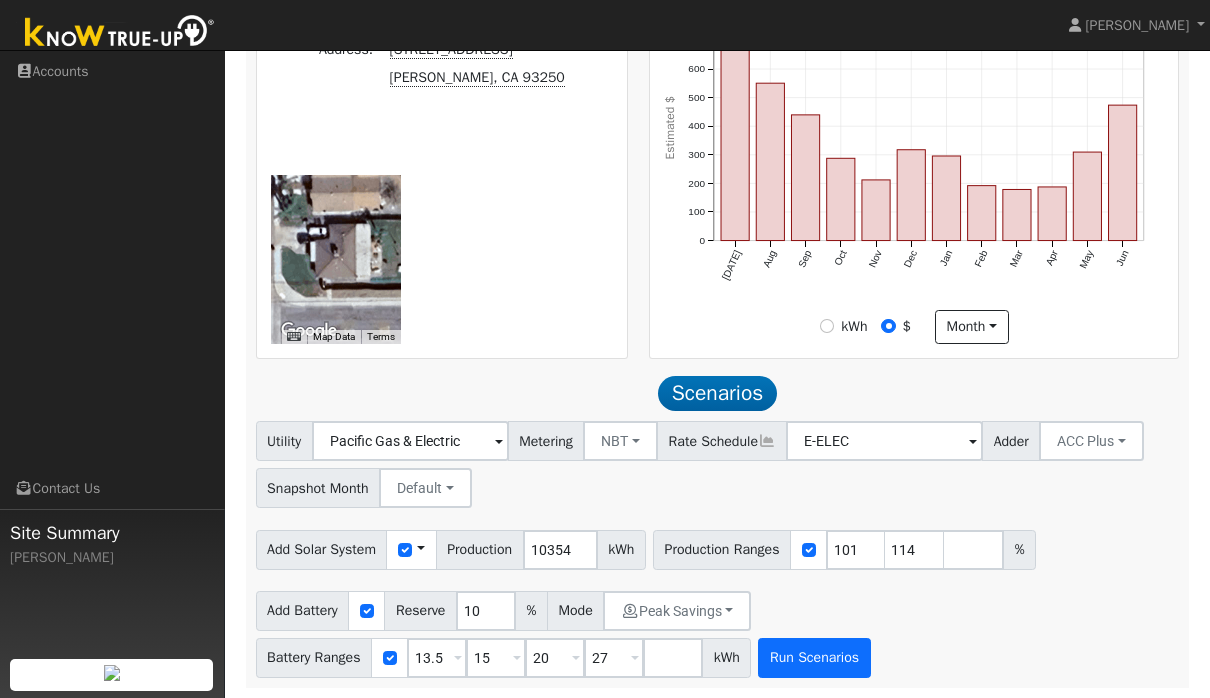 click on "Run Scenarios" at bounding box center [814, 658] 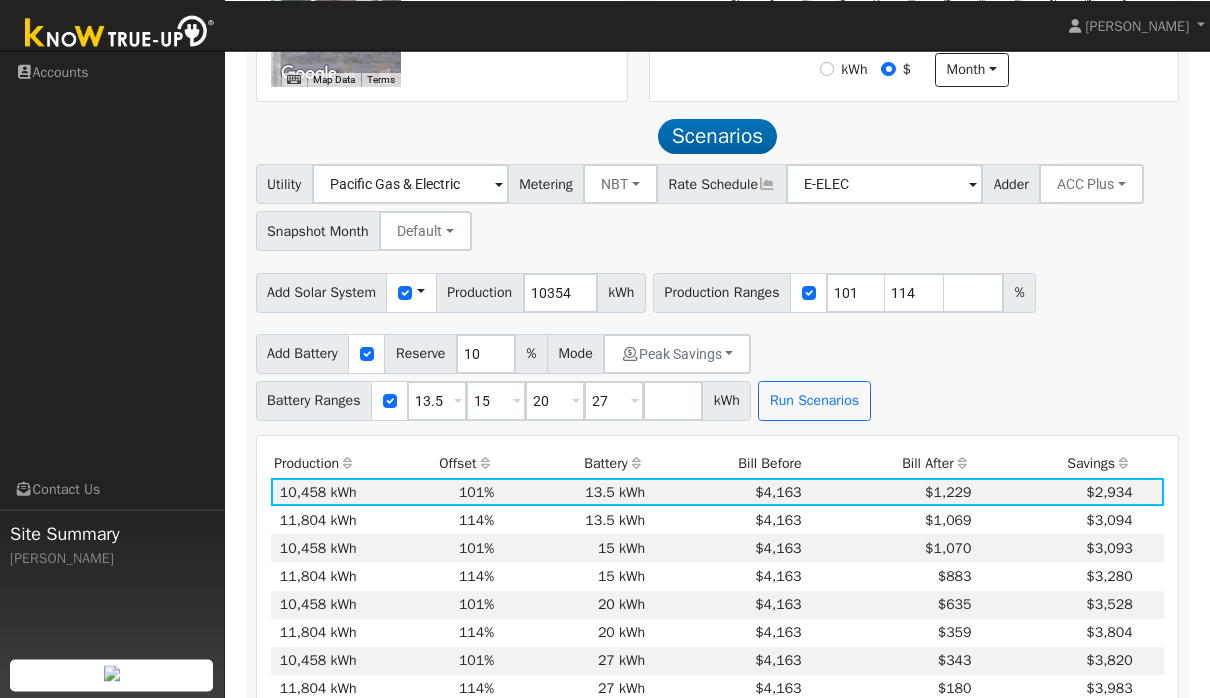 scroll, scrollTop: 939, scrollLeft: 0, axis: vertical 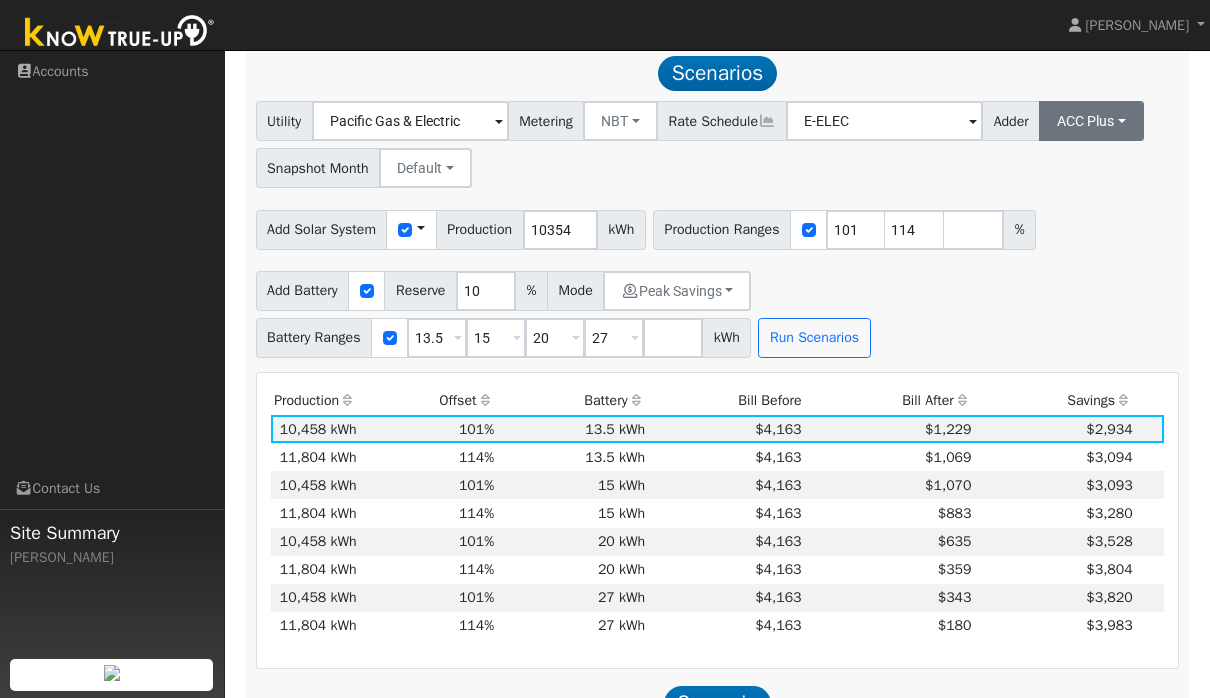 click on "ACC Plus" at bounding box center [1091, 121] 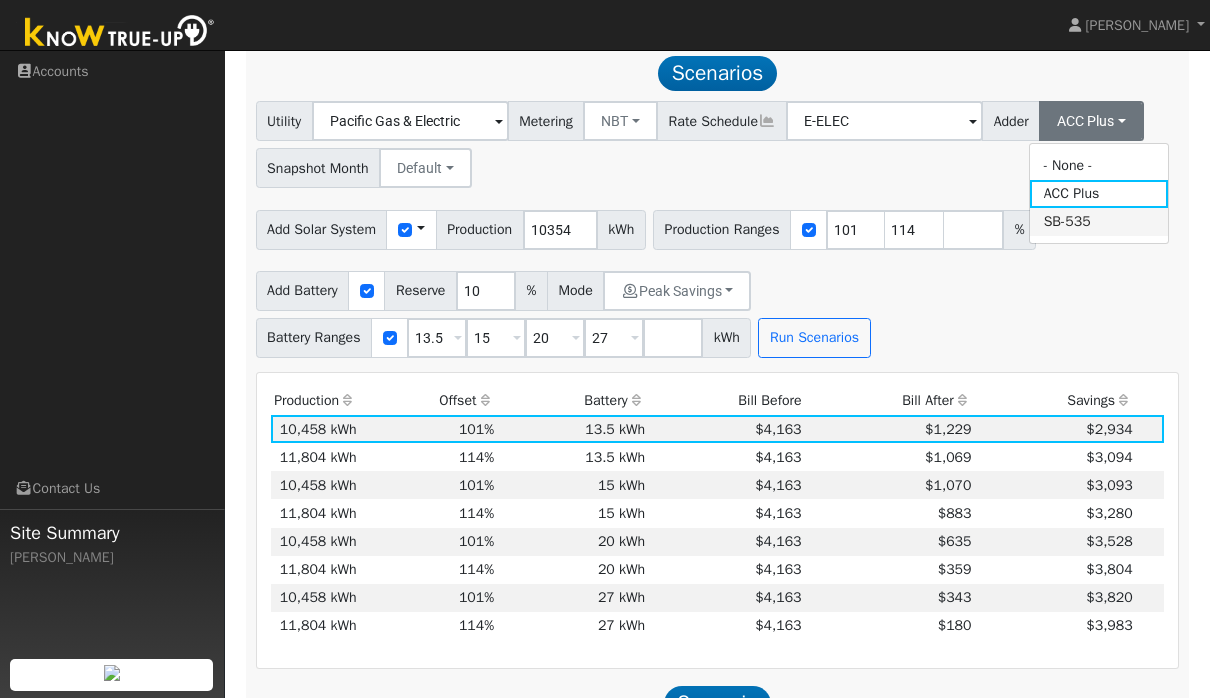 click on "SB-535" at bounding box center [1099, 222] 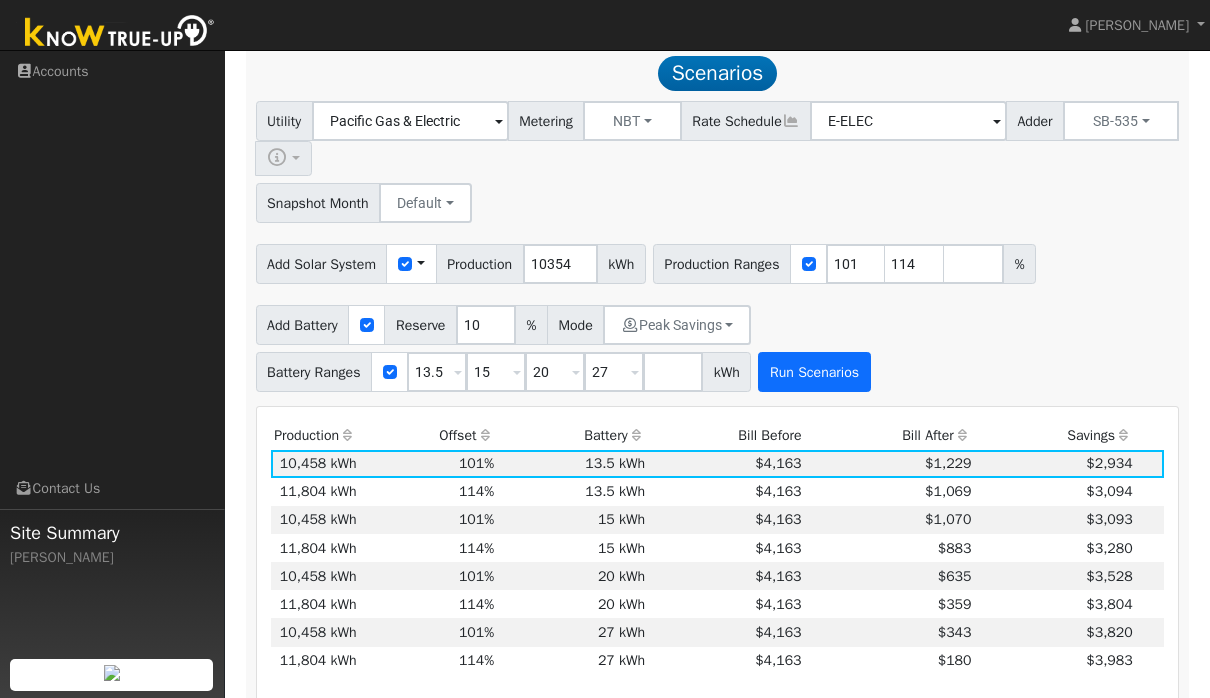 click on "Run Scenarios" at bounding box center (814, 372) 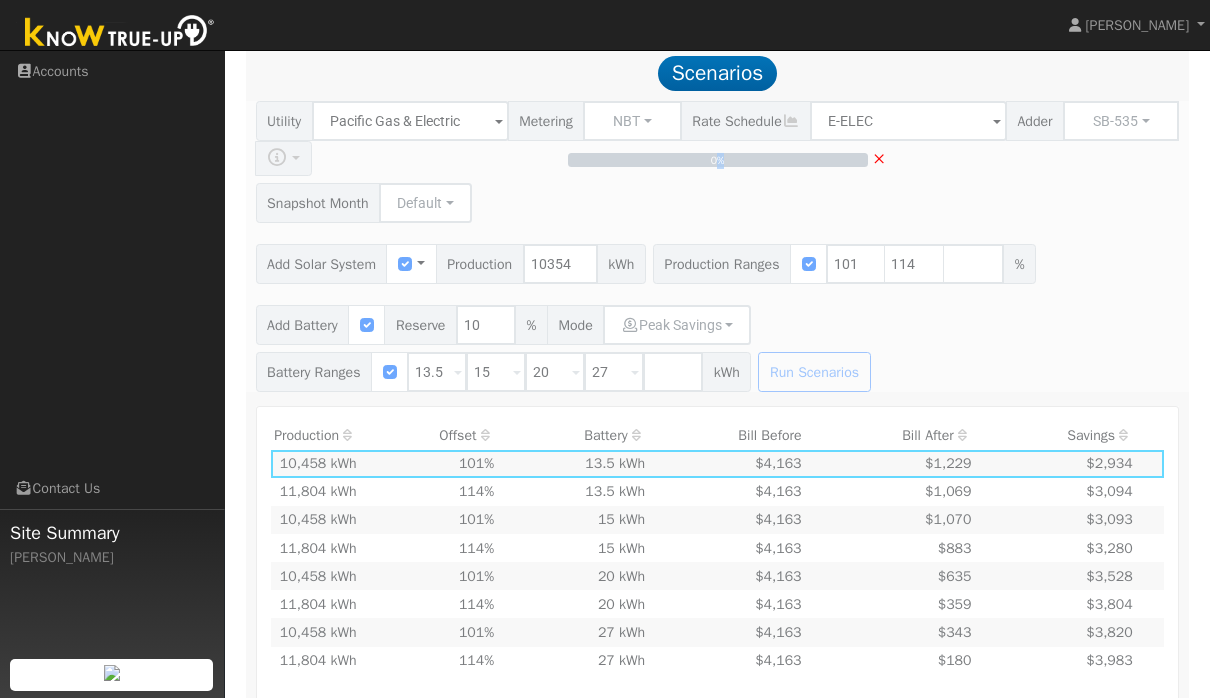 click on "0%  ×" at bounding box center [717, 246] 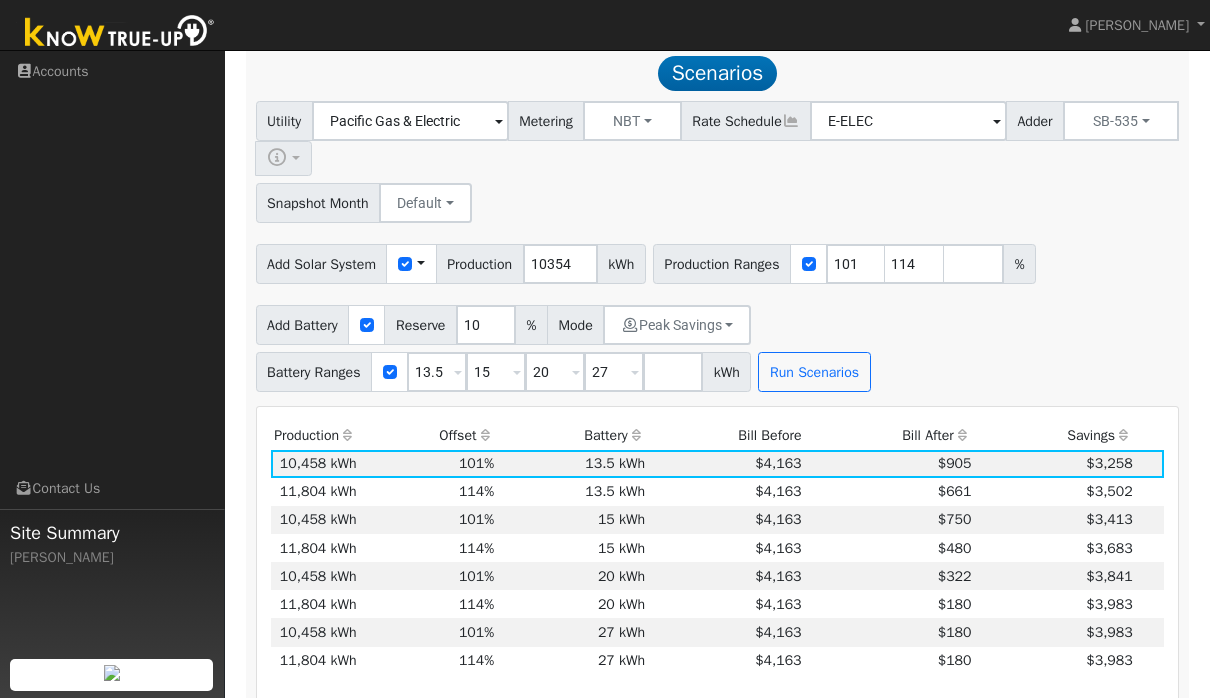 click at bounding box center [963, 435] 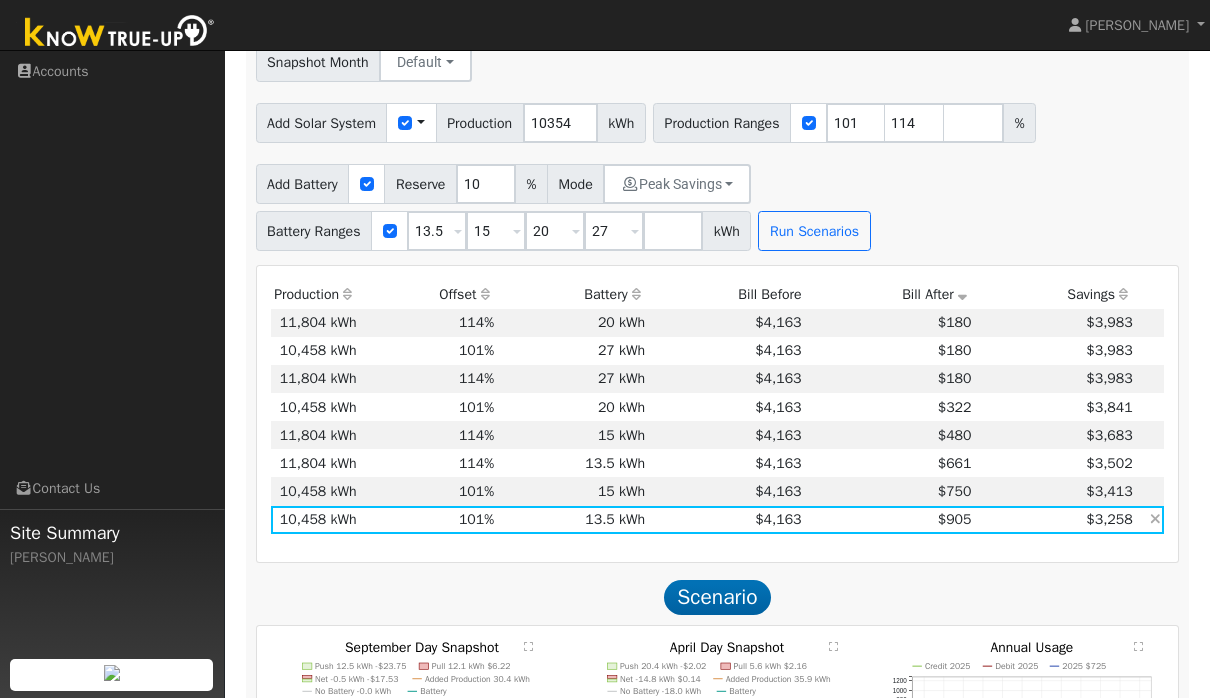 scroll, scrollTop: 1086, scrollLeft: 0, axis: vertical 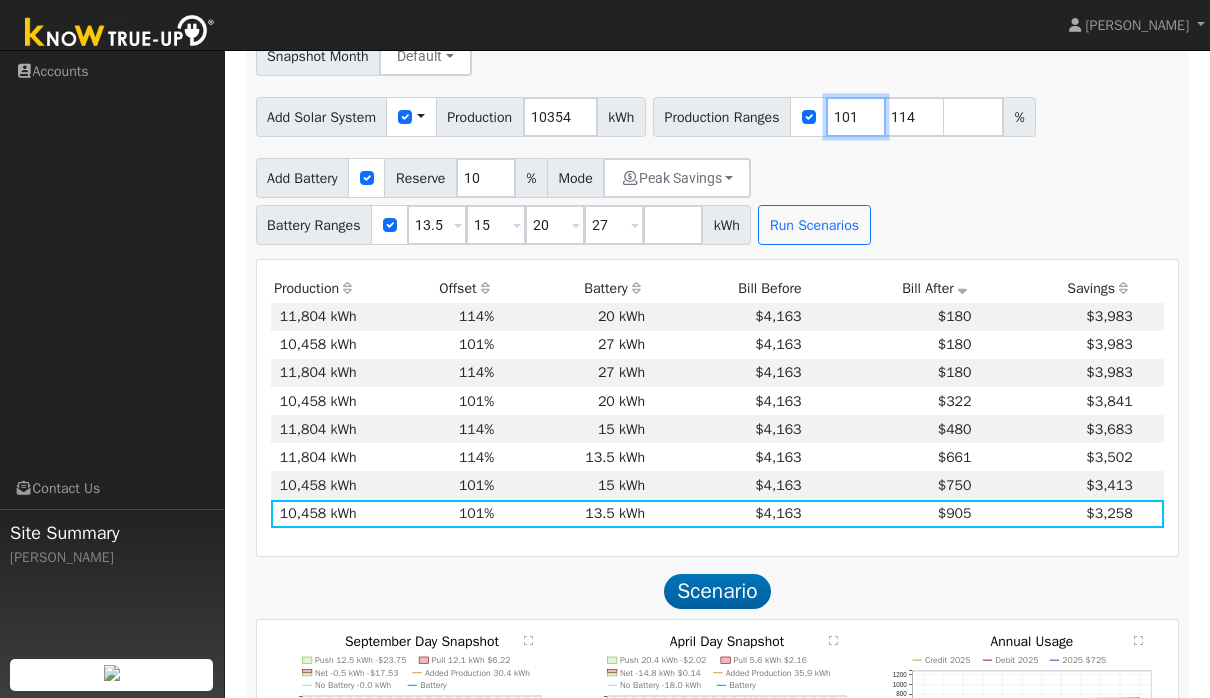 click on "101" at bounding box center (856, 117) 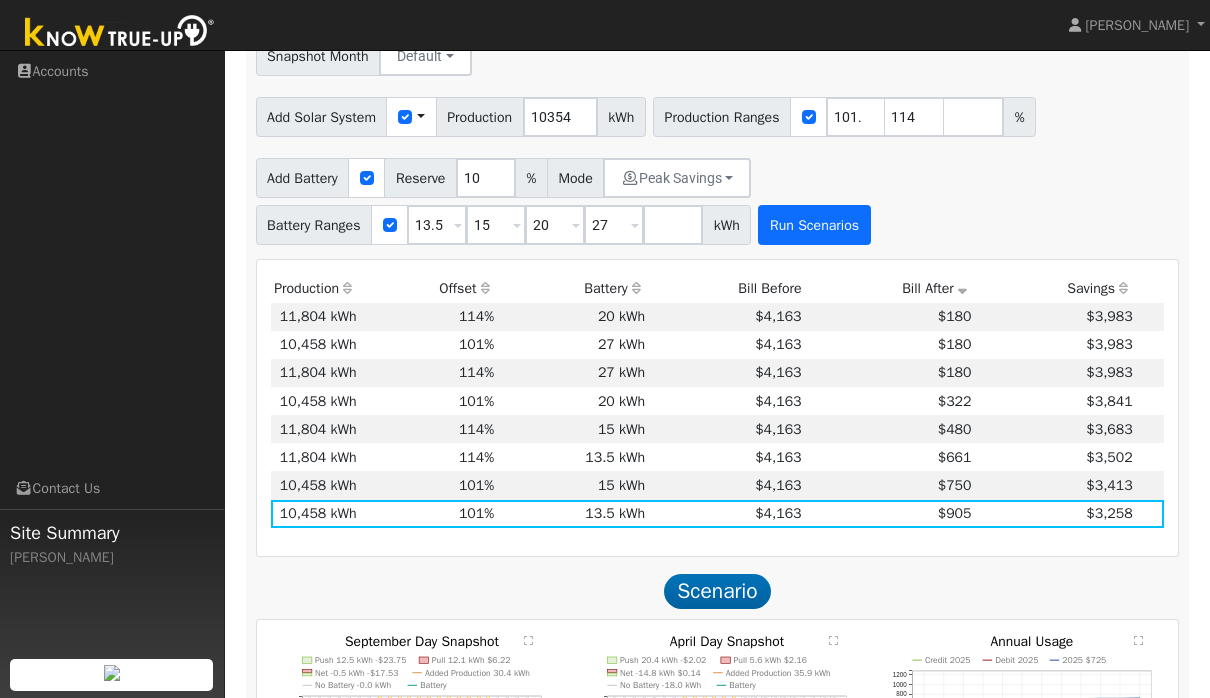 click on "Run Scenarios" at bounding box center [814, 225] 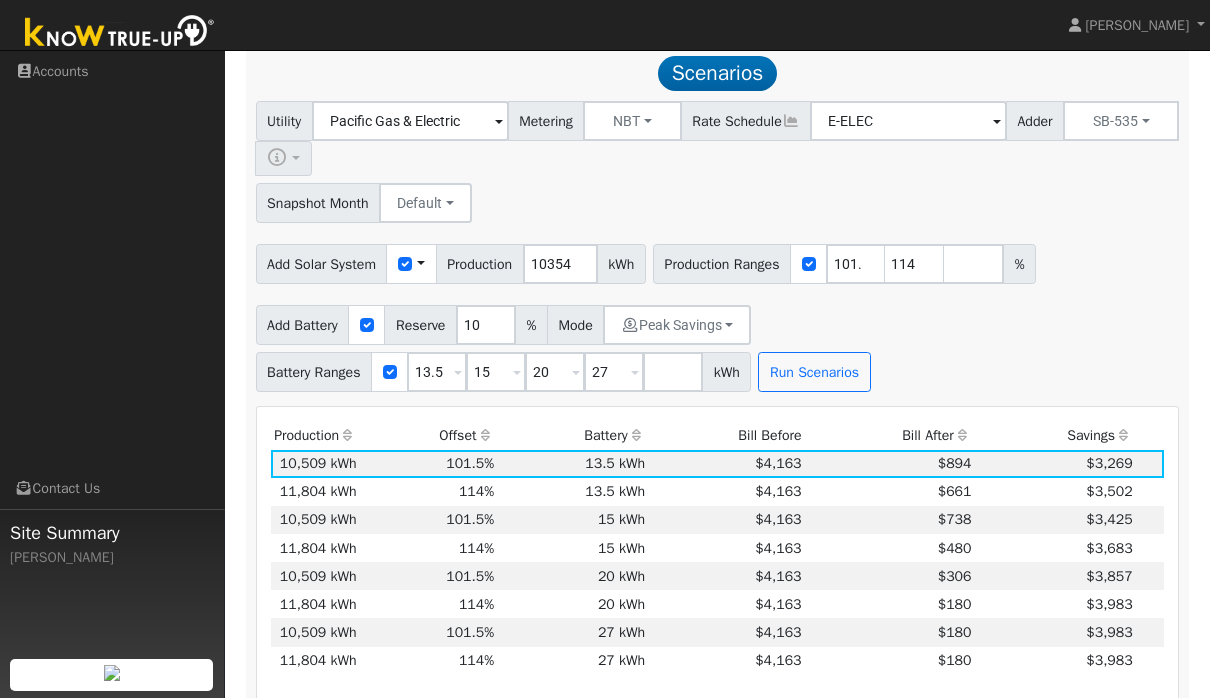 scroll, scrollTop: 1021, scrollLeft: 0, axis: vertical 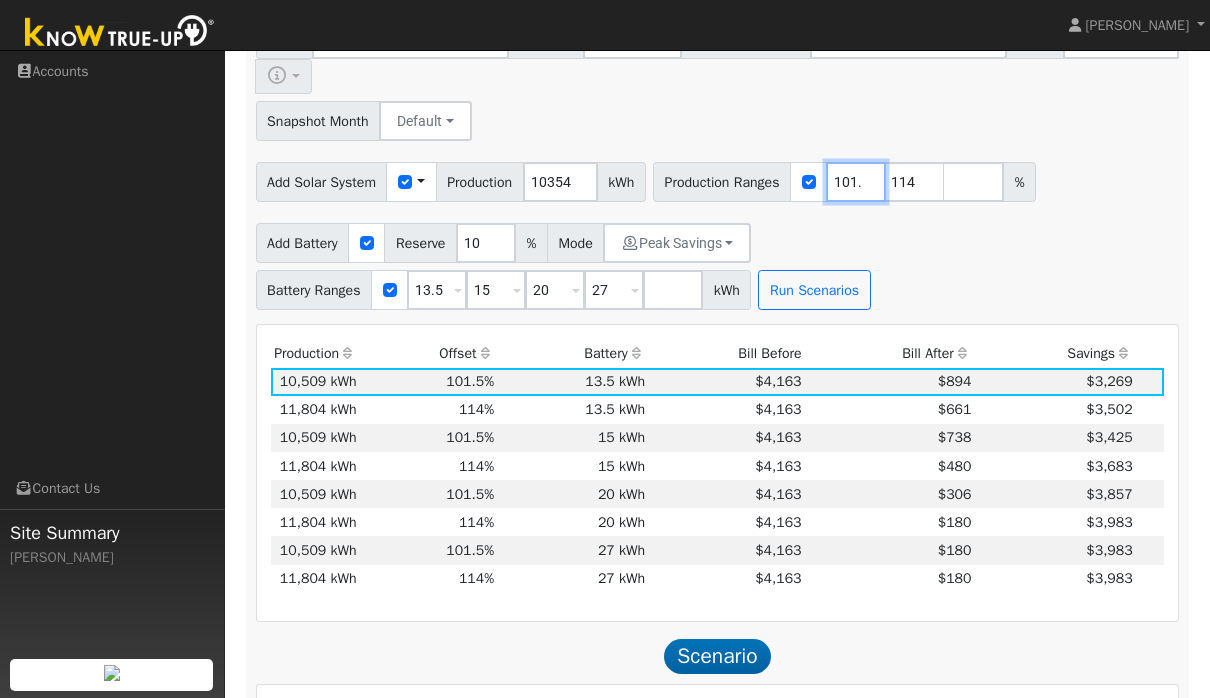 click on "101.5" at bounding box center [856, 182] 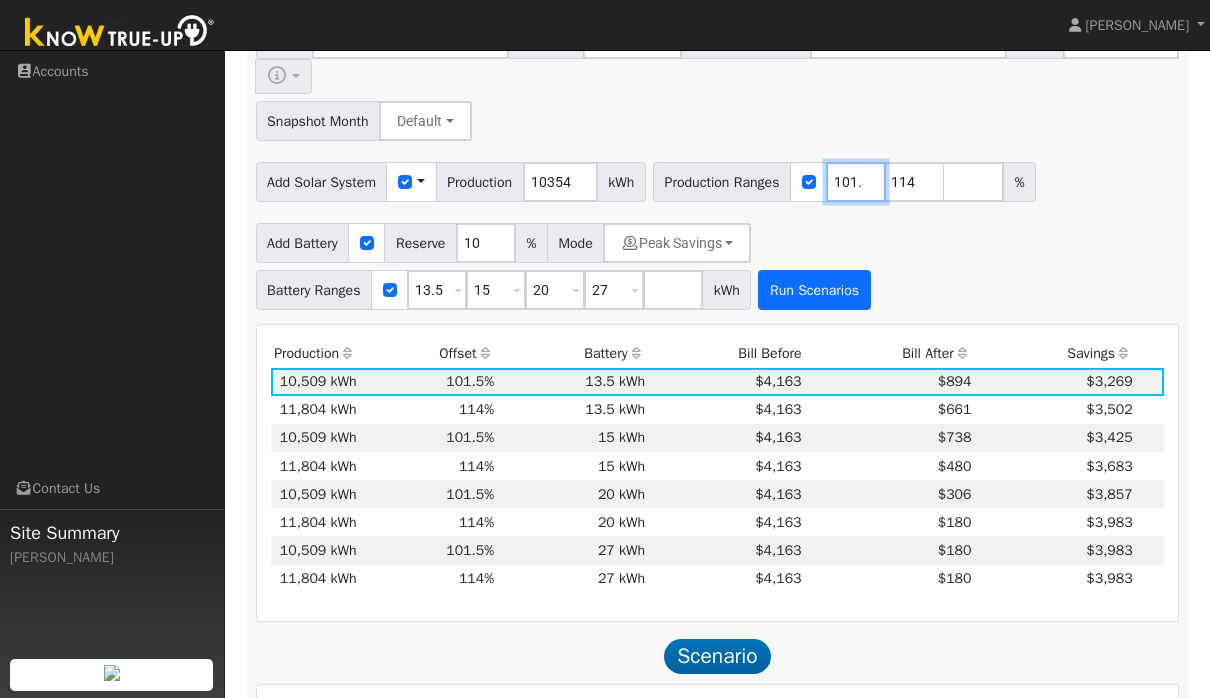 type on "101.31" 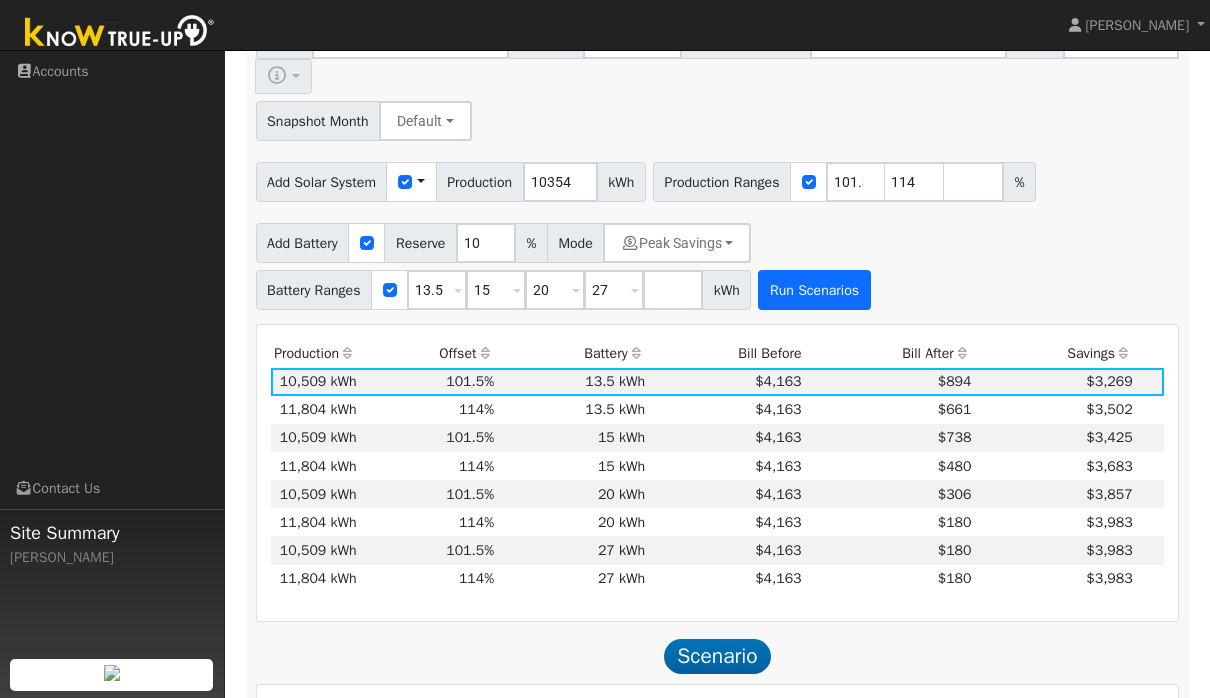 click on "Run Scenarios" at bounding box center (814, 290) 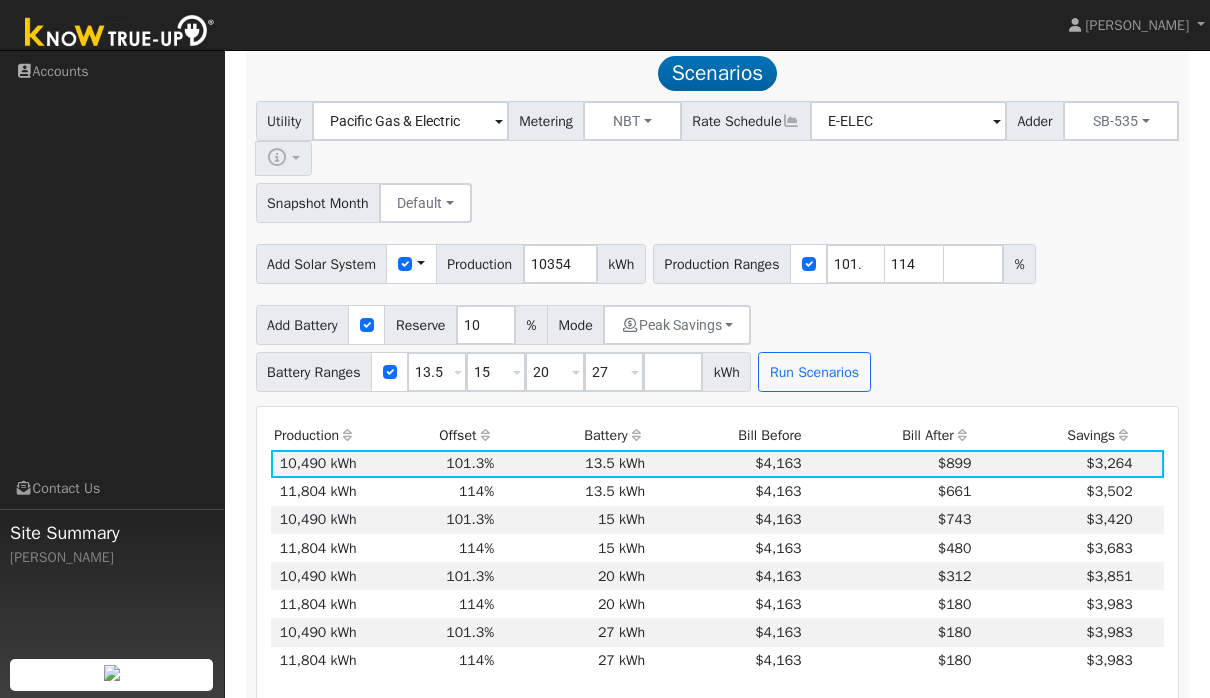 scroll, scrollTop: 935, scrollLeft: 0, axis: vertical 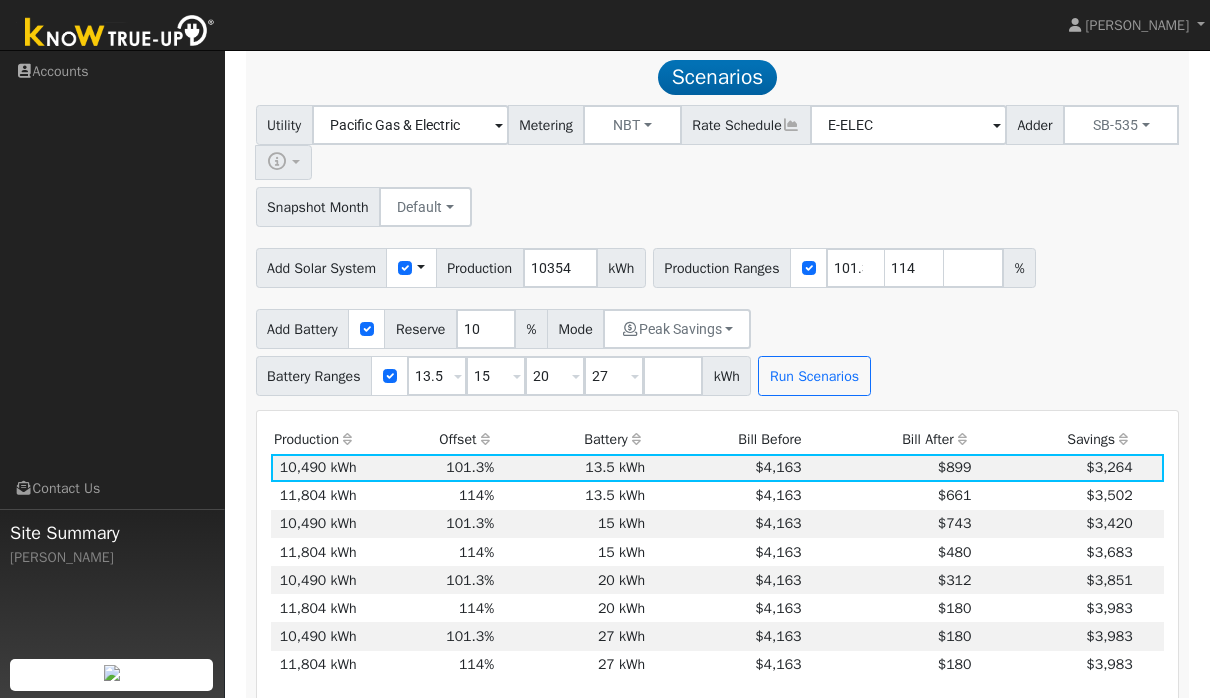 click at bounding box center (963, 439) 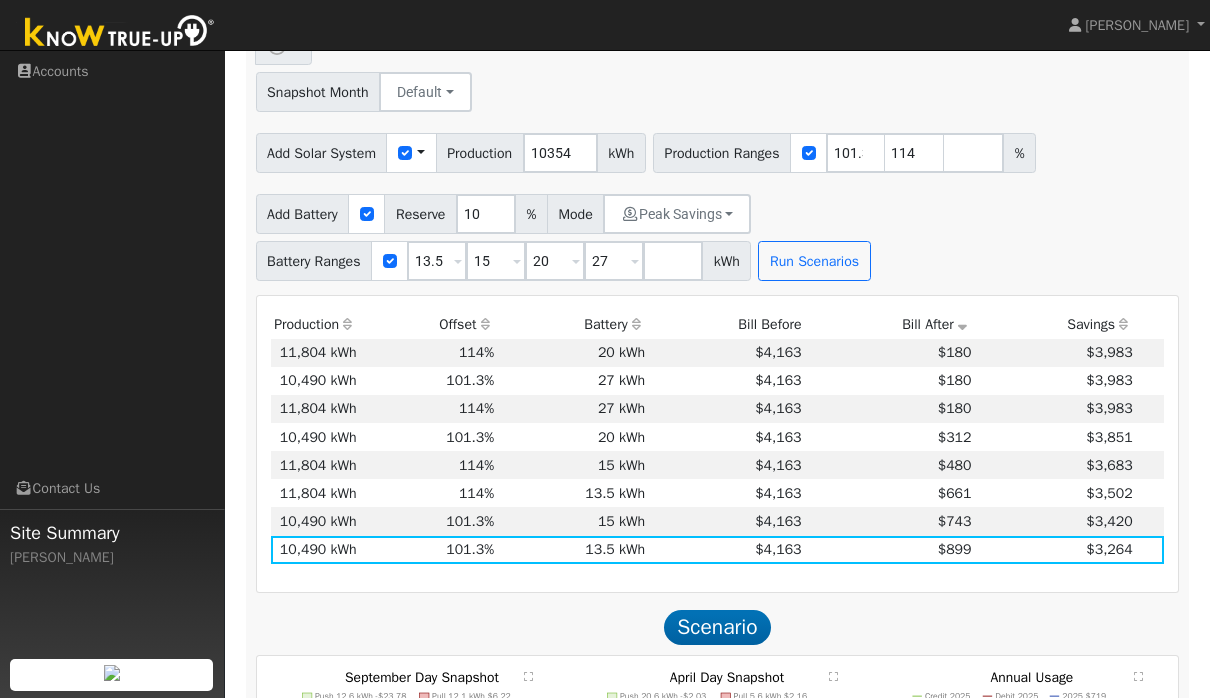 scroll, scrollTop: 1034, scrollLeft: 0, axis: vertical 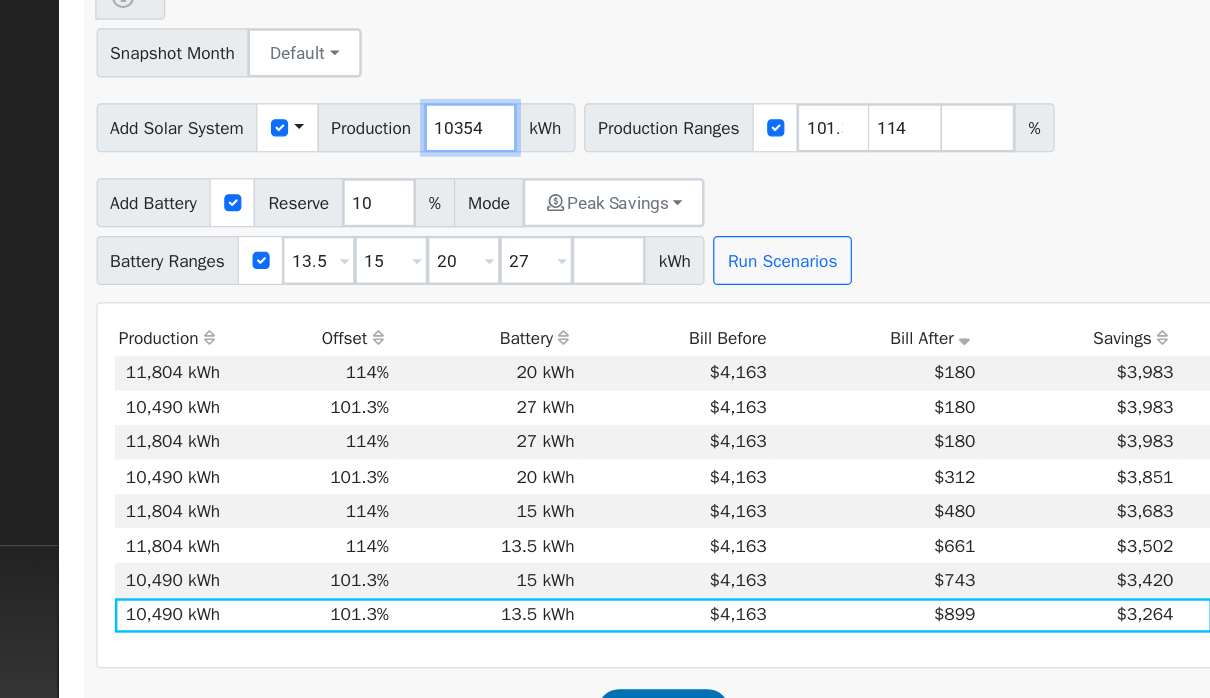 click on "10354" at bounding box center (560, 169) 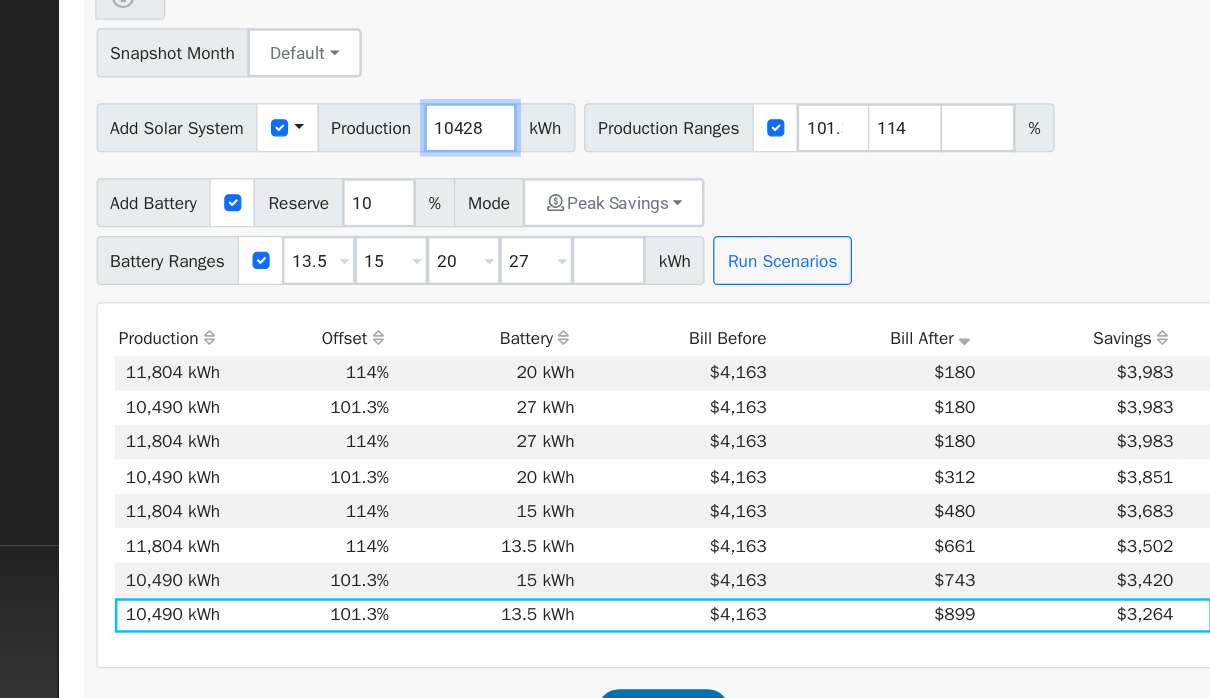 type on "10428" 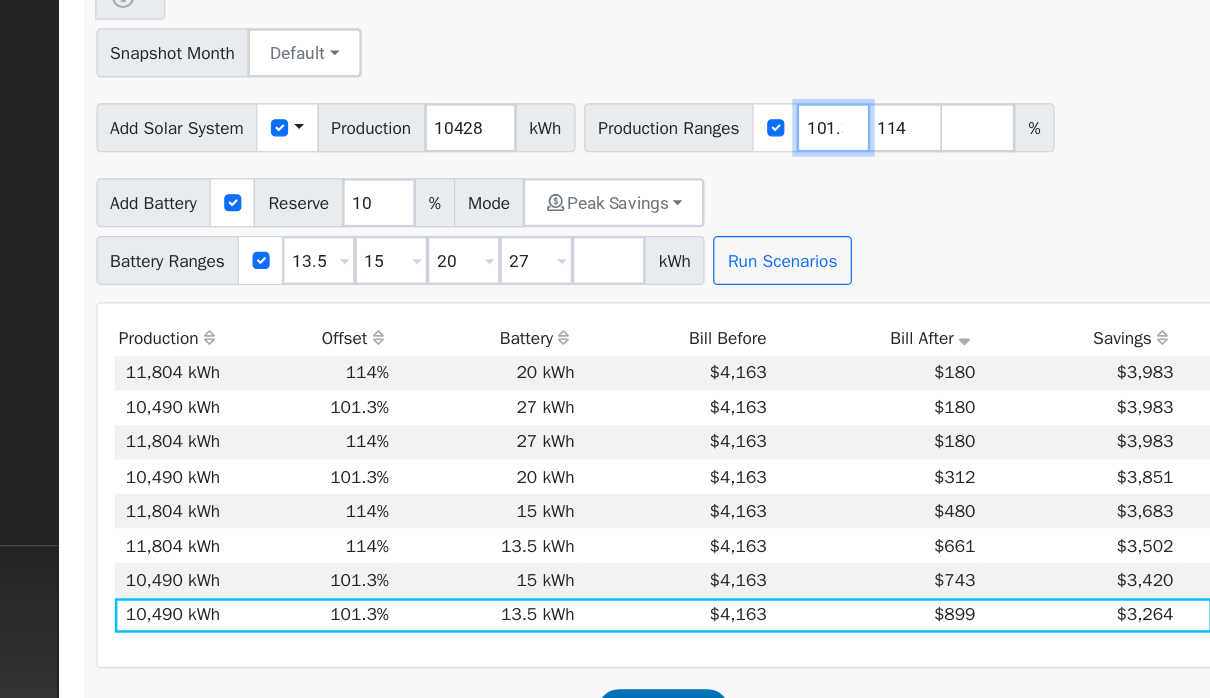 click on "101.31" at bounding box center [856, 169] 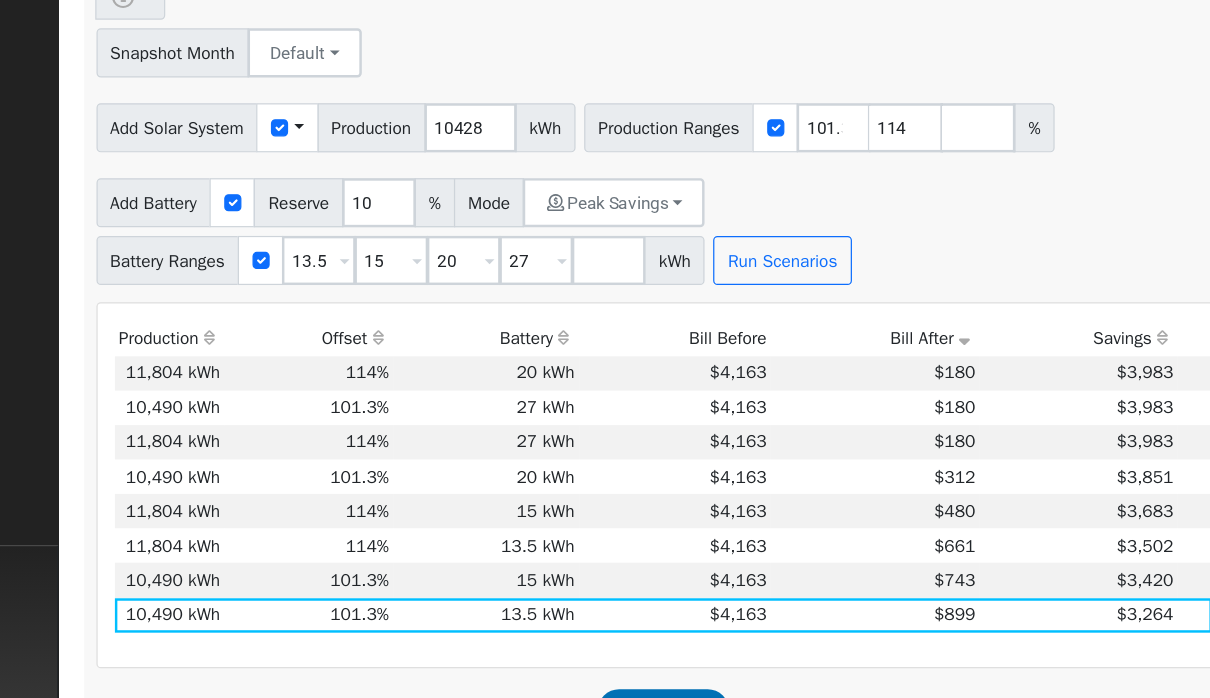 click on "Add Battery Reserve 10 % Mode  Peak Savings  Self Consumption  Peak Savings    ACC High Value Push    Backup Battery Ranges 13.5 Overrides Reserve % Mode  None None  Self Consumption  Peak Savings    ACC High Value Push    Backup 15 Overrides Reserve % Mode  None None  Self Consumption  Peak Savings    ACC High Value Push    Backup 20 Overrides Reserve % Mode  None None  Self Consumption  Peak Savings    ACC High Value Push    Backup 27 Overrides Reserve % Mode  None None  Self Consumption  Peak Savings    ACC High Value Push    Backup kWh Run Scenarios" at bounding box center (717, 250) 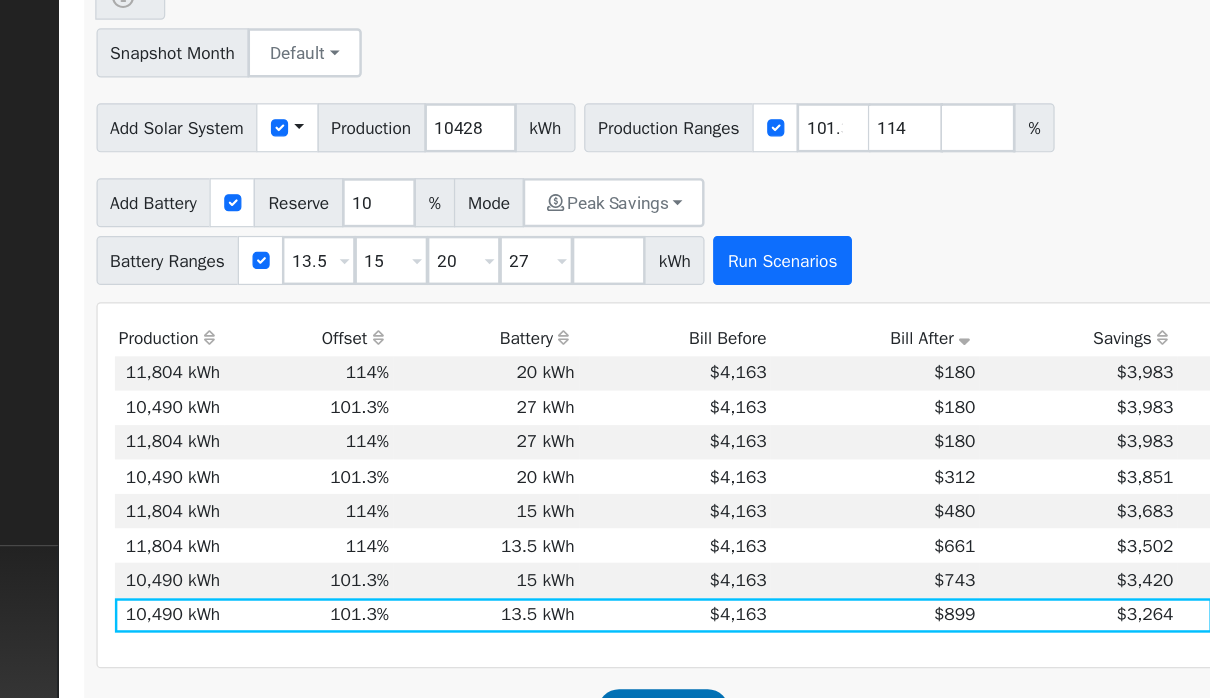 click on "Run Scenarios" at bounding box center (814, 277) 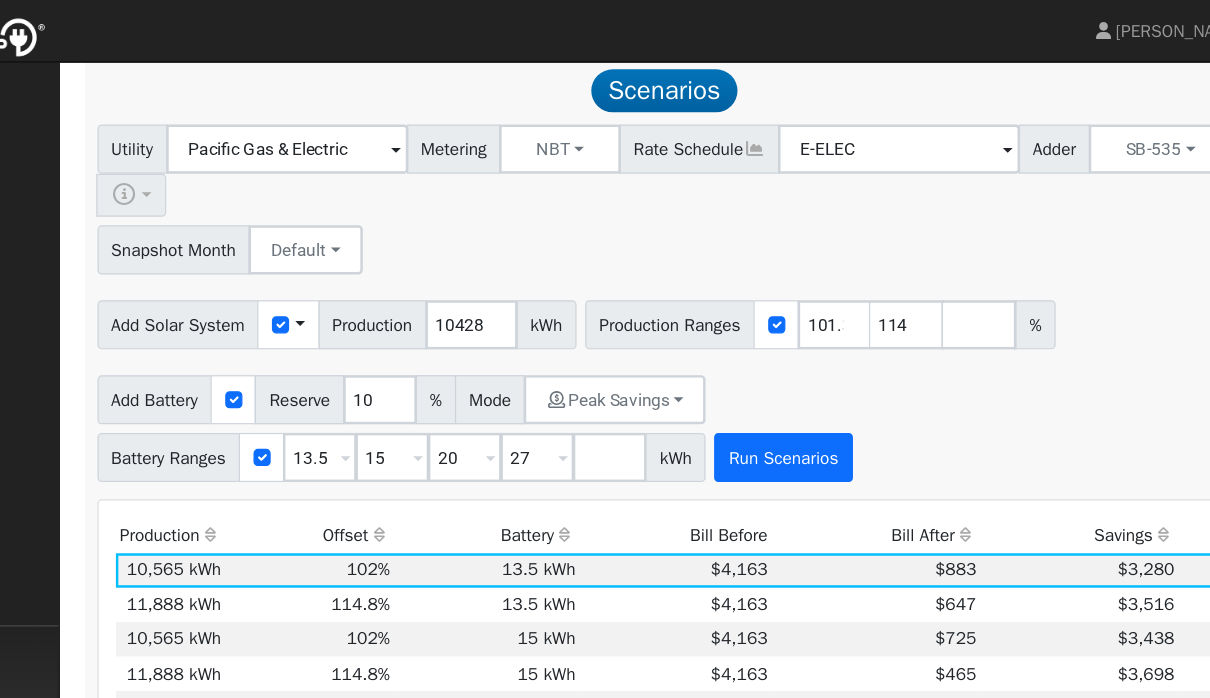 scroll, scrollTop: 939, scrollLeft: 0, axis: vertical 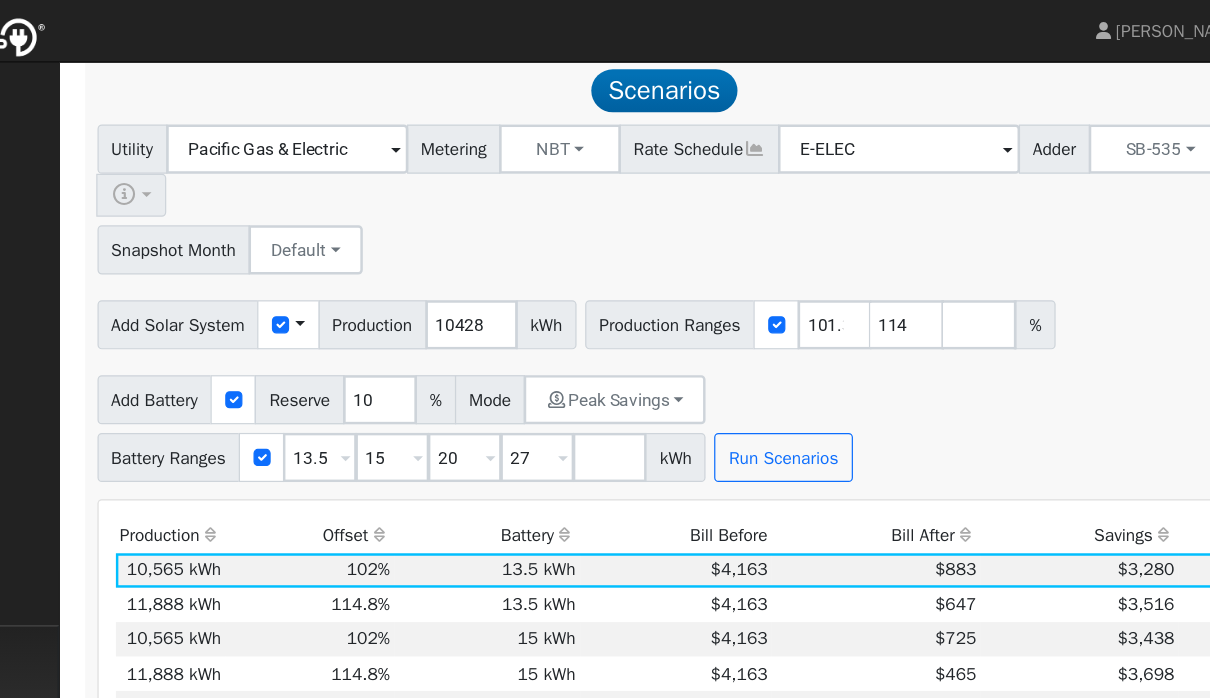 click at bounding box center [963, 435] 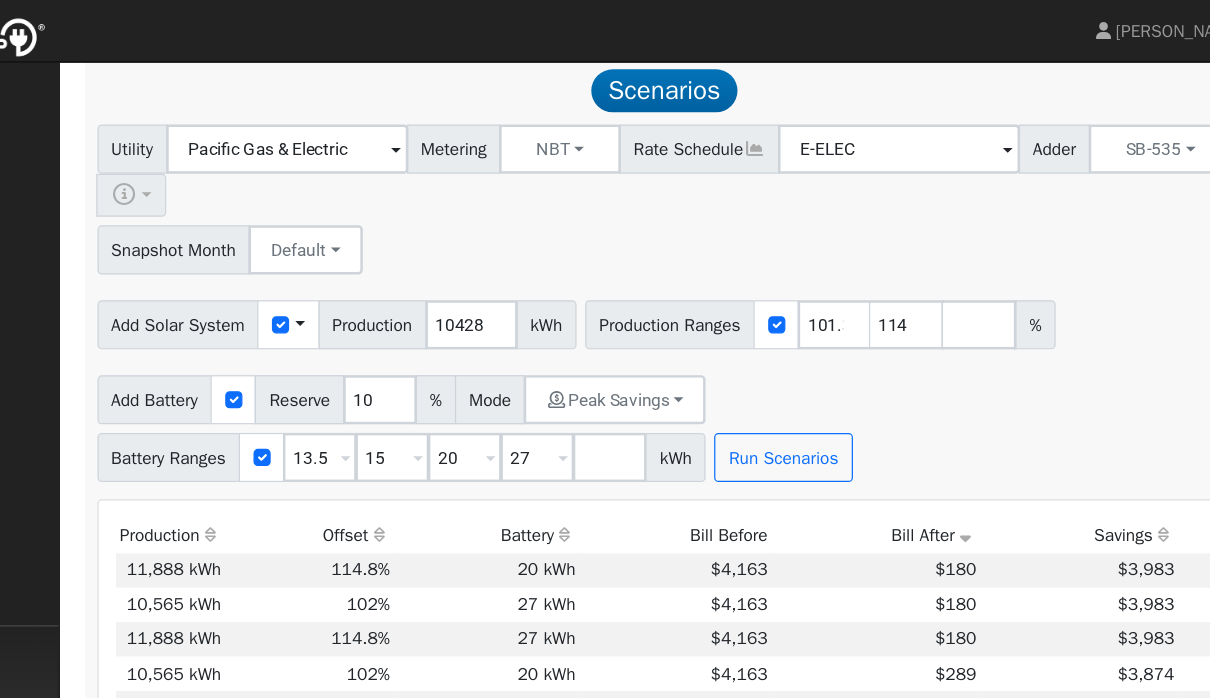 click at bounding box center [963, 435] 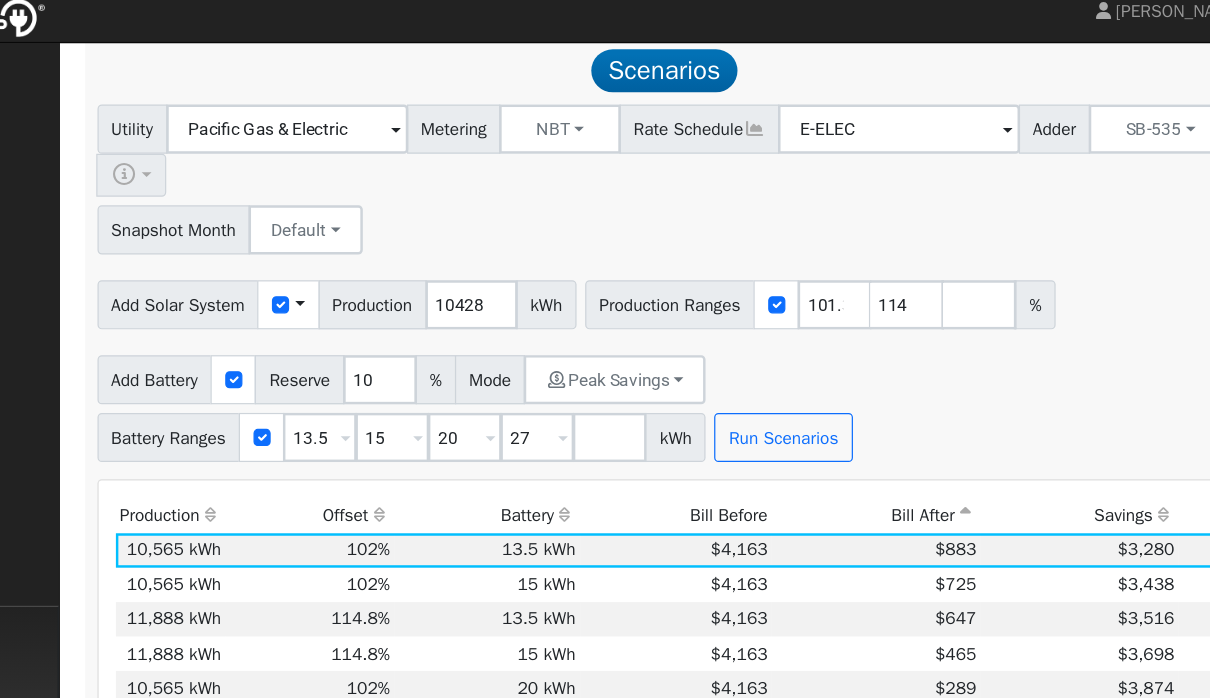 click on "Bill After" at bounding box center (890, 435) 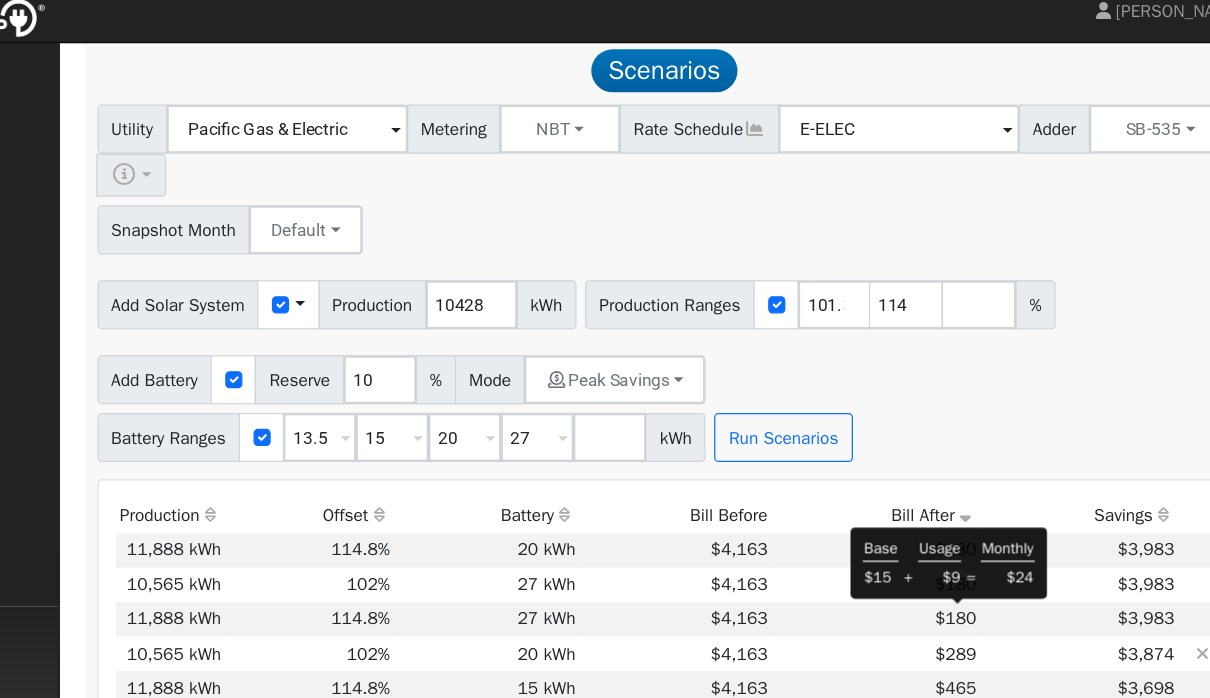 click on "$289" at bounding box center [955, 548] 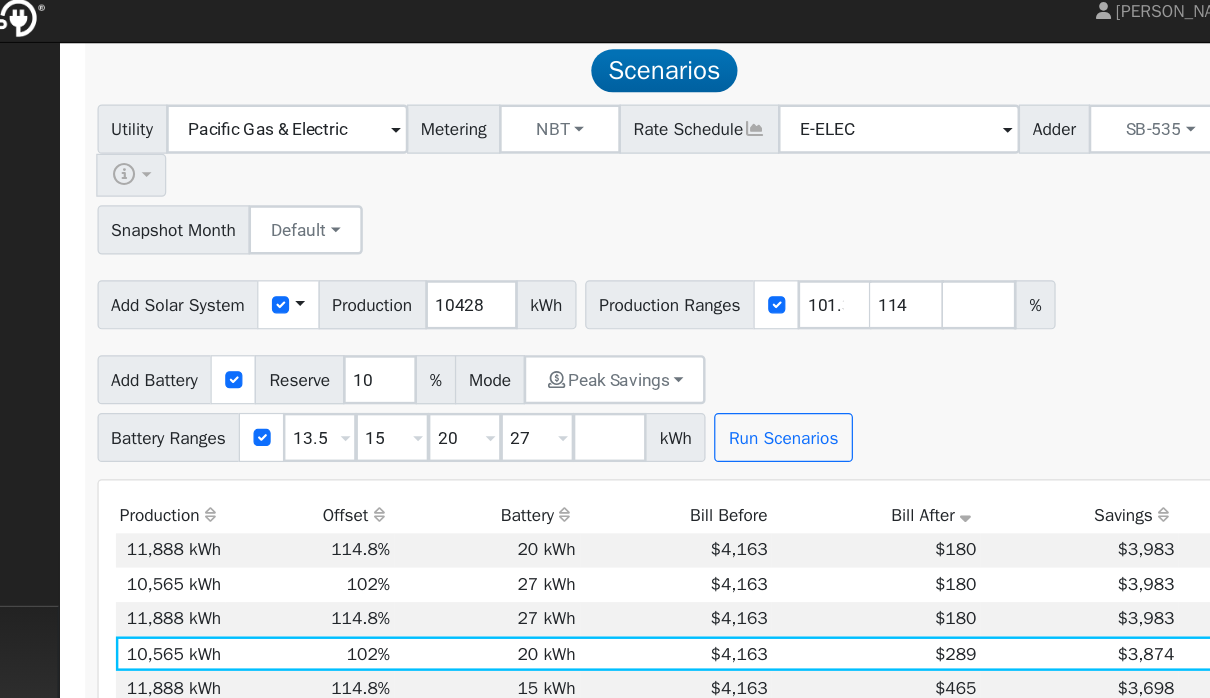 click on "Add Battery Reserve 10 % Mode  Peak Savings  Self Consumption  Peak Savings    ACC High Value Push    Backup Battery Ranges 13.5 Overrides Reserve % Mode  None None  Self Consumption  Peak Savings    ACC High Value Push    Backup 15 Overrides Reserve % Mode  None None  Self Consumption  Peak Savings    ACC High Value Push    Backup 20 Overrides Reserve % Mode  None None  Self Consumption  Peak Savings    ACC High Value Push    Backup 27 Overrides Reserve % Mode  None None  Self Consumption  Peak Savings    ACC High Value Push    Backup kWh Run Scenarios" at bounding box center [717, 345] 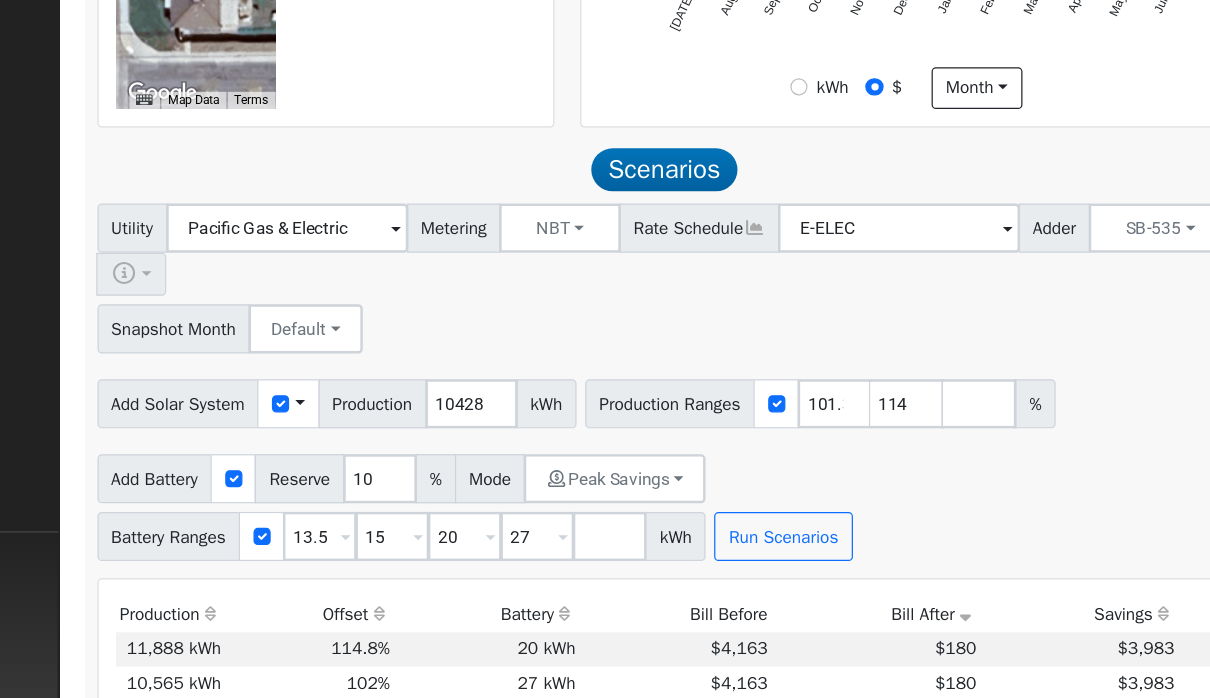 scroll, scrollTop: 818, scrollLeft: 0, axis: vertical 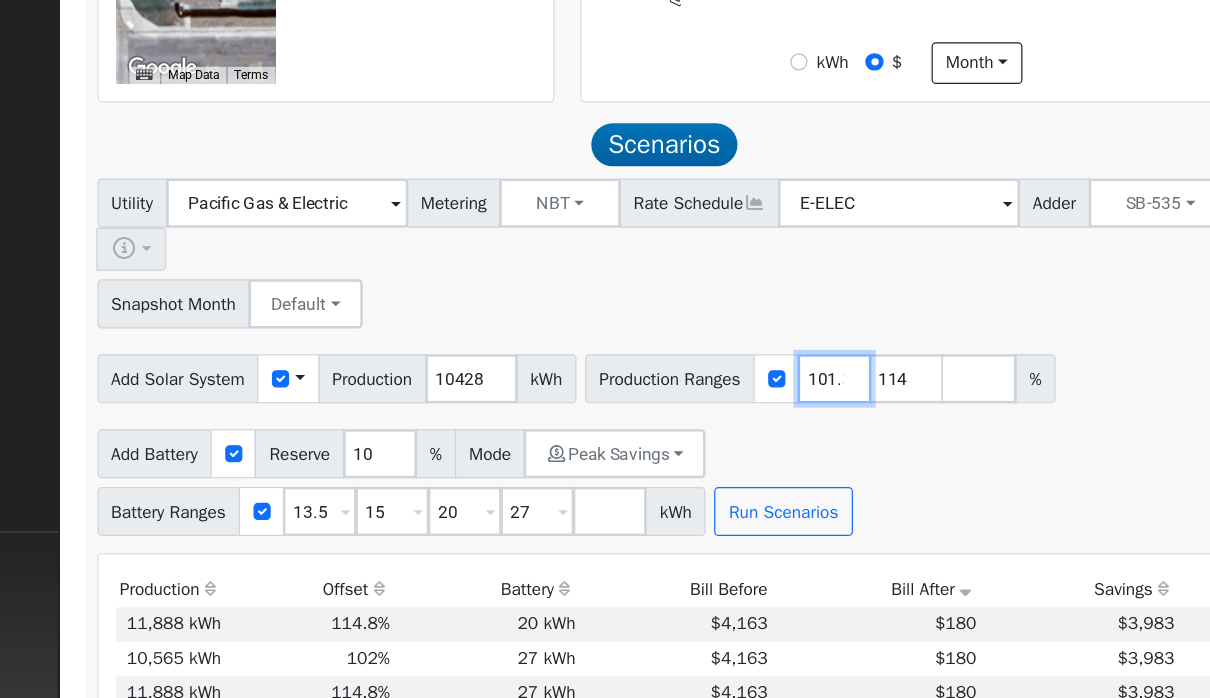 click on "101.31" at bounding box center [856, 385] 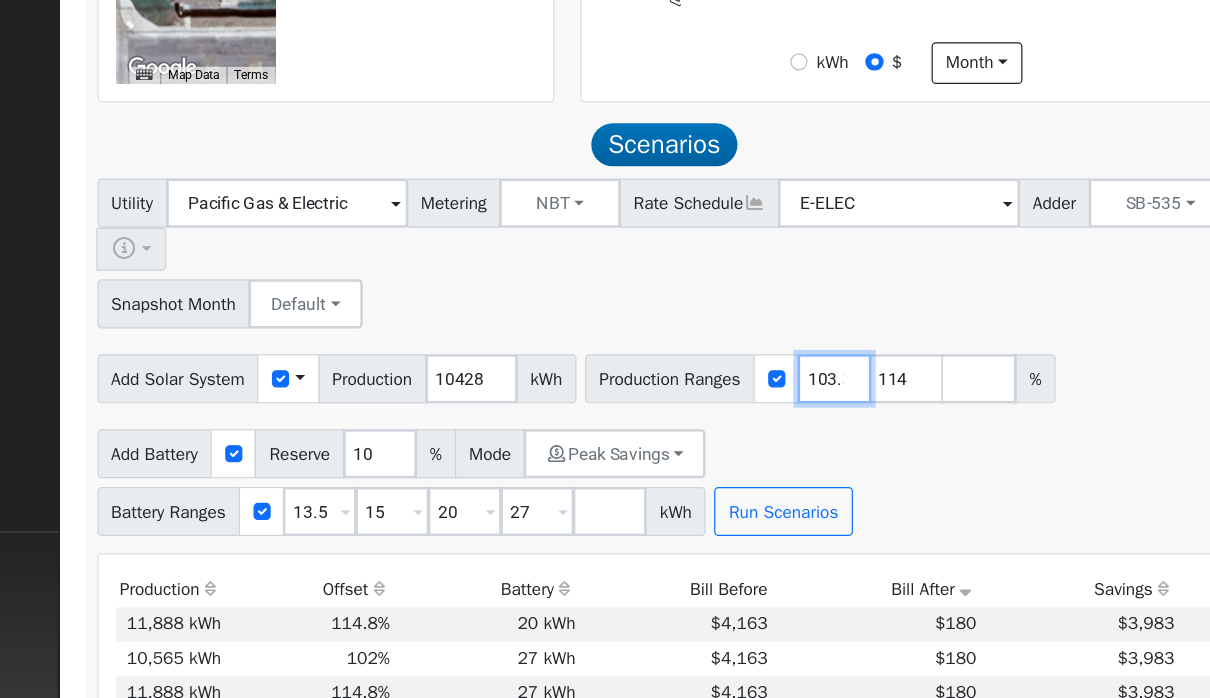 type on "114" 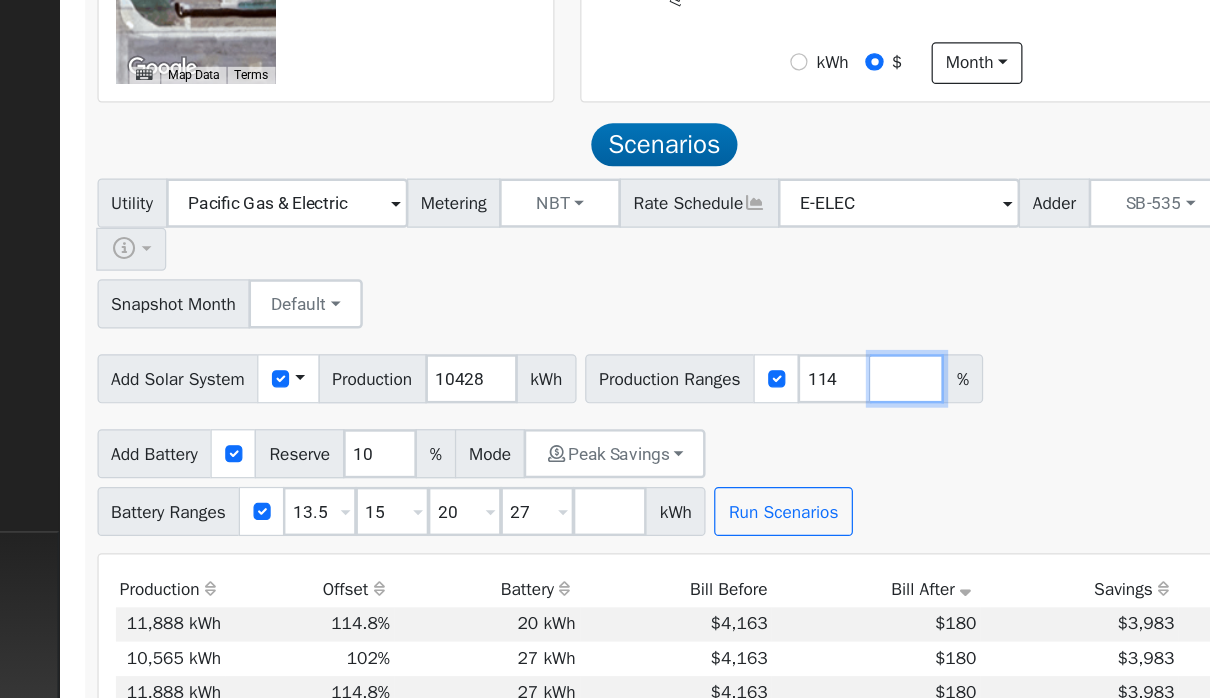 click at bounding box center (915, 385) 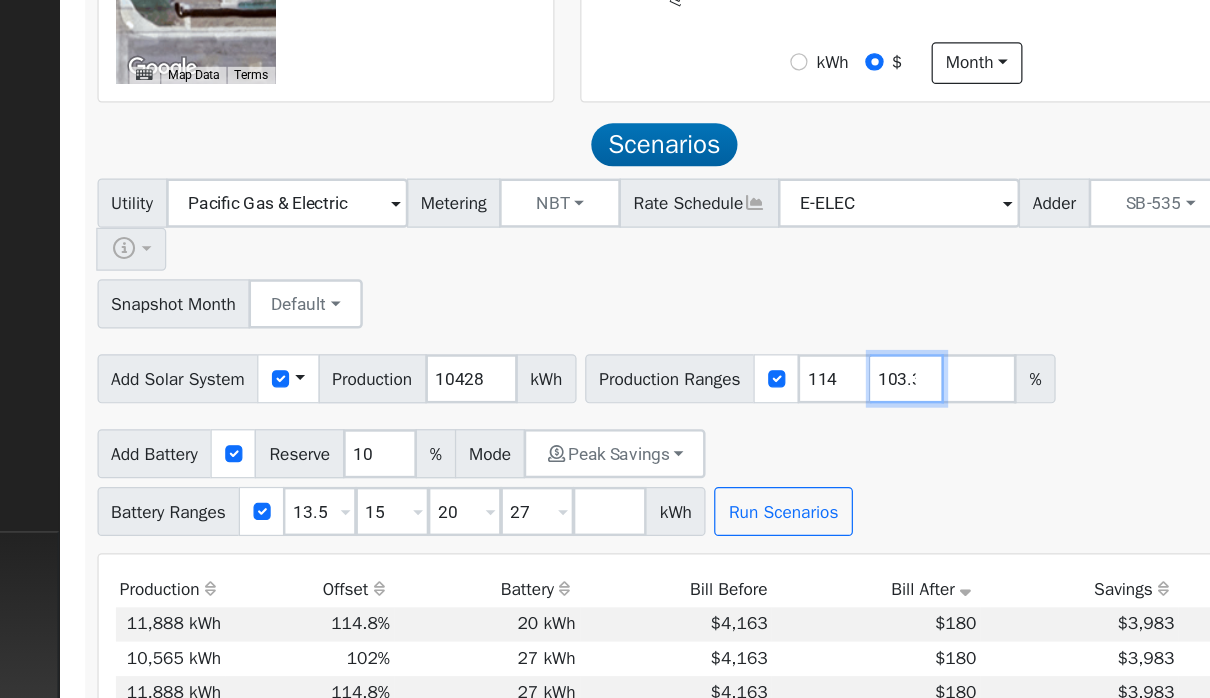 type on "103.30" 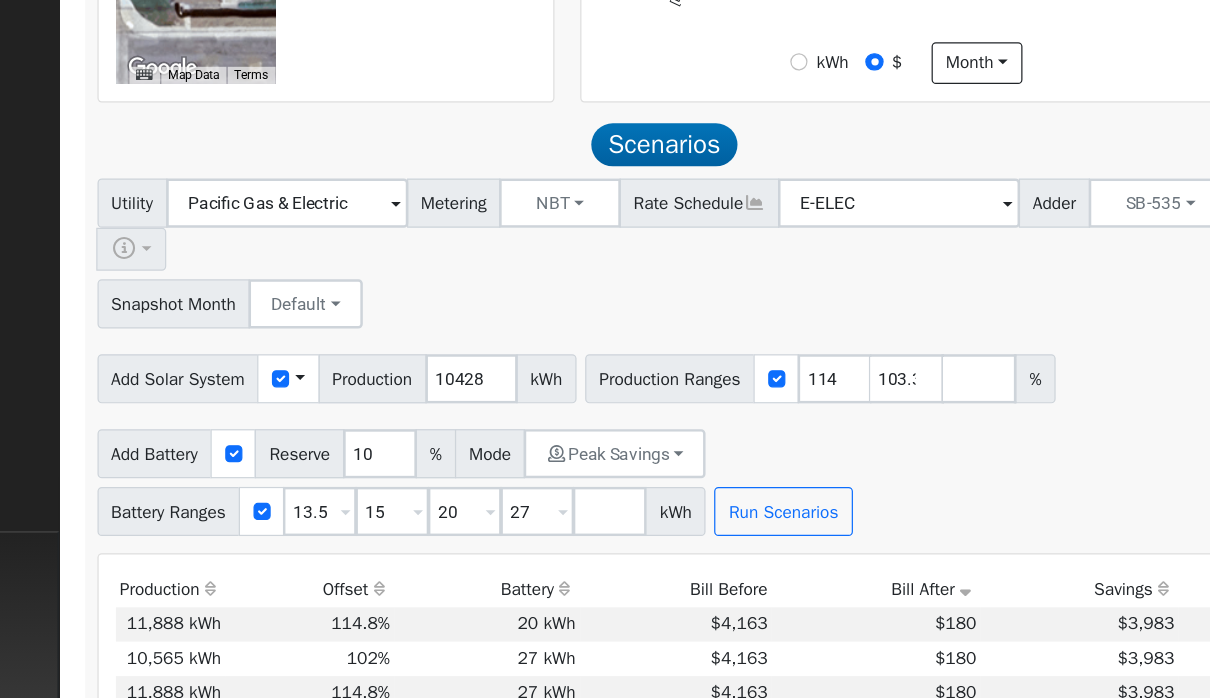 type on "103.30" 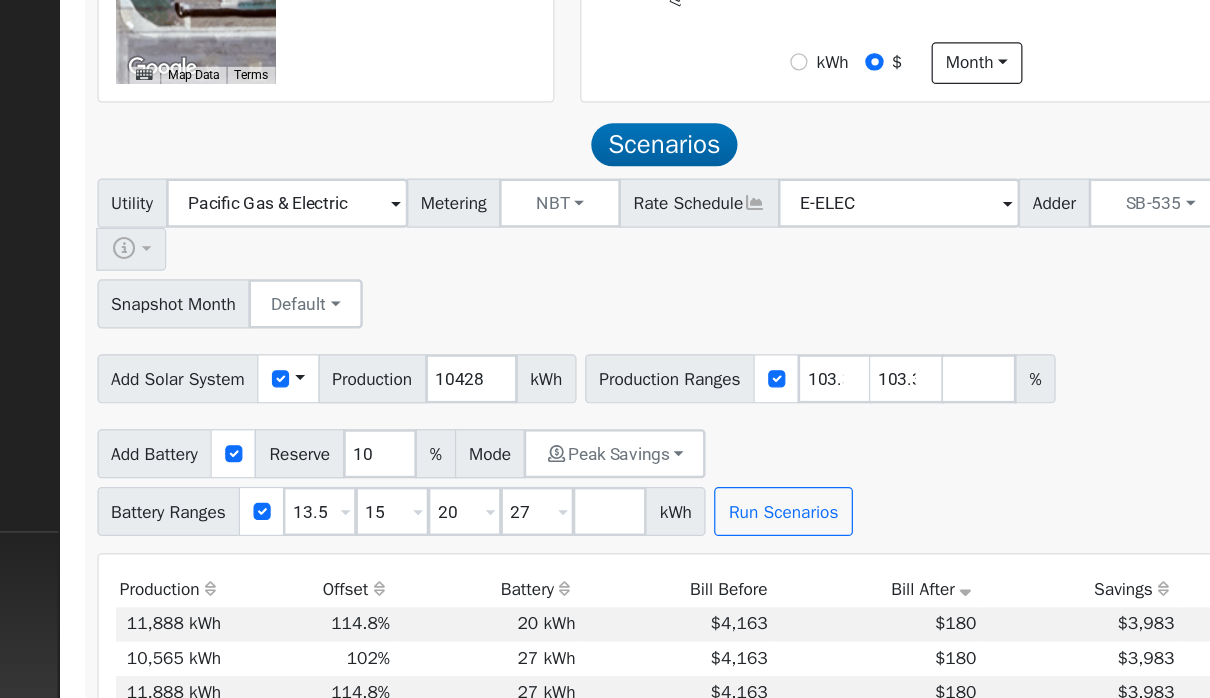 type on "114" 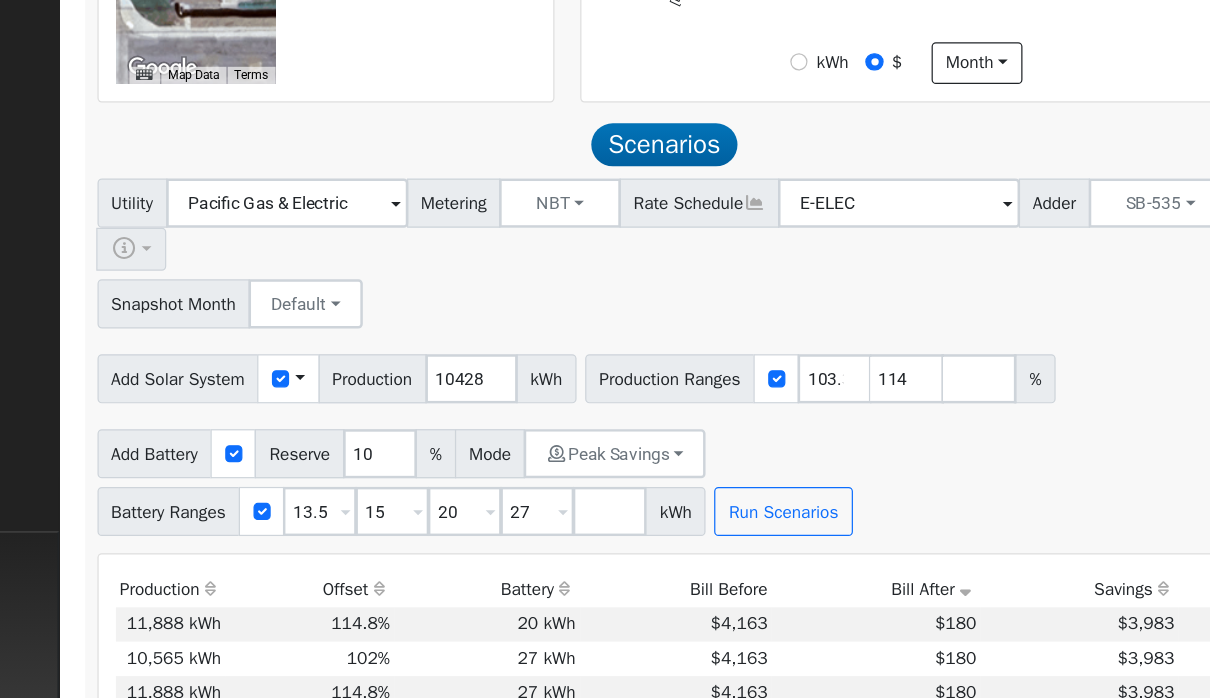 click on "Add Battery Reserve 10 % Mode  Peak Savings  Self Consumption  Peak Savings    ACC High Value Push    Backup Battery Ranges 13.5 Overrides Reserve % Mode  None None  Self Consumption  Peak Savings    ACC High Value Push    Backup 15 Overrides Reserve % Mode  None None  Self Consumption  Peak Savings    ACC High Value Push    Backup 20 Overrides Reserve % Mode  None None  Self Consumption  Peak Savings    ACC High Value Push    Backup 27 Overrides Reserve % Mode  None None  Self Consumption  Peak Savings    ACC High Value Push    Backup kWh Run Scenarios" at bounding box center (717, 466) 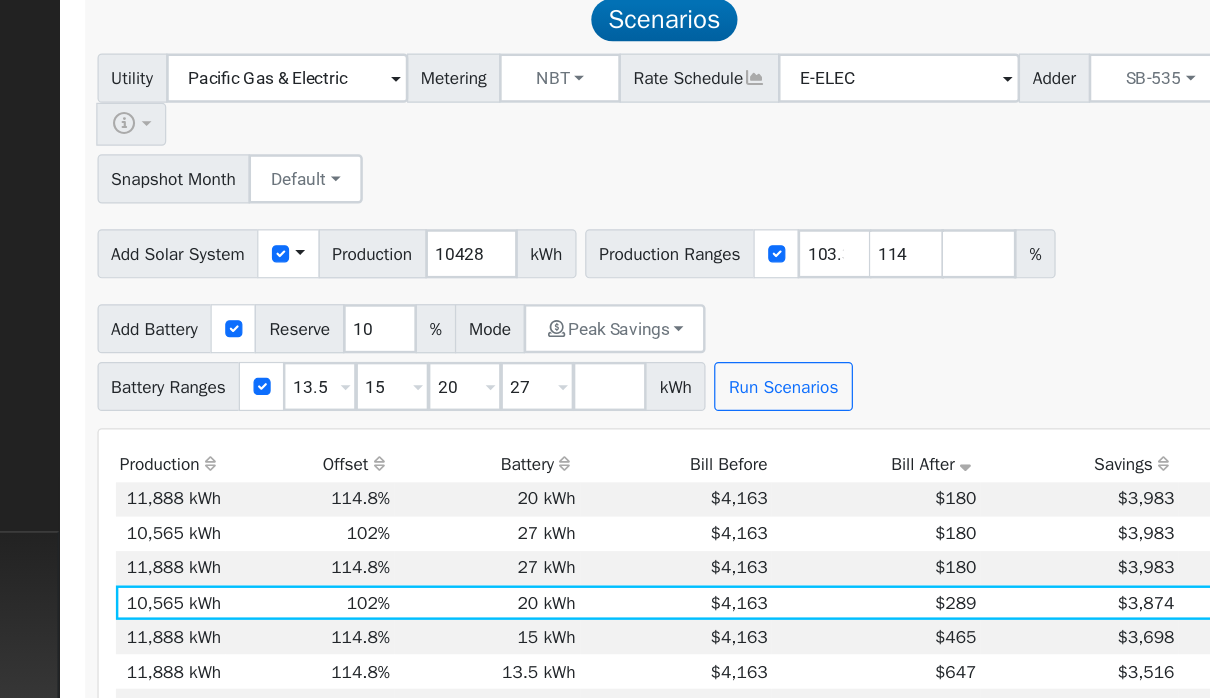 scroll, scrollTop: 925, scrollLeft: 0, axis: vertical 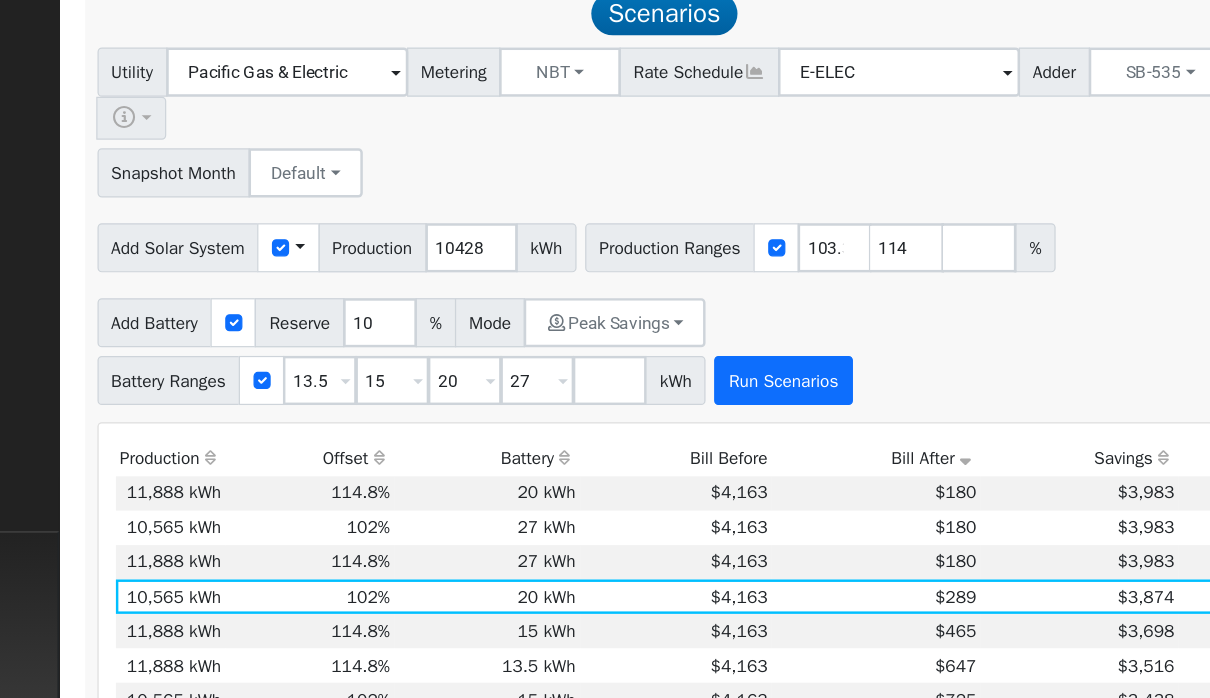 click on "Run Scenarios" at bounding box center (814, 386) 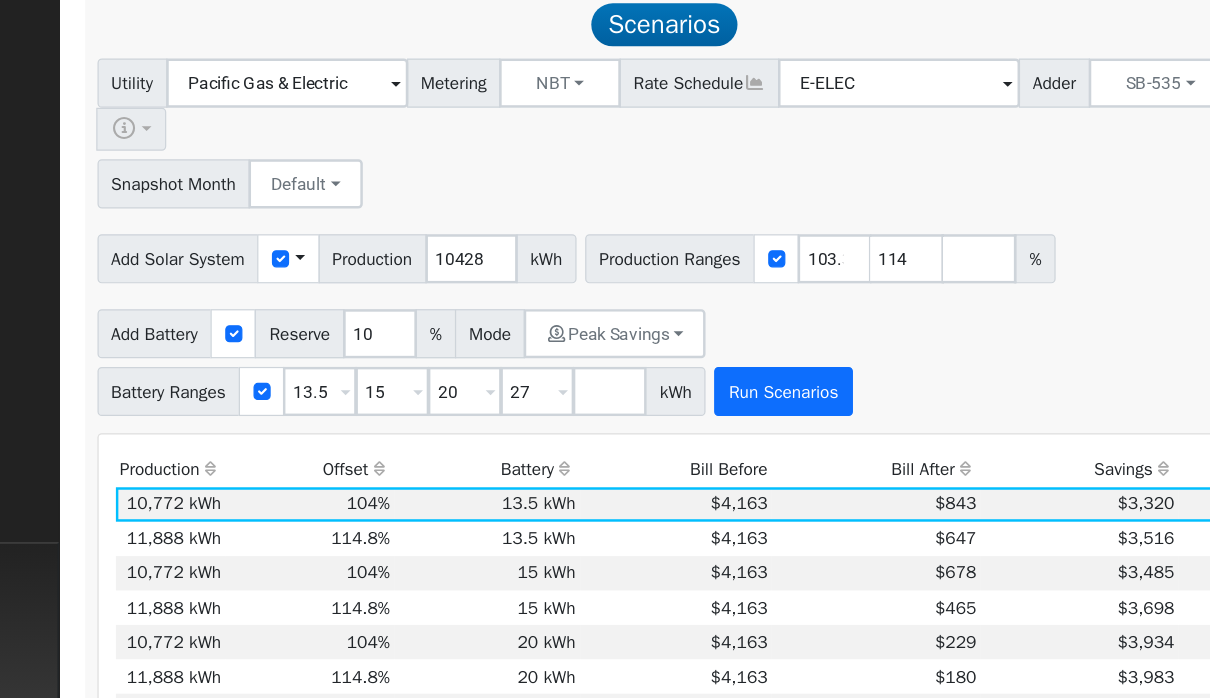 scroll, scrollTop: 941, scrollLeft: 0, axis: vertical 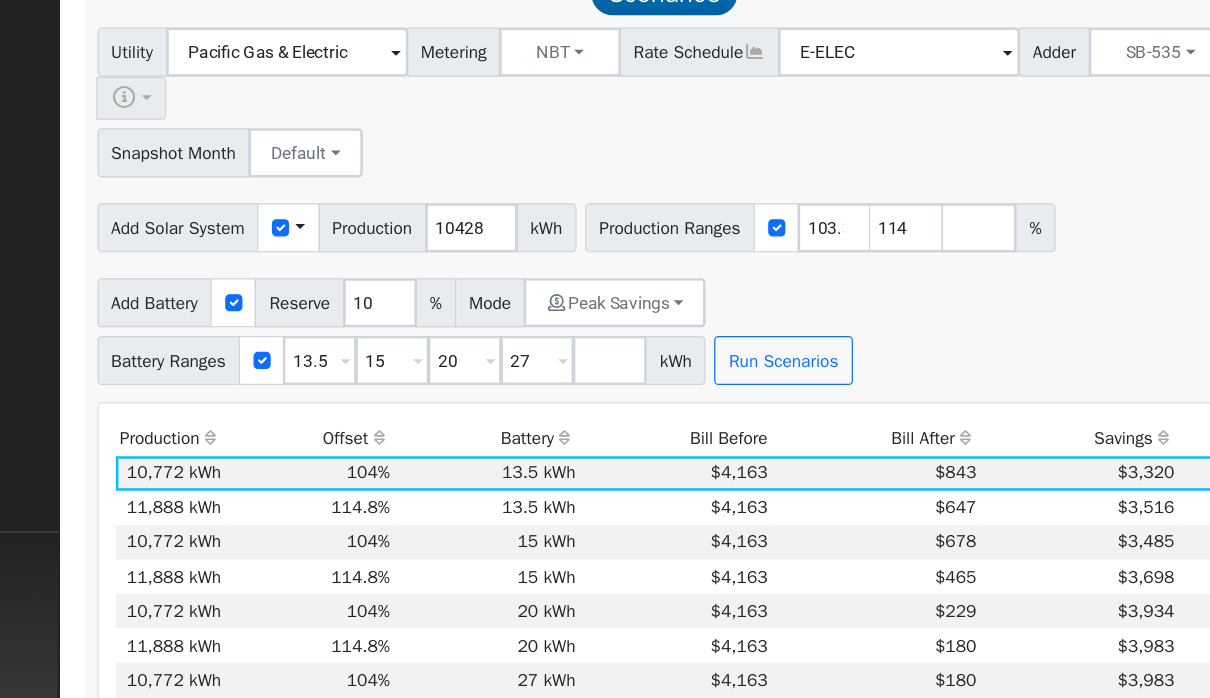 click on "Bill After" at bounding box center (890, 433) 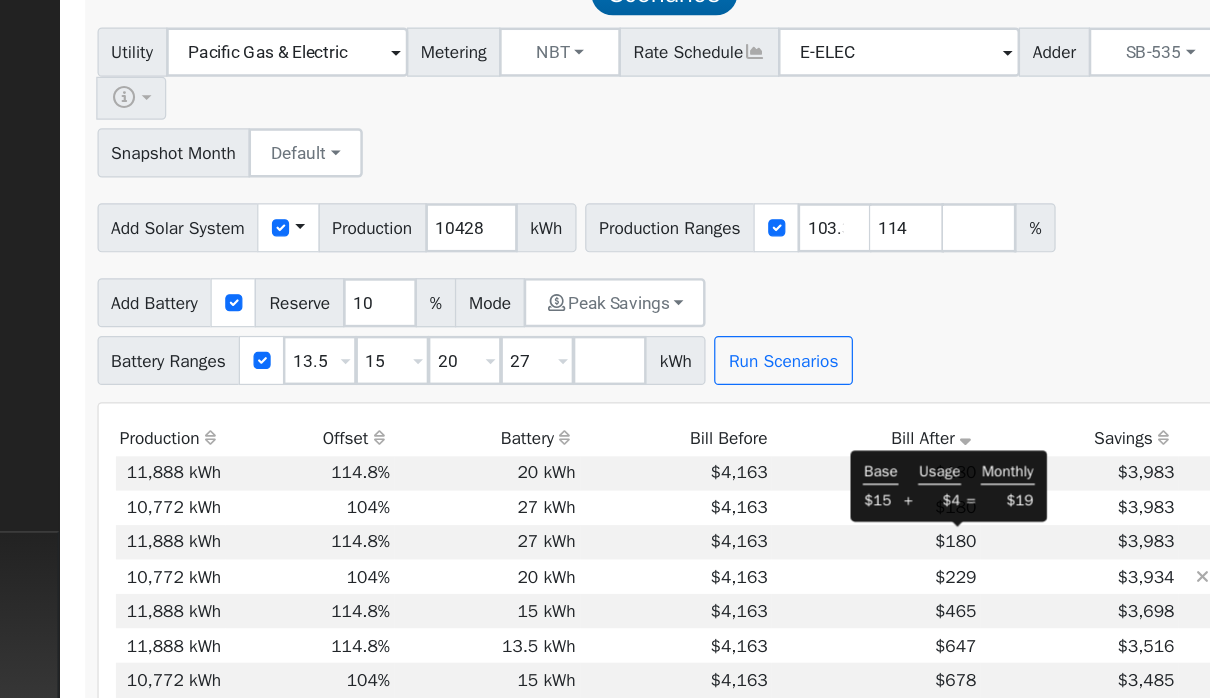click on "$229" at bounding box center (955, 546) 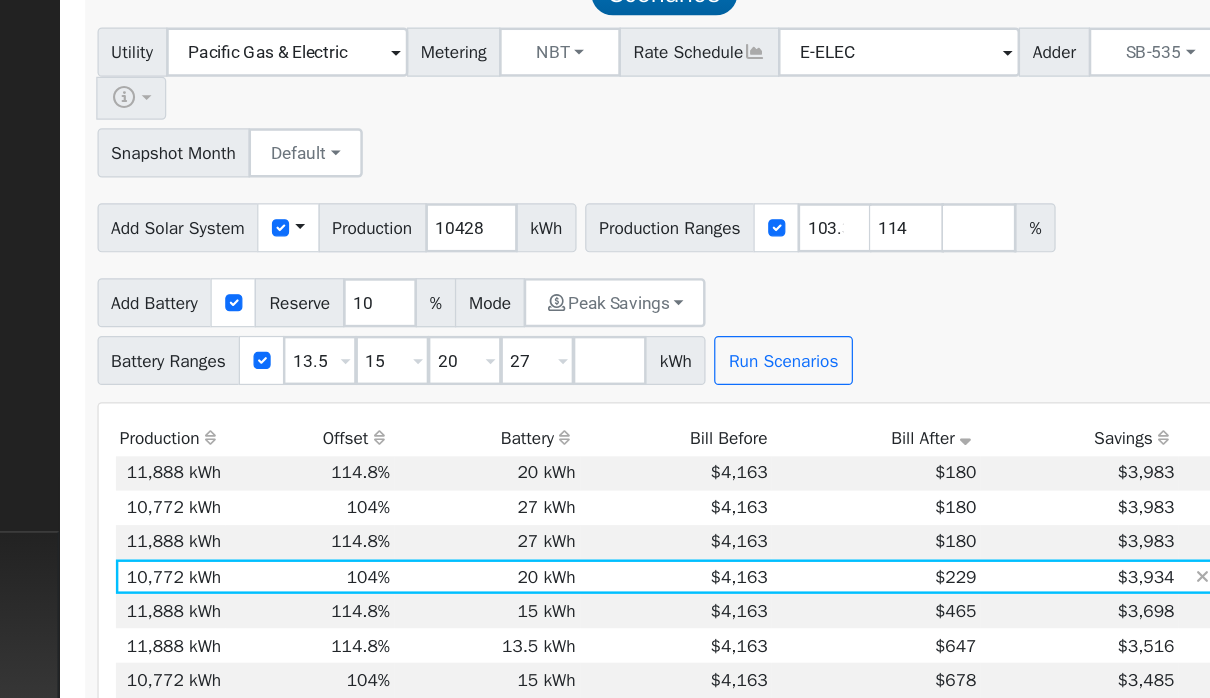 scroll, scrollTop: 941, scrollLeft: 0, axis: vertical 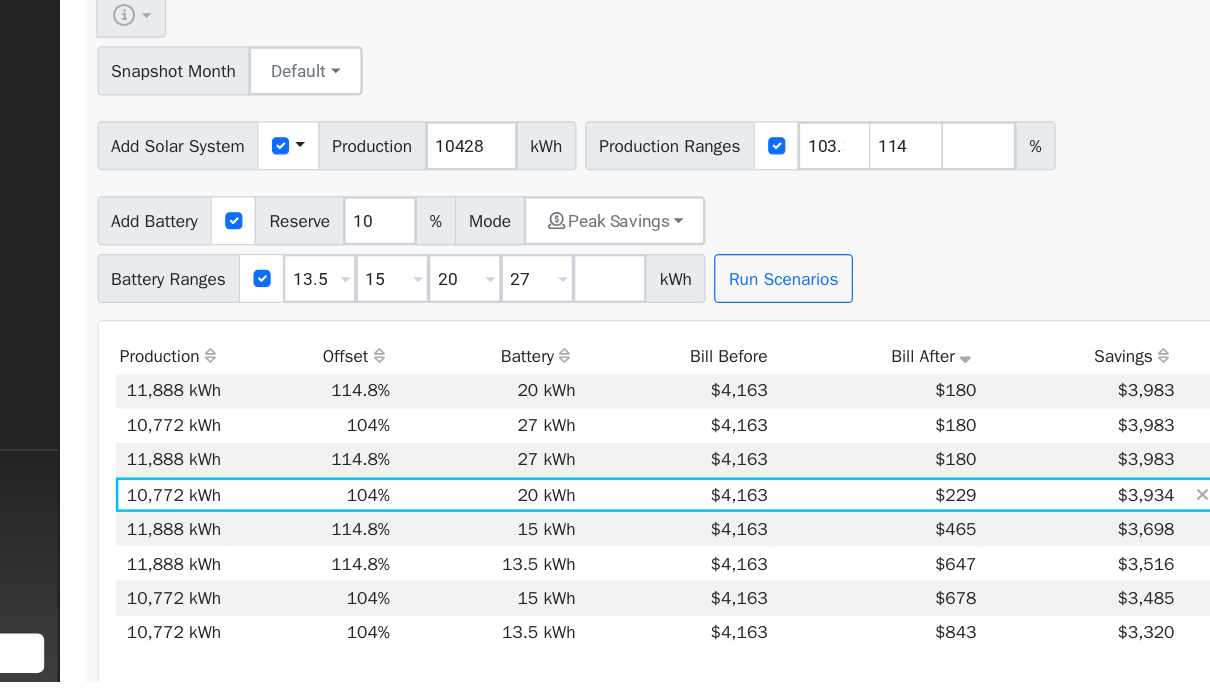 click on "$229" at bounding box center (890, 546) 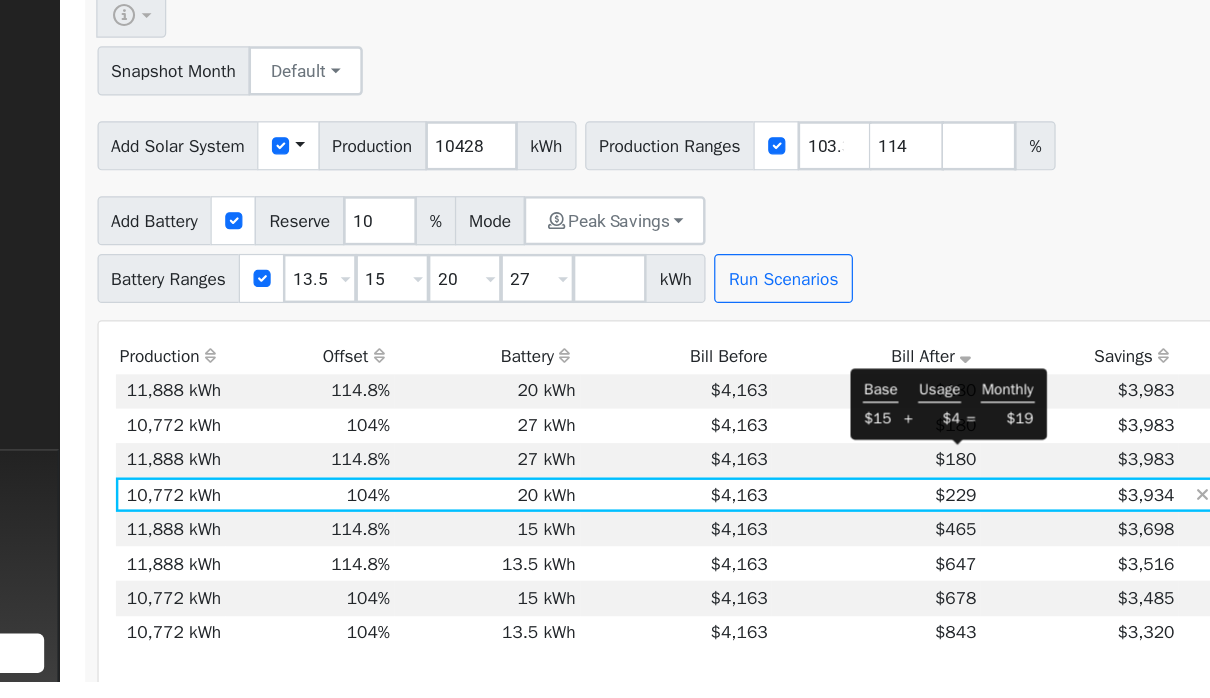 click on "$229" at bounding box center (955, 546) 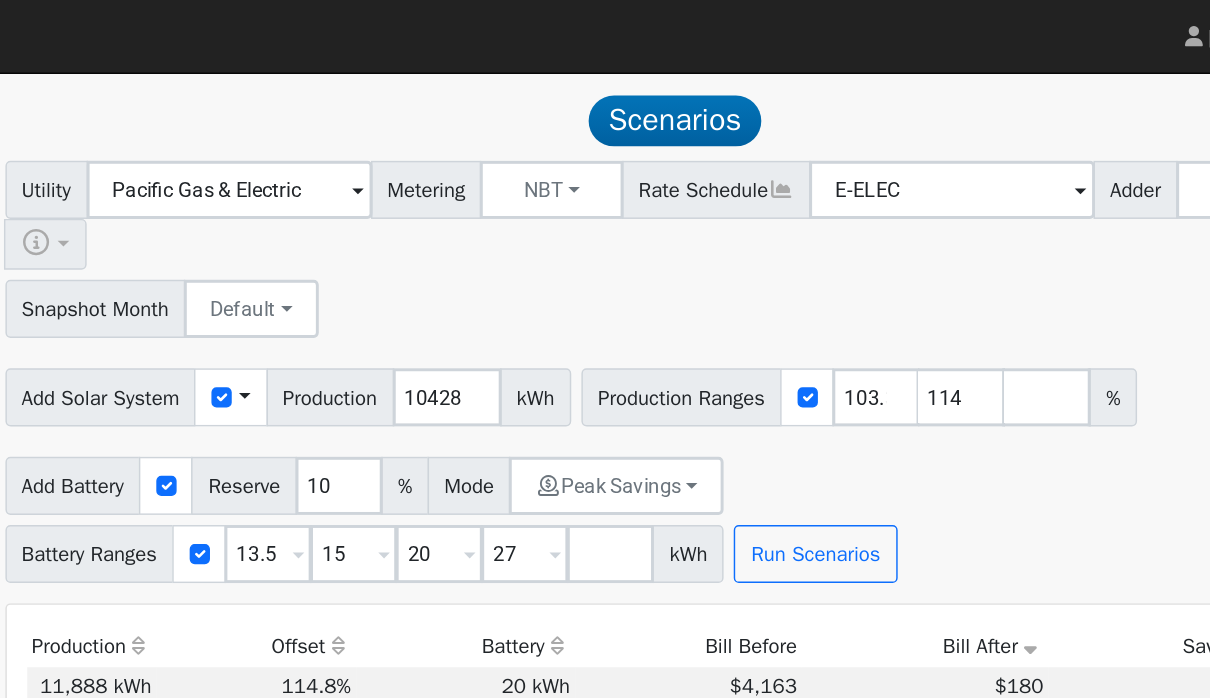 scroll, scrollTop: 876, scrollLeft: 0, axis: vertical 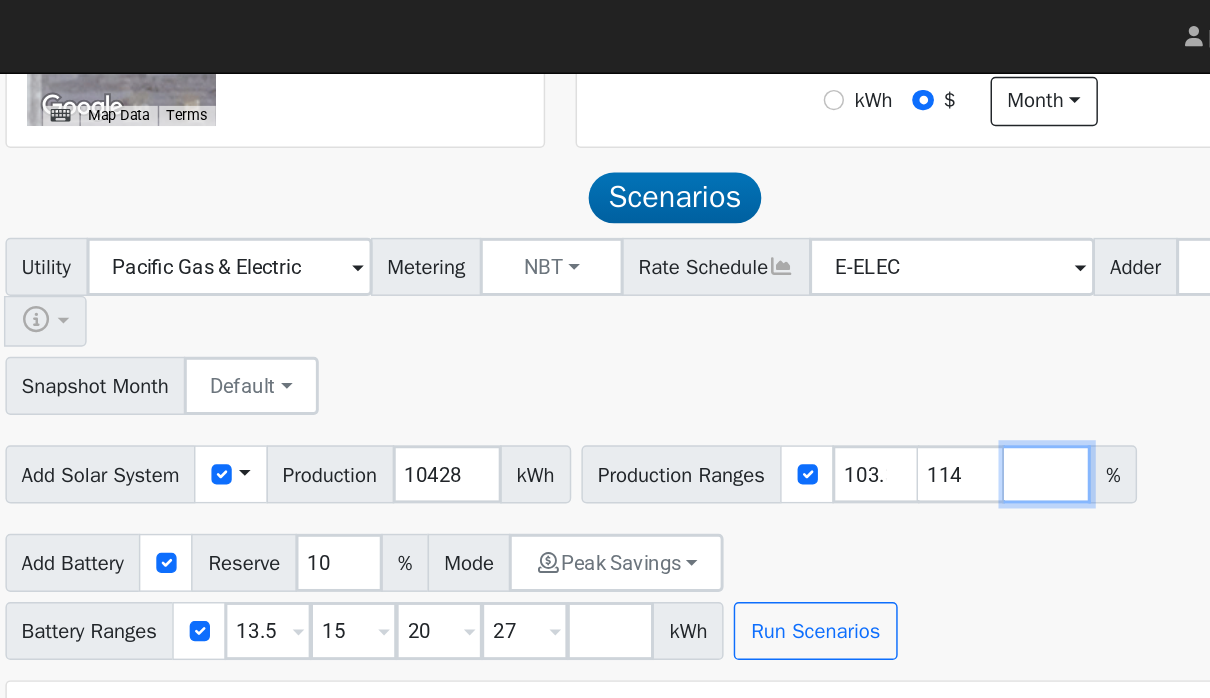 click at bounding box center [974, 327] 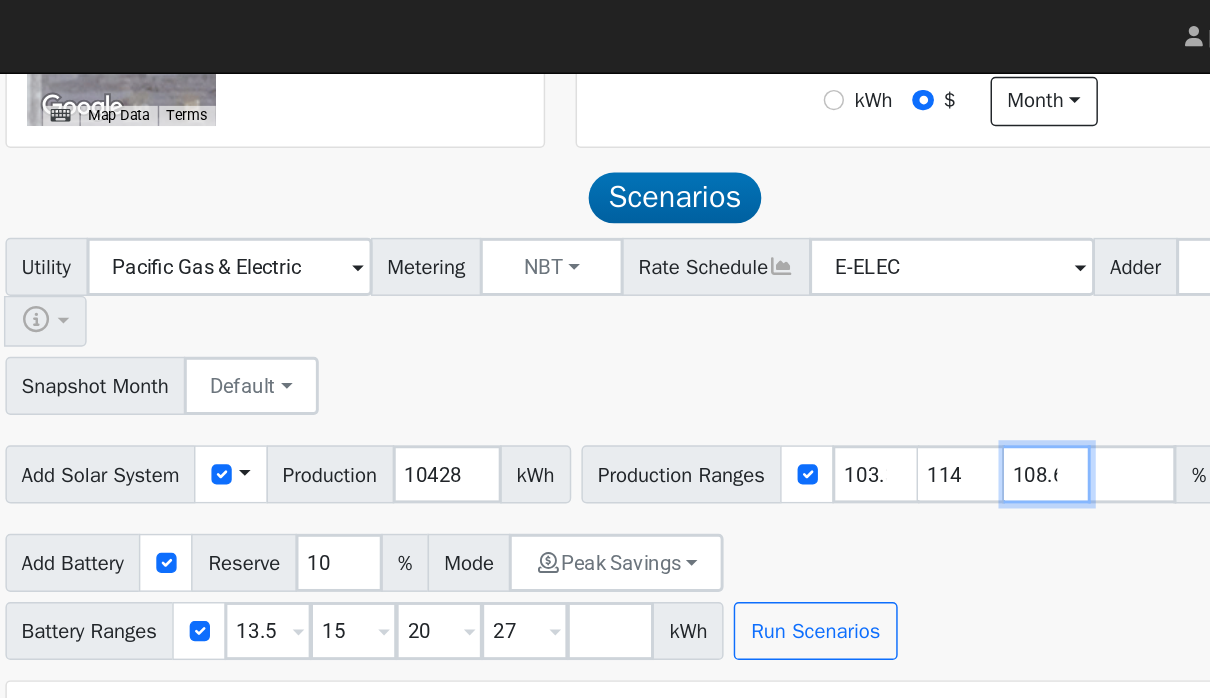 type on "108.6" 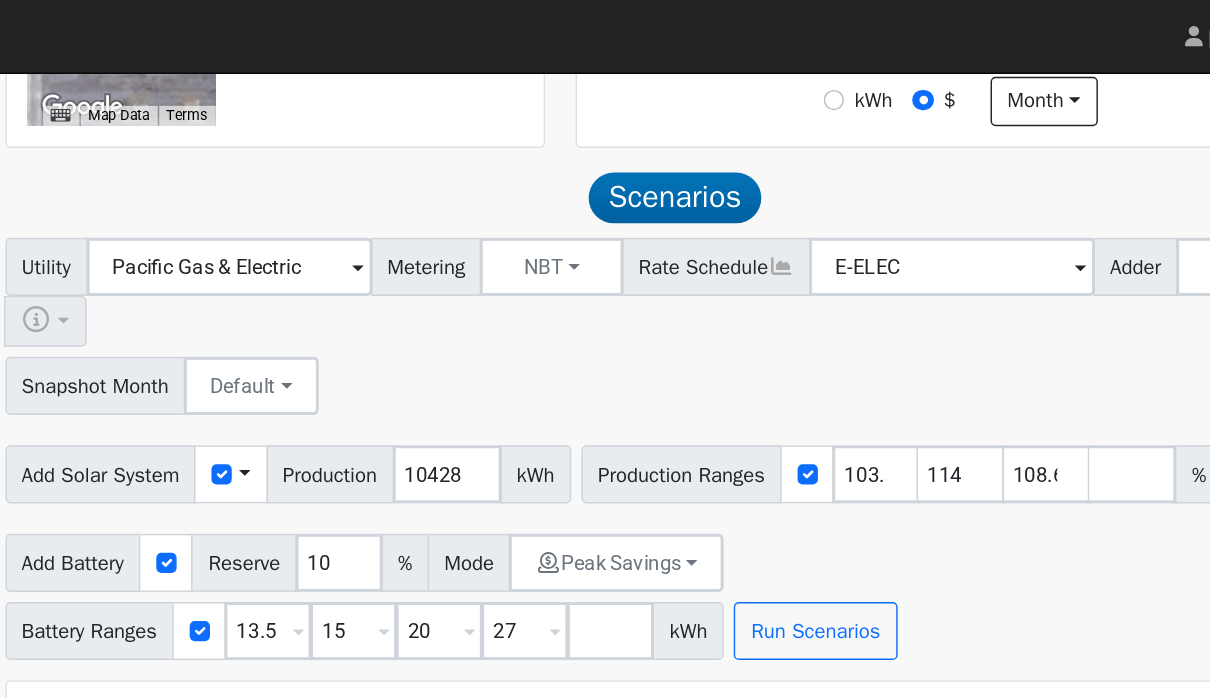 type on "108.6" 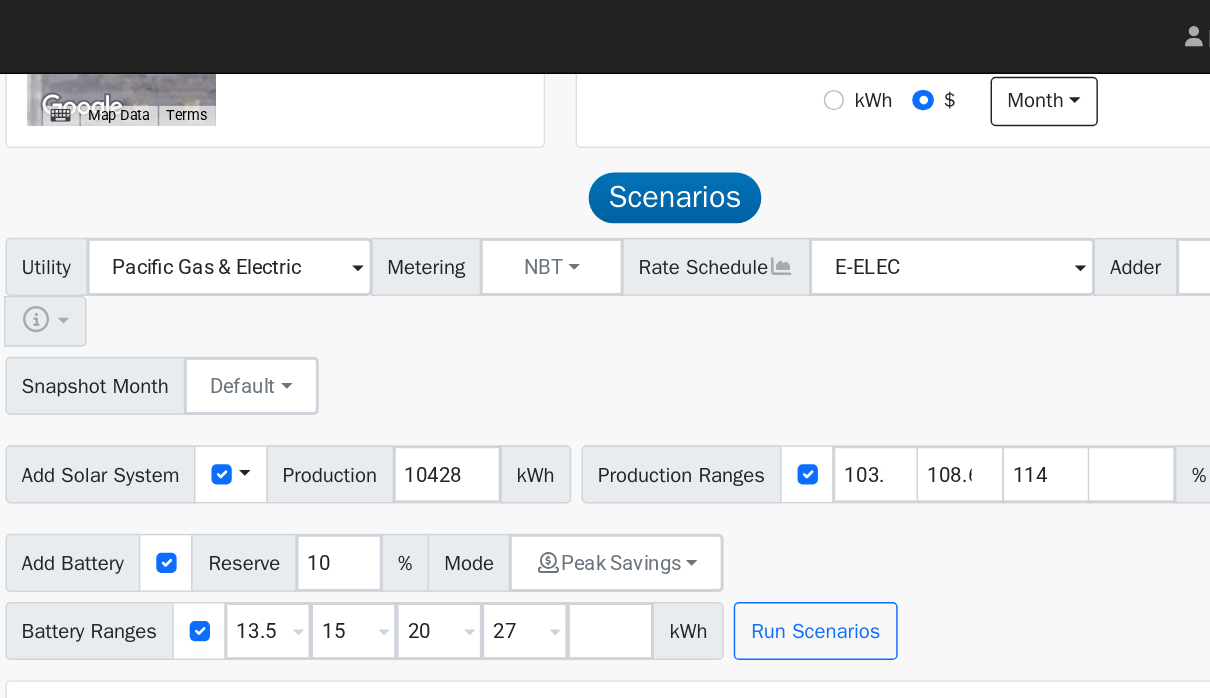 click on "Utility Pacific Gas & Electric Metering NBT NEM NBT  Rate Schedule  E-ELEC Adder SB-535 - None - ACC Plus SB-535 Copy Address to Clipboard Check if Address Qualifies for SB-535 Snapshot Month Default Jan Feb Mar Apr May Jun [DATE] Aug Sep Oct Nov Dec" at bounding box center [717, 221] 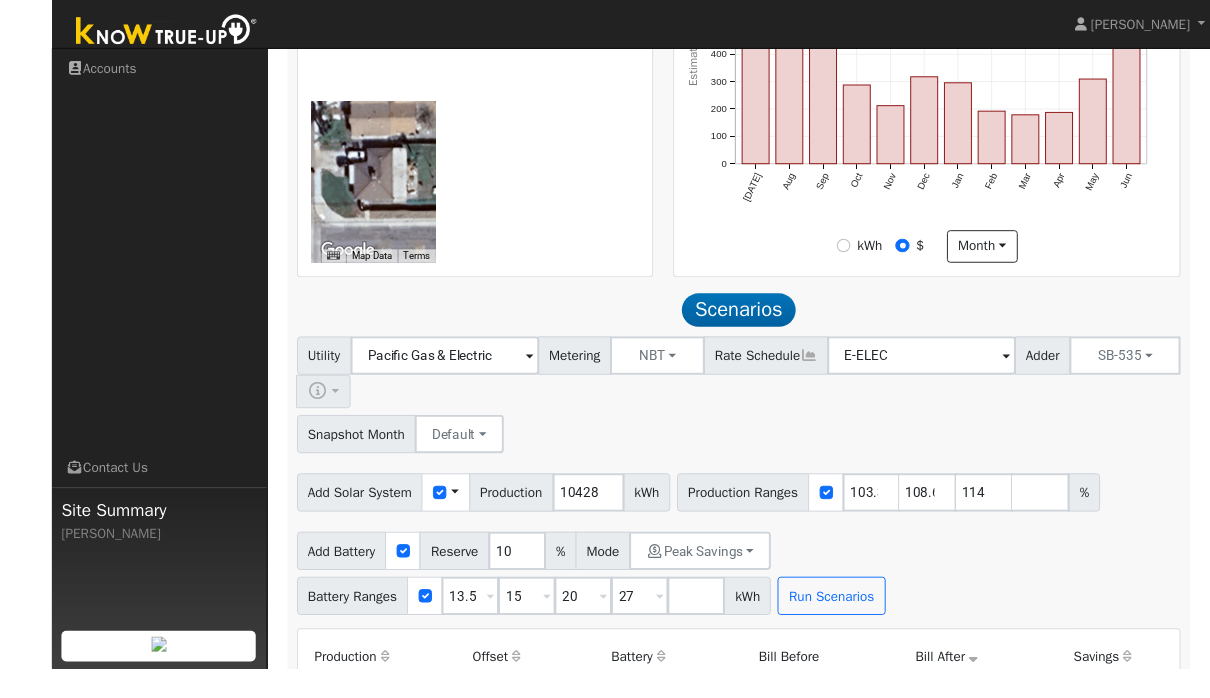 scroll, scrollTop: 763, scrollLeft: 0, axis: vertical 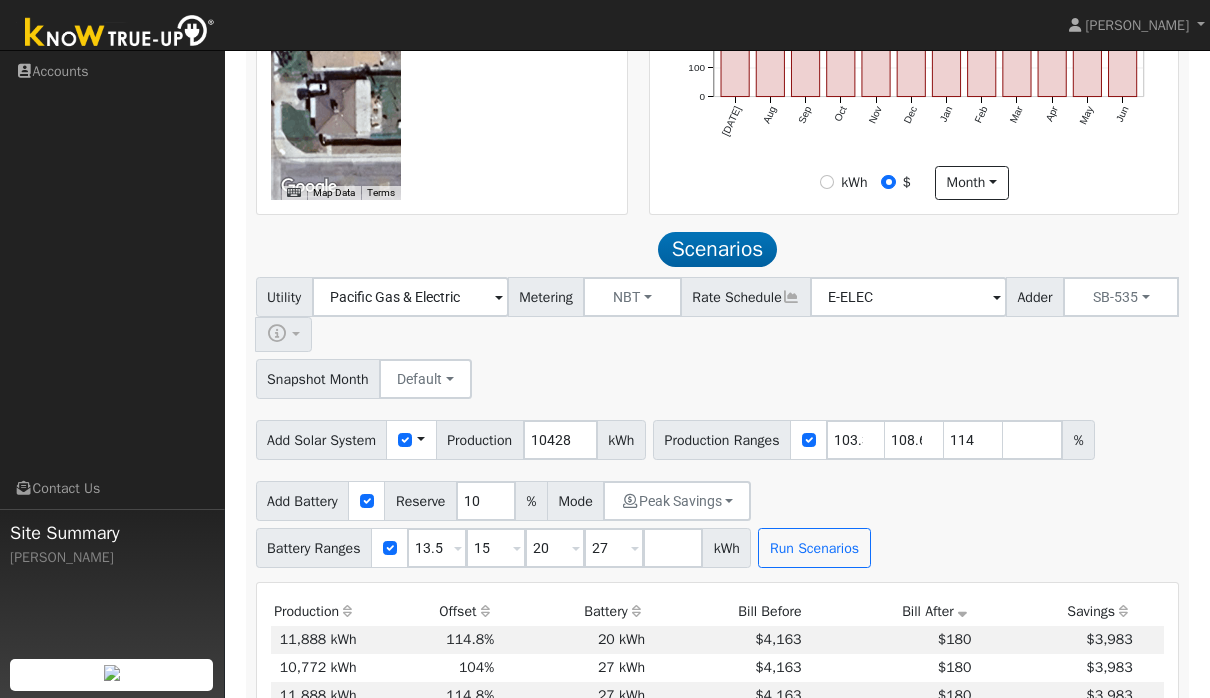 click on "Scenarios" at bounding box center [717, 250] 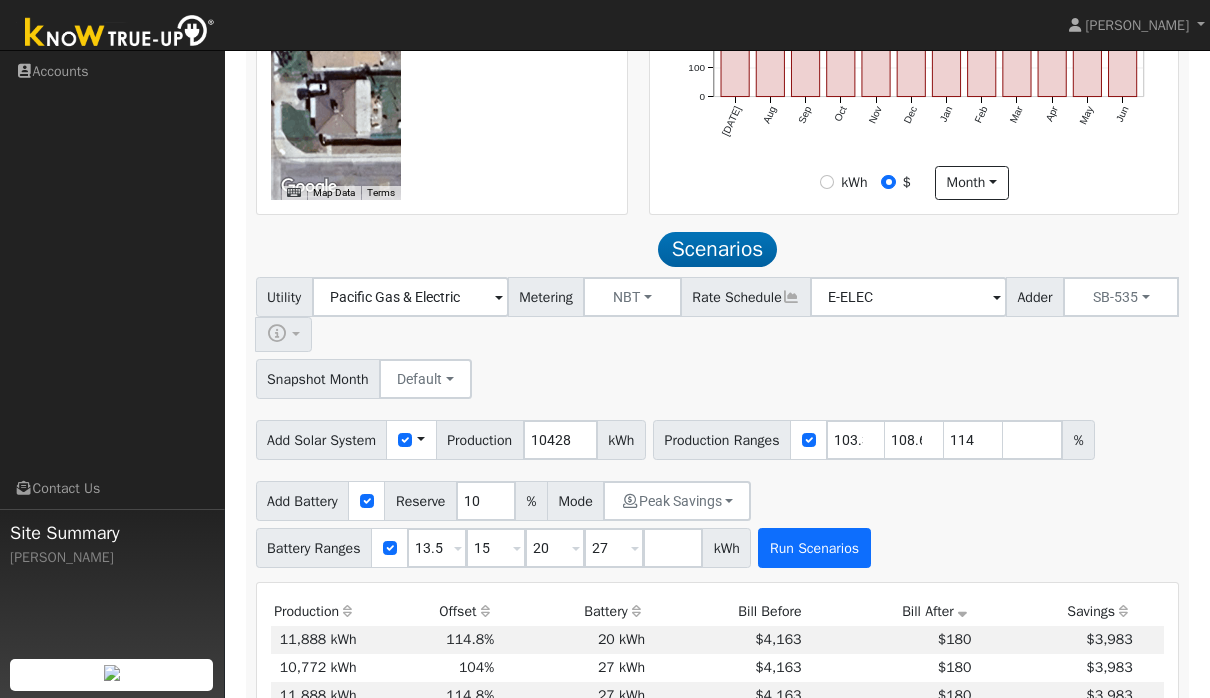 click on "Run Scenarios" at bounding box center [814, 548] 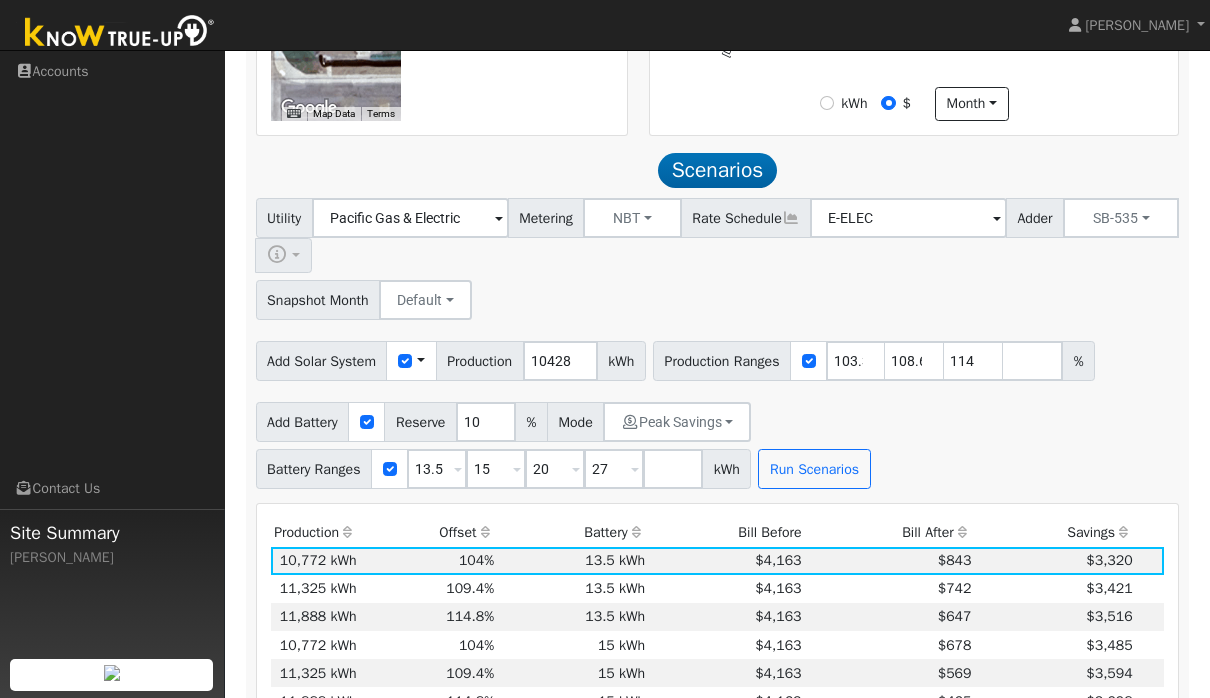 scroll, scrollTop: 939, scrollLeft: 0, axis: vertical 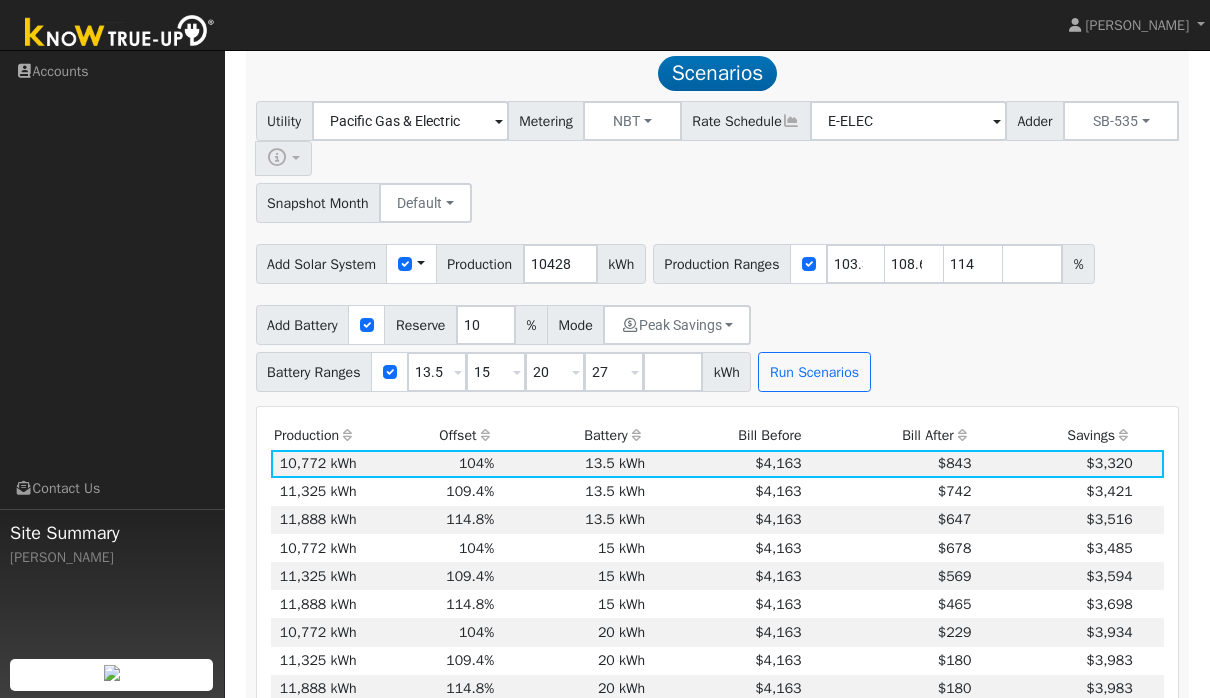 click at bounding box center (963, 435) 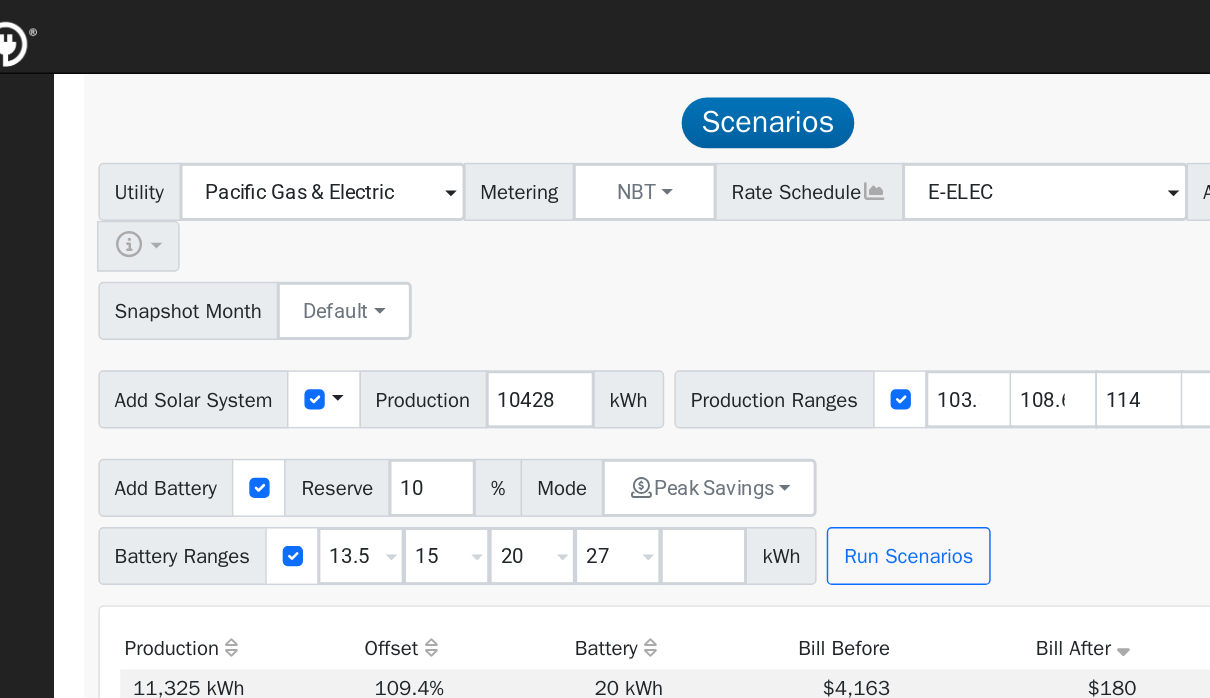 scroll, scrollTop: 922, scrollLeft: 0, axis: vertical 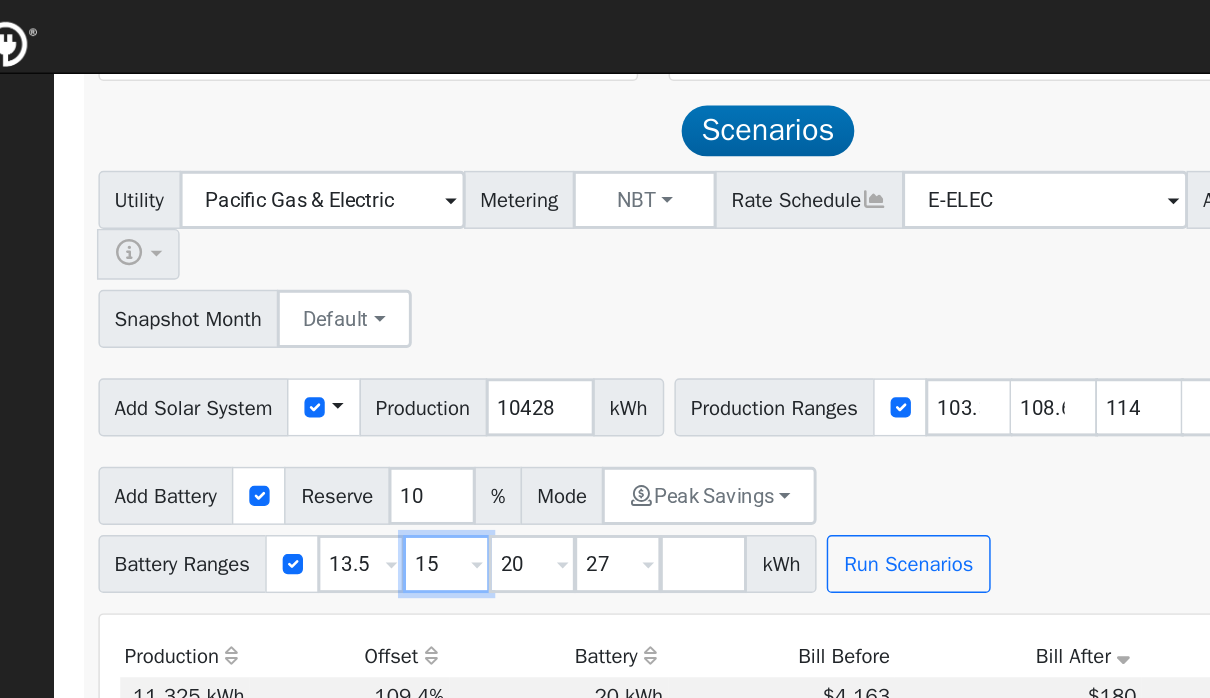 click on "15" at bounding box center [496, 389] 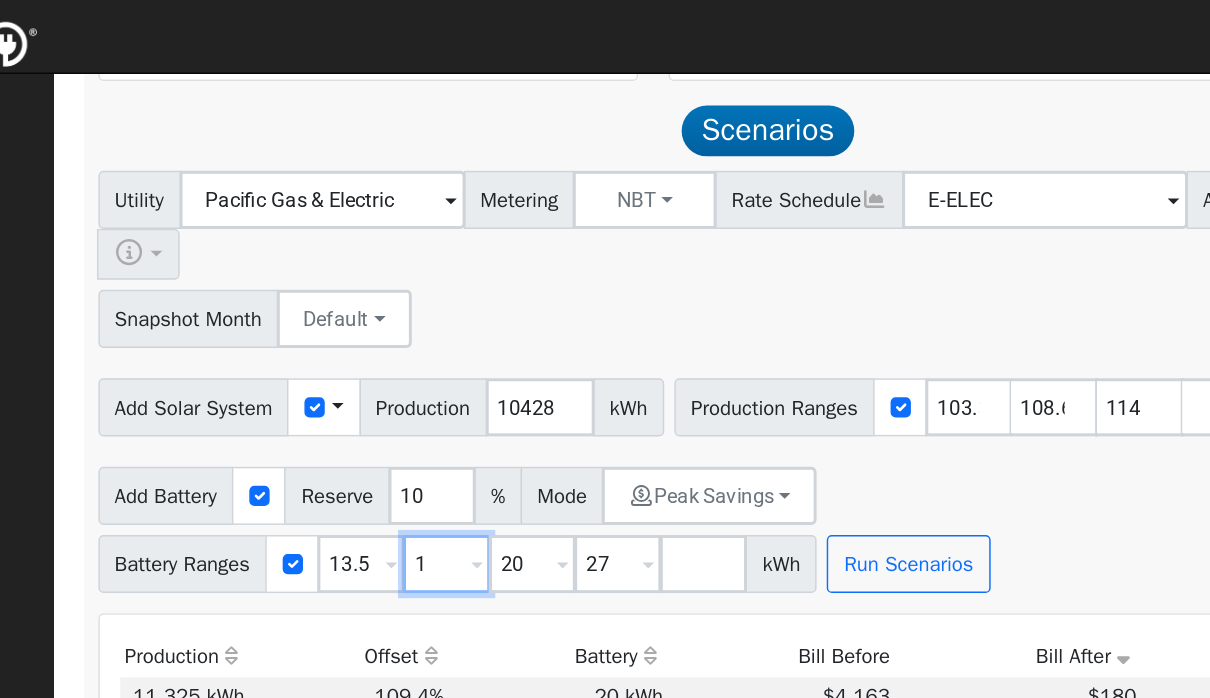 type on "20" 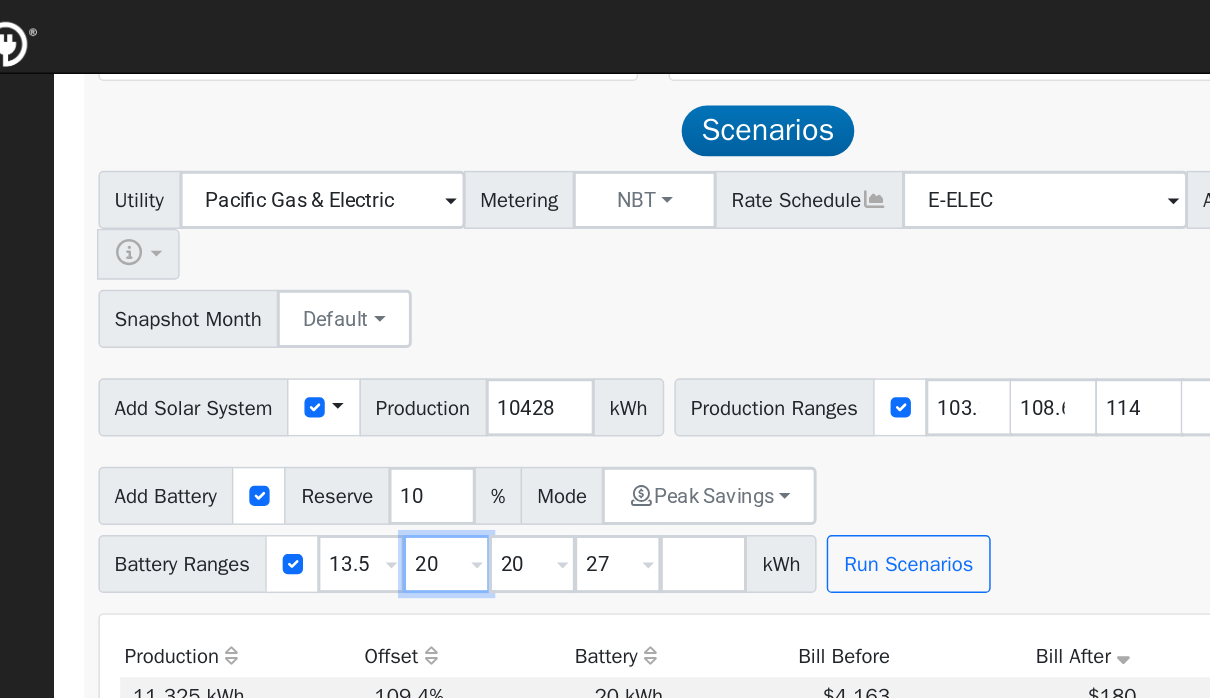 type on "27" 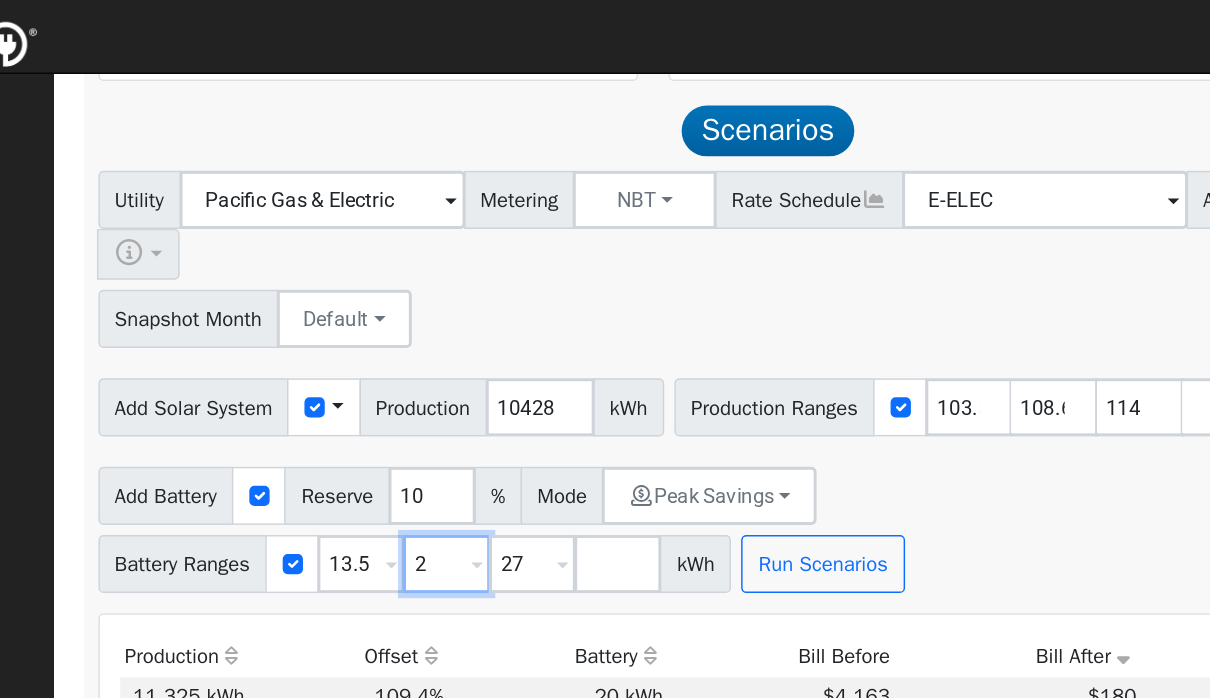 type on "20" 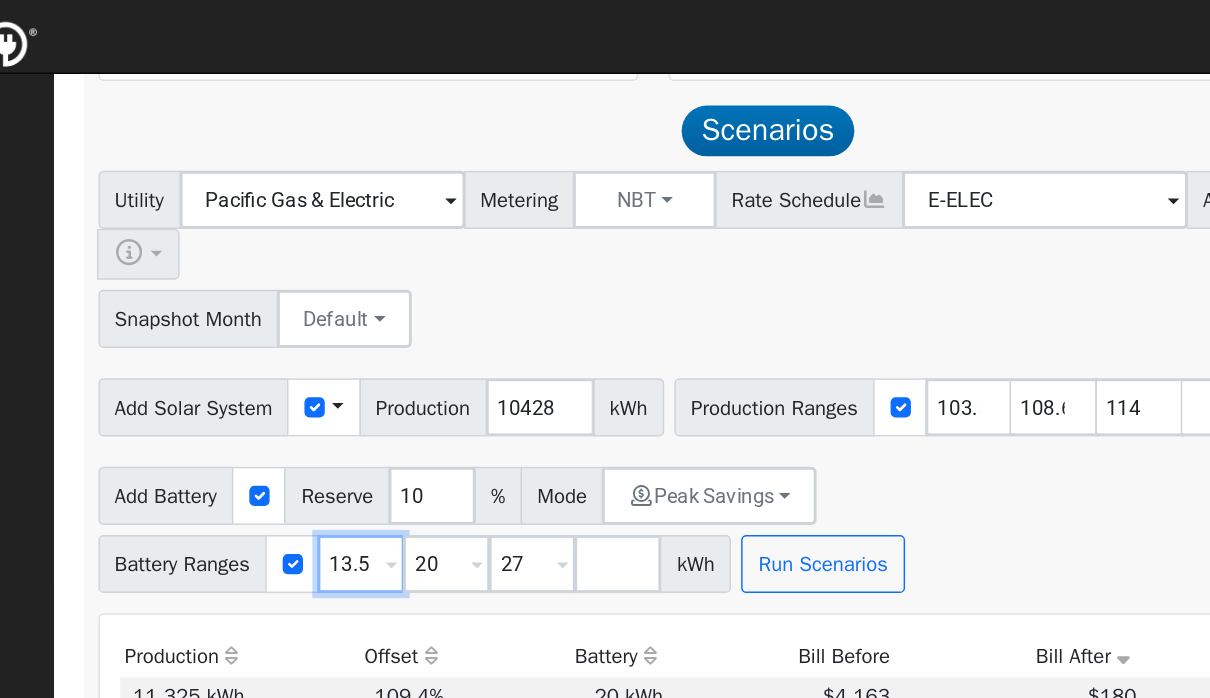 click on "13.5" at bounding box center [437, 389] 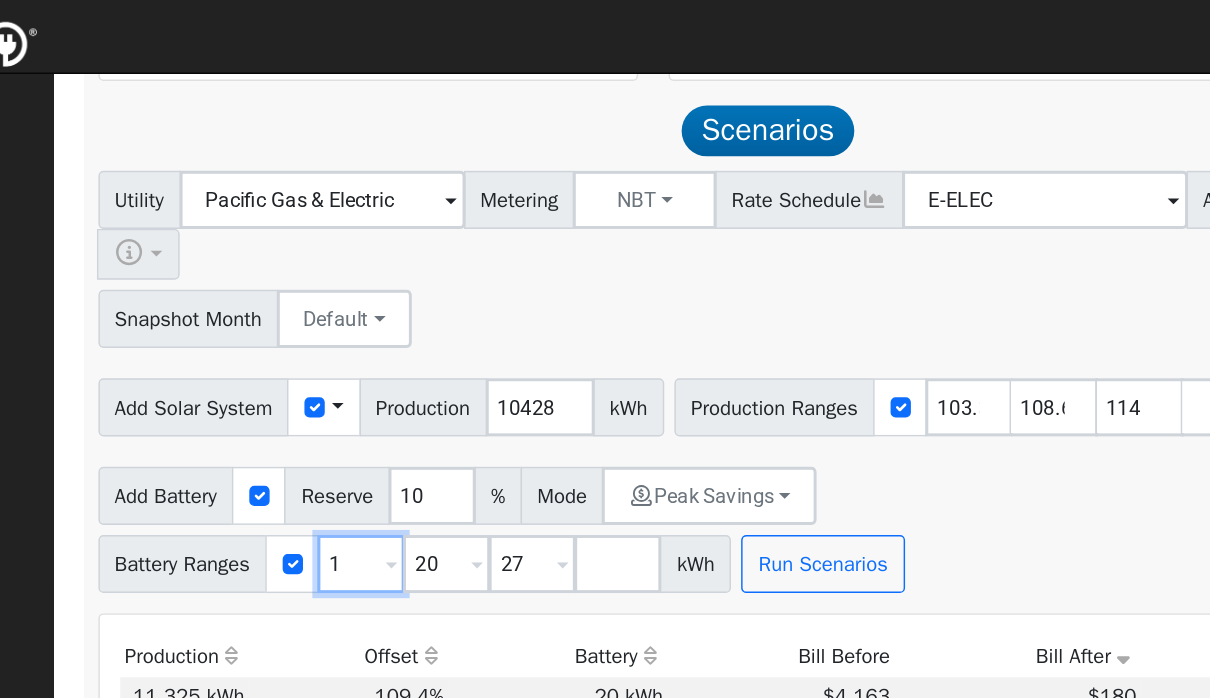 type on "20" 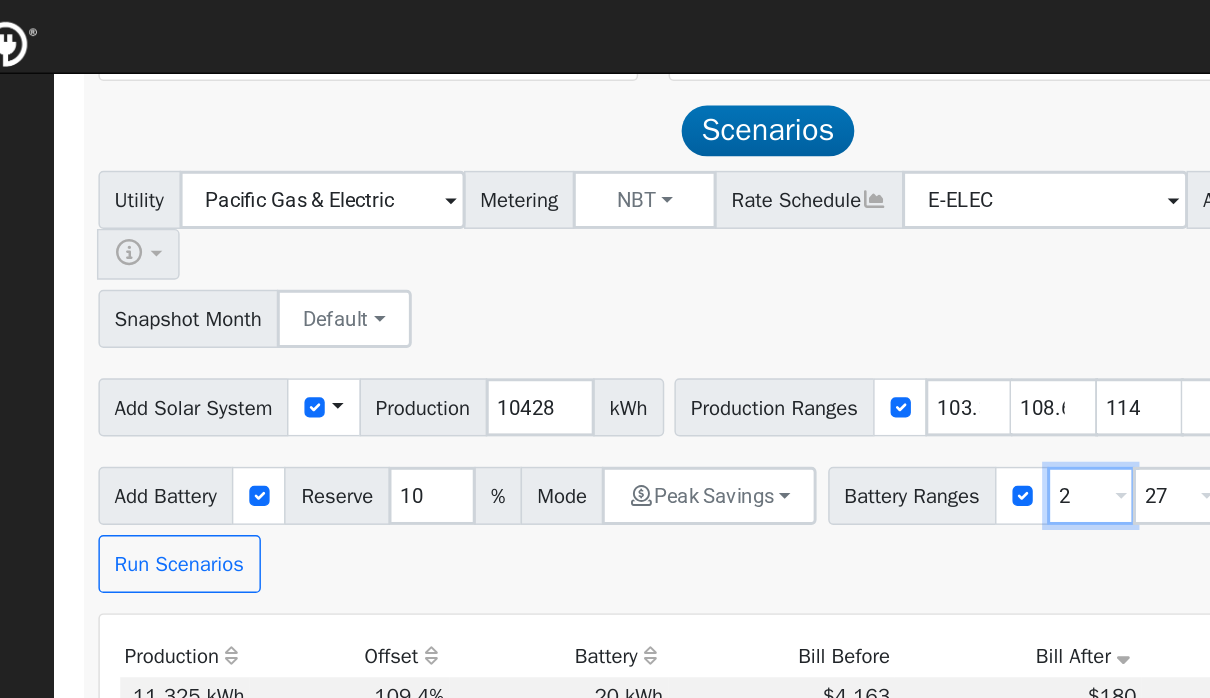 type on "27" 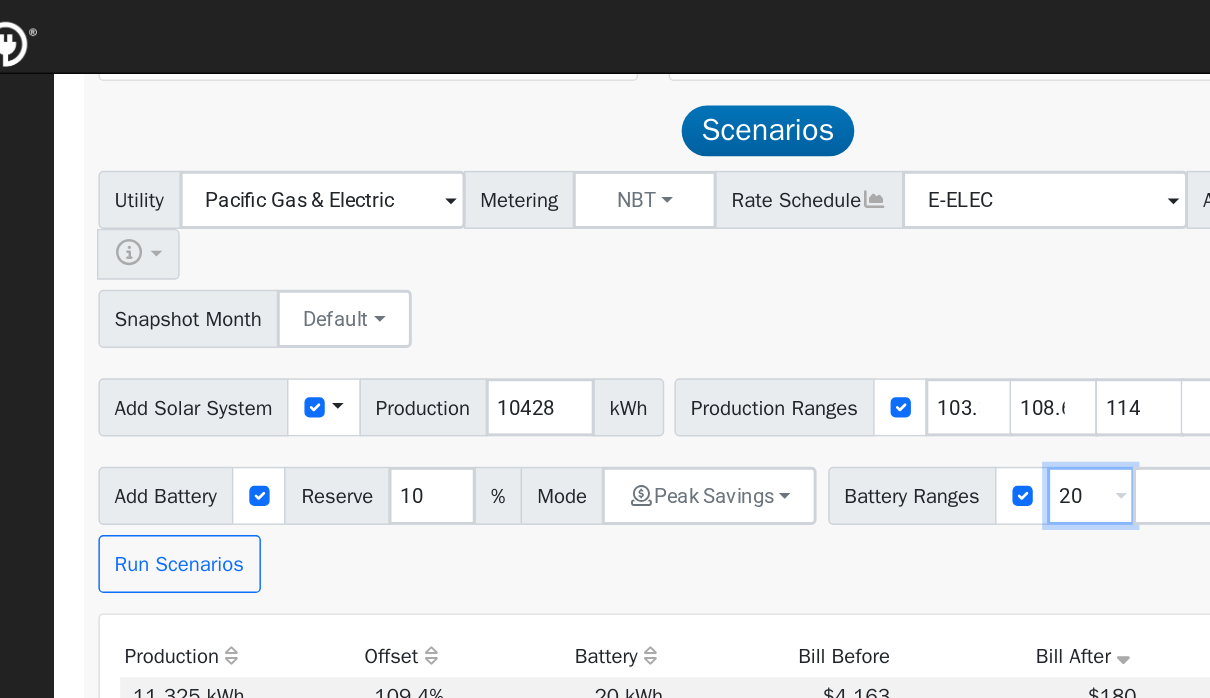 type on "20" 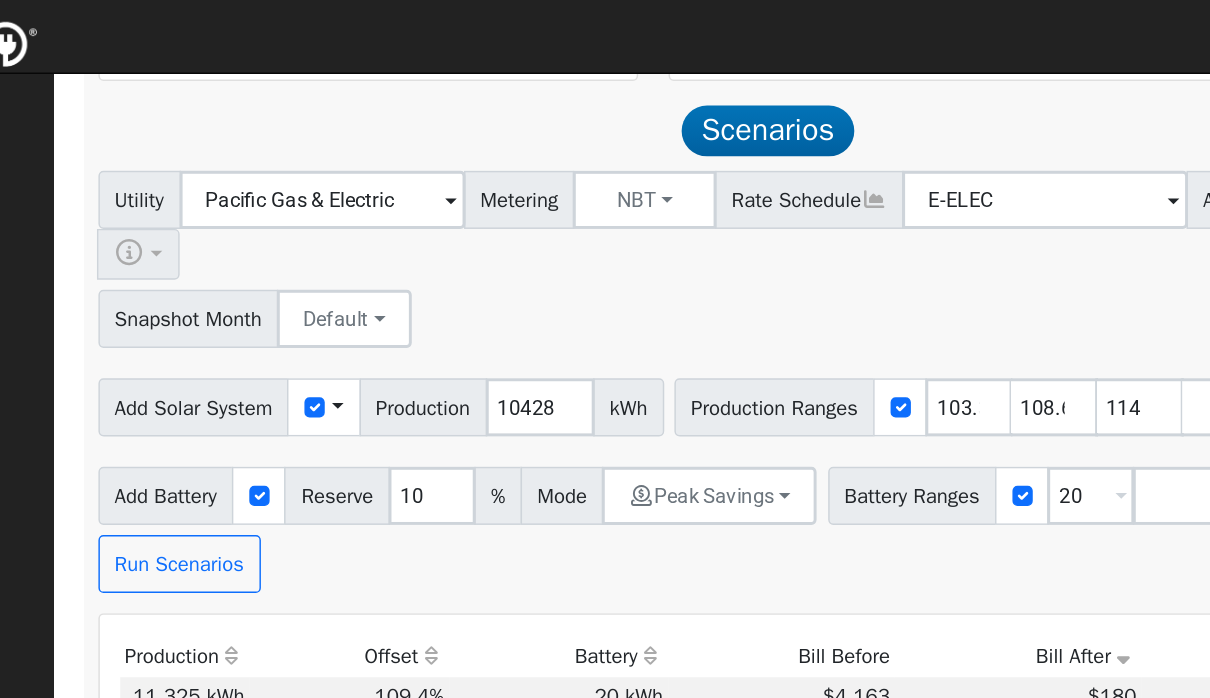 click on "Add Battery Reserve 10 % Mode  Peak Savings  Self Consumption  Peak Savings    ACC High Value Push    Backup Battery Ranges 20 Overrides Reserve % Mode  None None  Self Consumption  Peak Savings    ACC High Value Push    Backup kWh Run Scenarios" at bounding box center (717, 362) 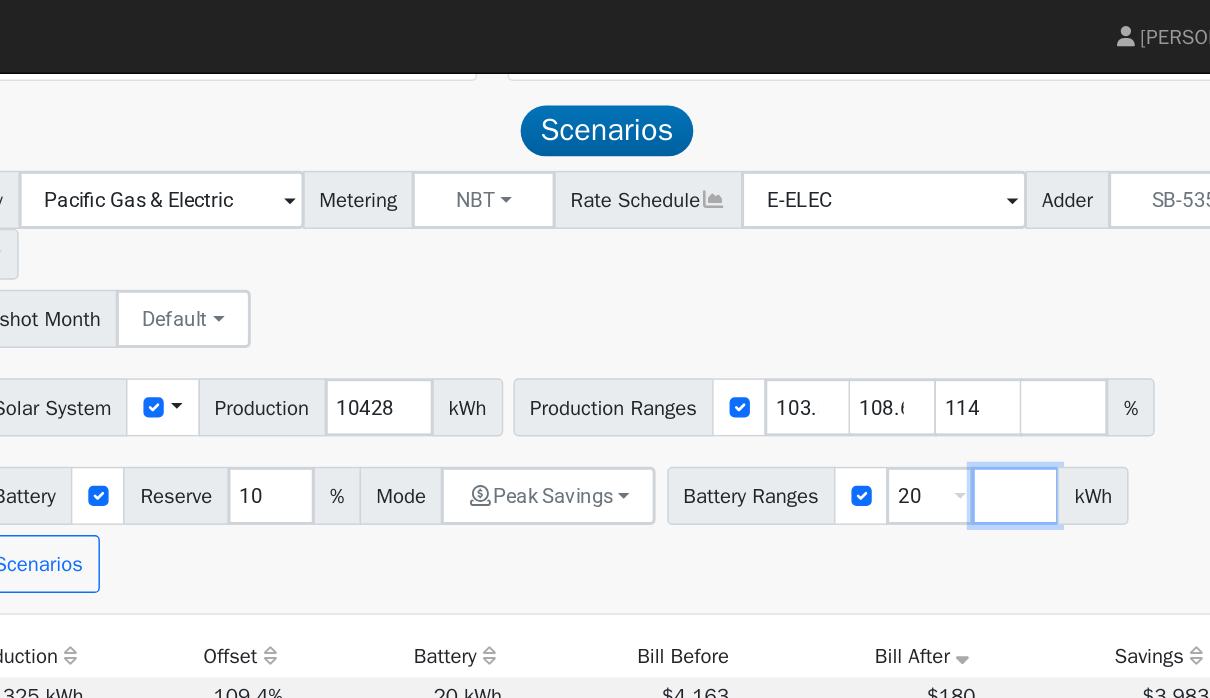 click at bounding box center [999, 342] 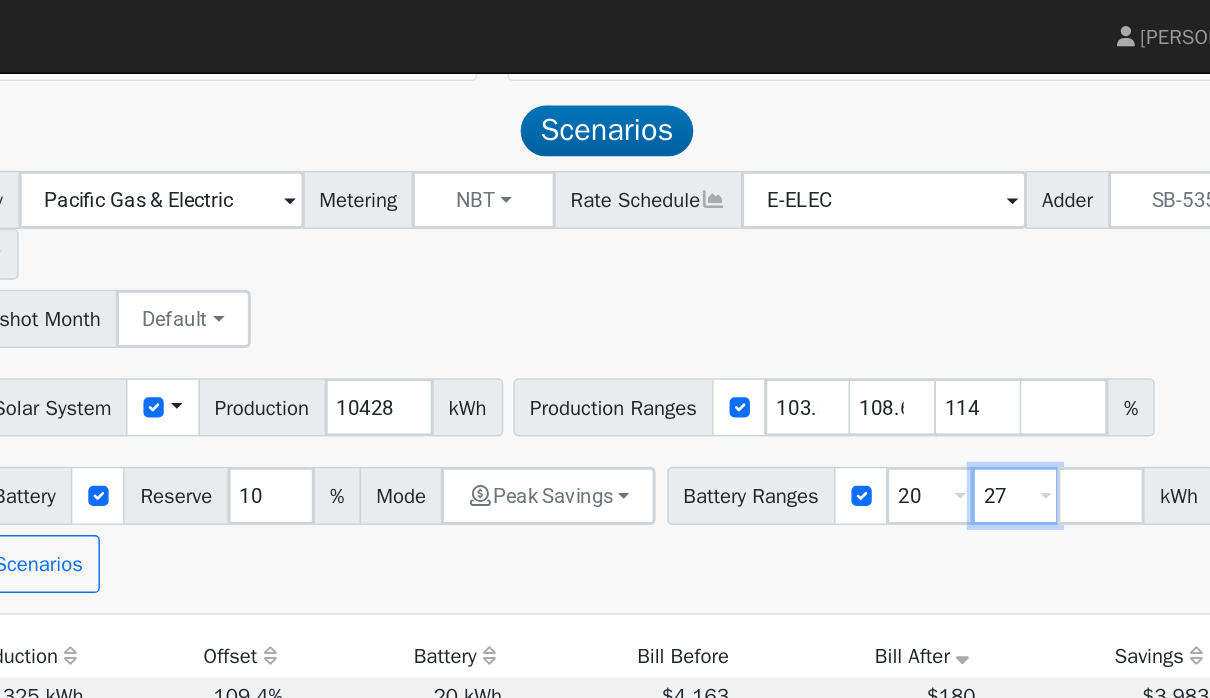 type on "27" 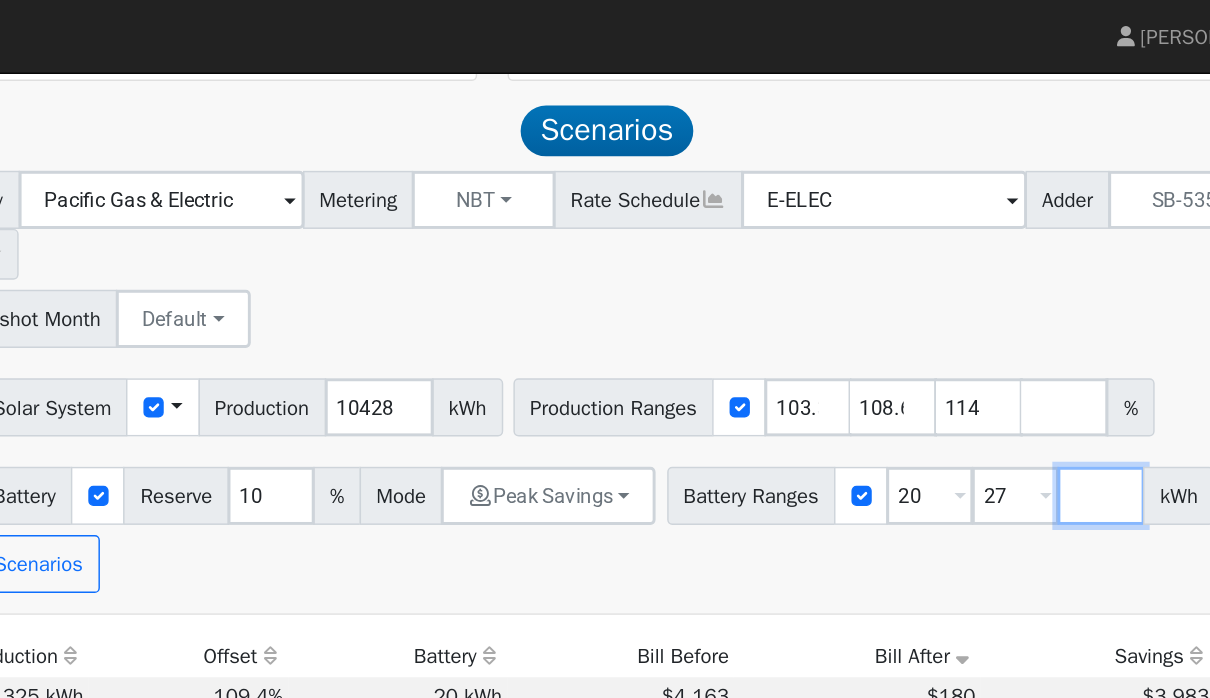 click at bounding box center [1058, 342] 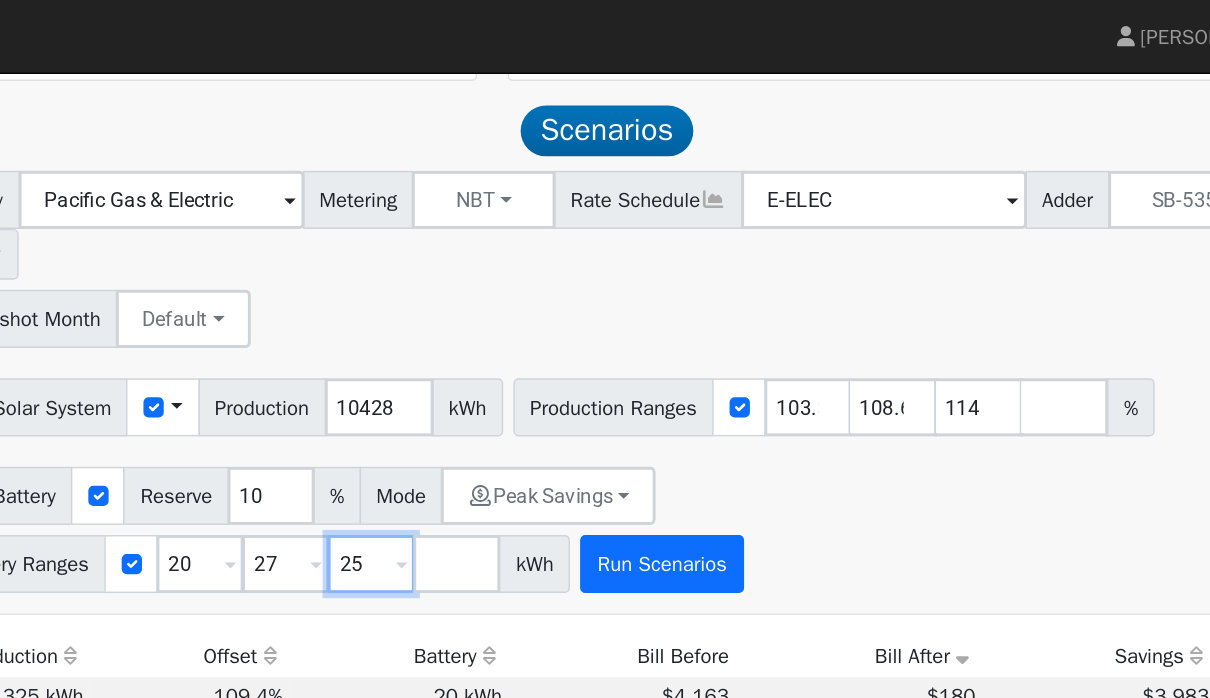 type on "25" 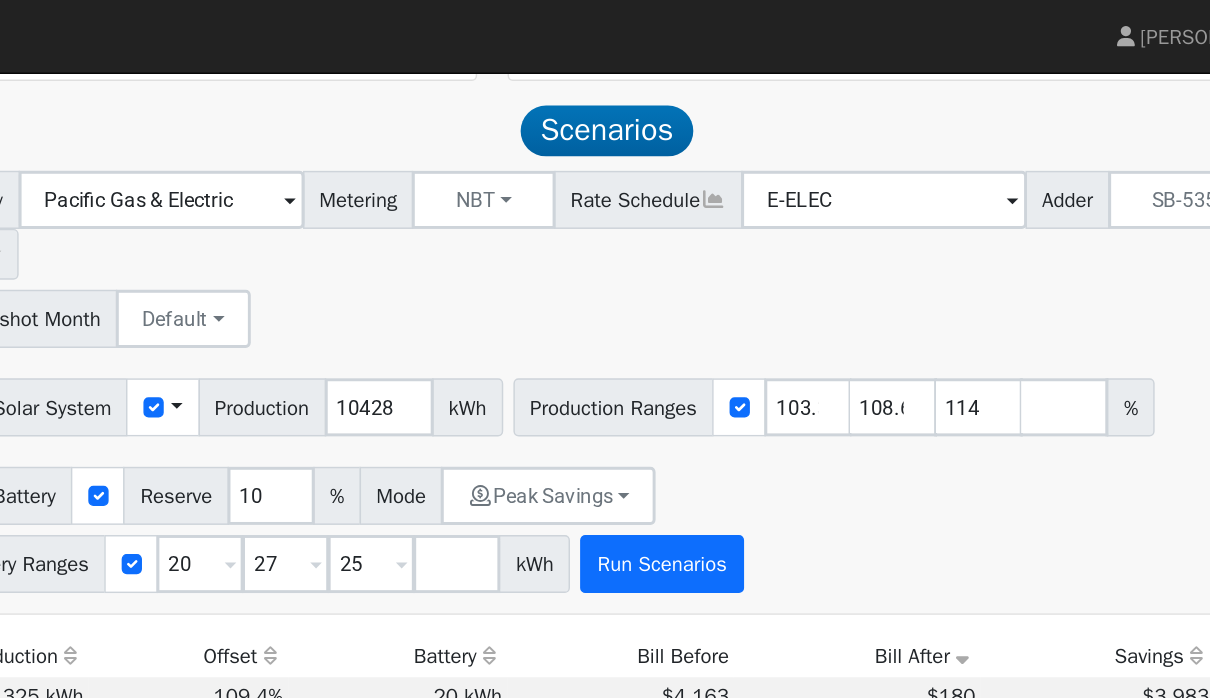 click on "Run Scenarios" at bounding box center (755, 389) 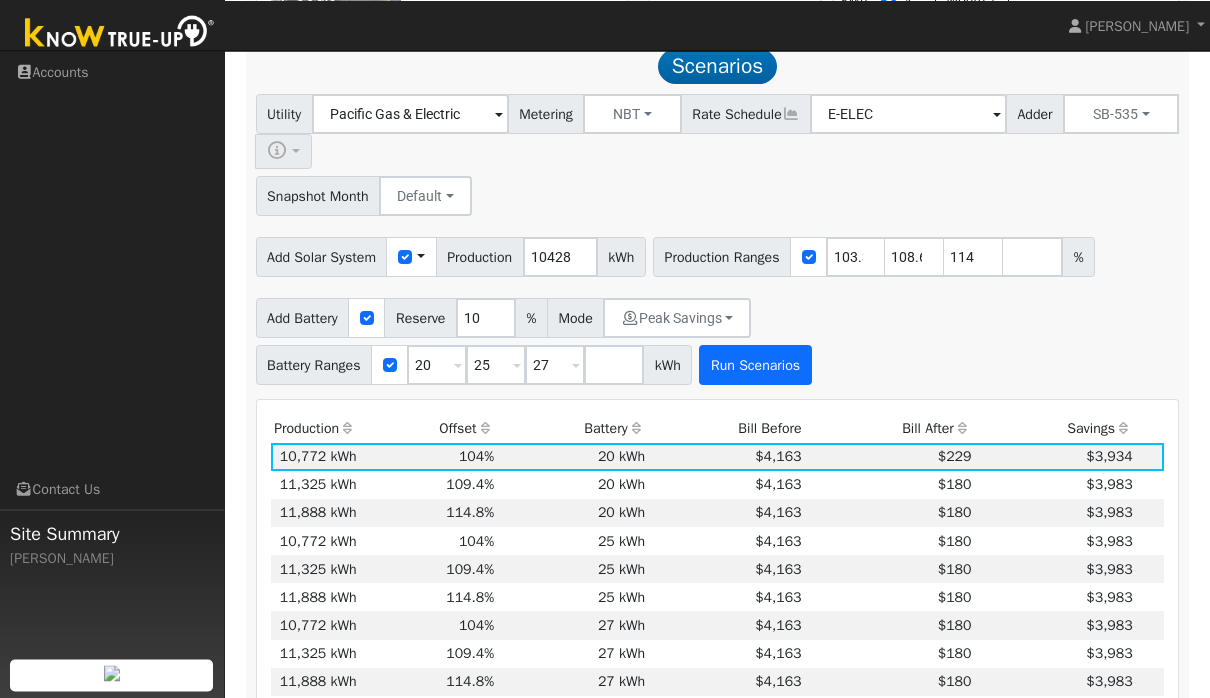 scroll, scrollTop: 945, scrollLeft: 0, axis: vertical 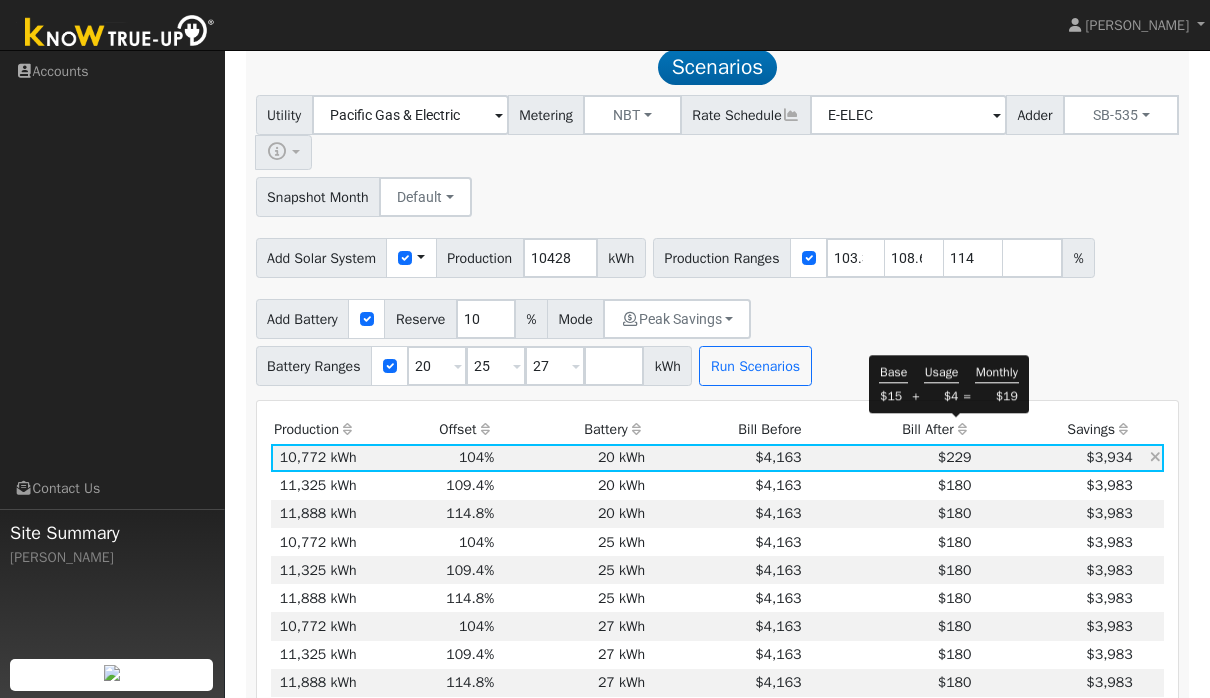 click on "$229" at bounding box center [955, 457] 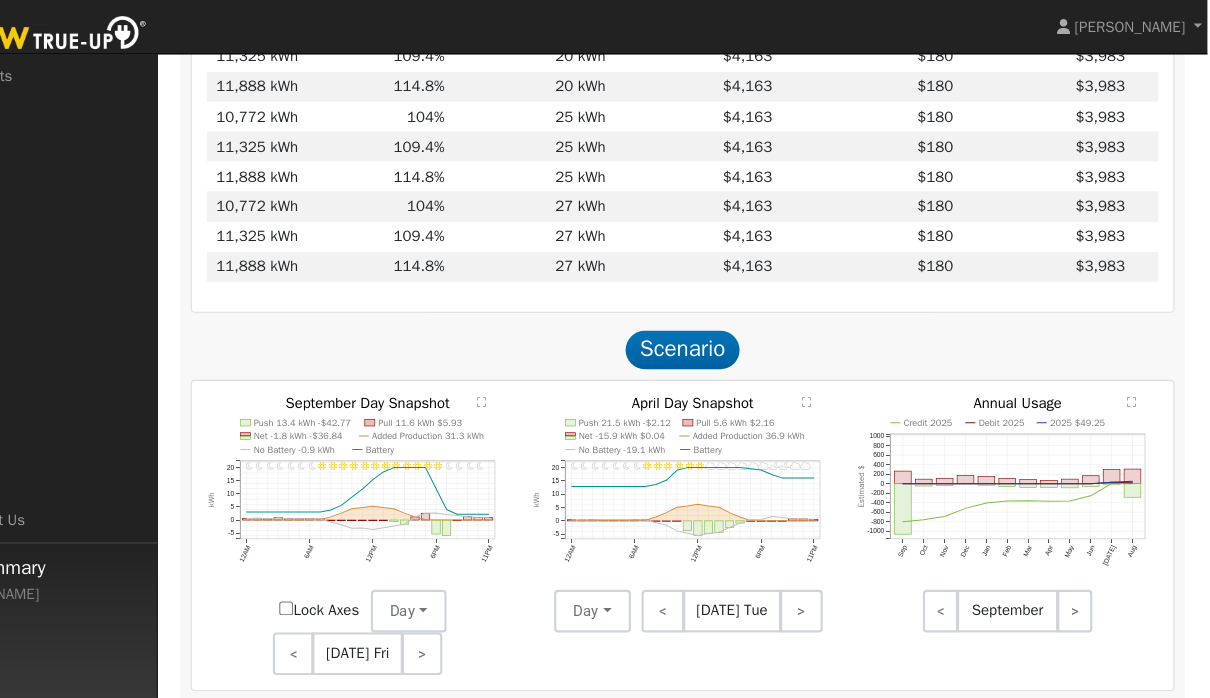 scroll, scrollTop: 1378, scrollLeft: 0, axis: vertical 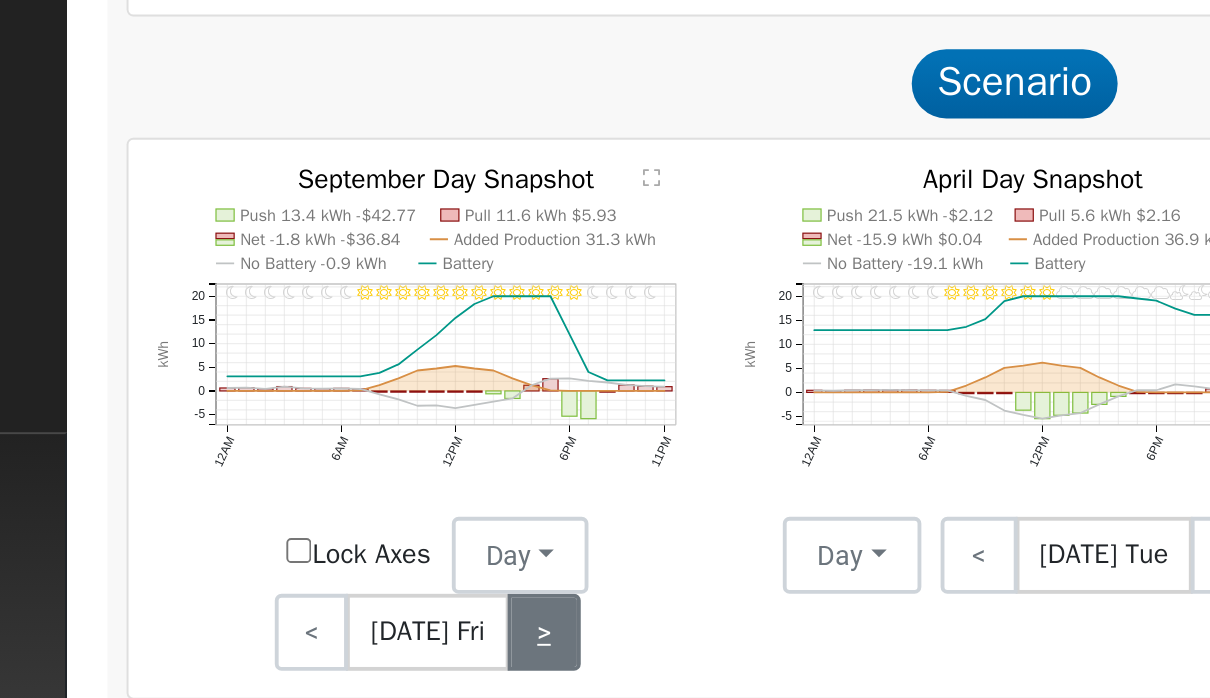 click on ">" at bounding box center [473, 613] 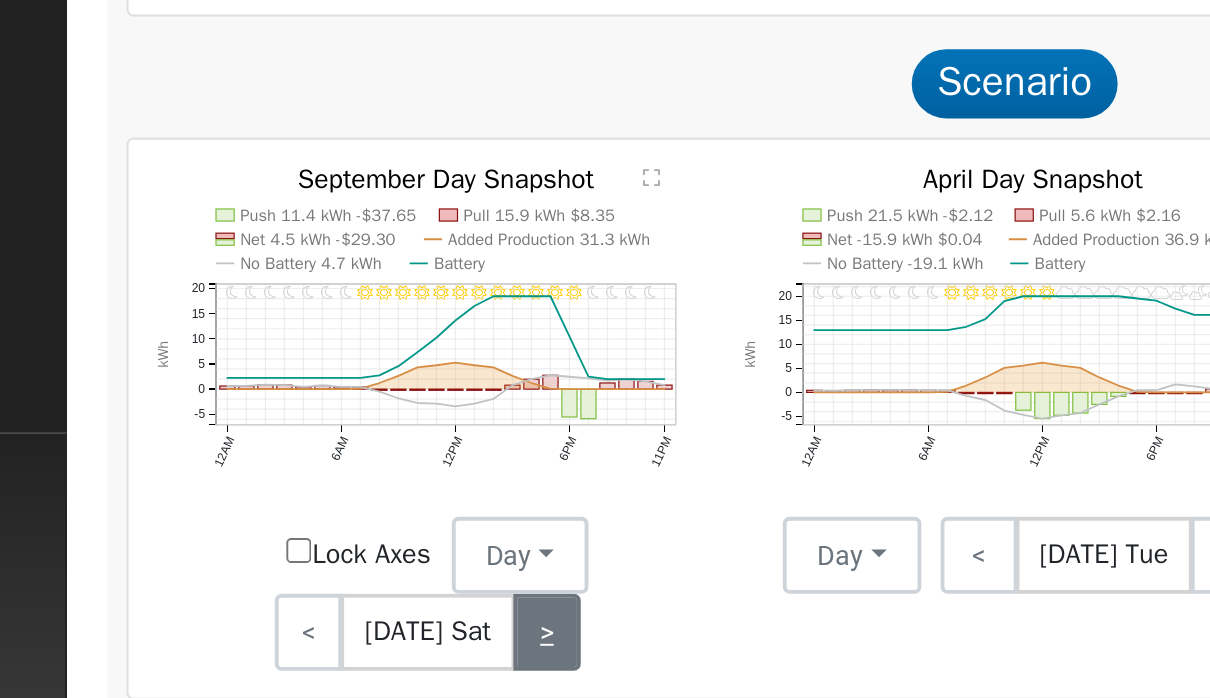 click on ">" at bounding box center [474, 613] 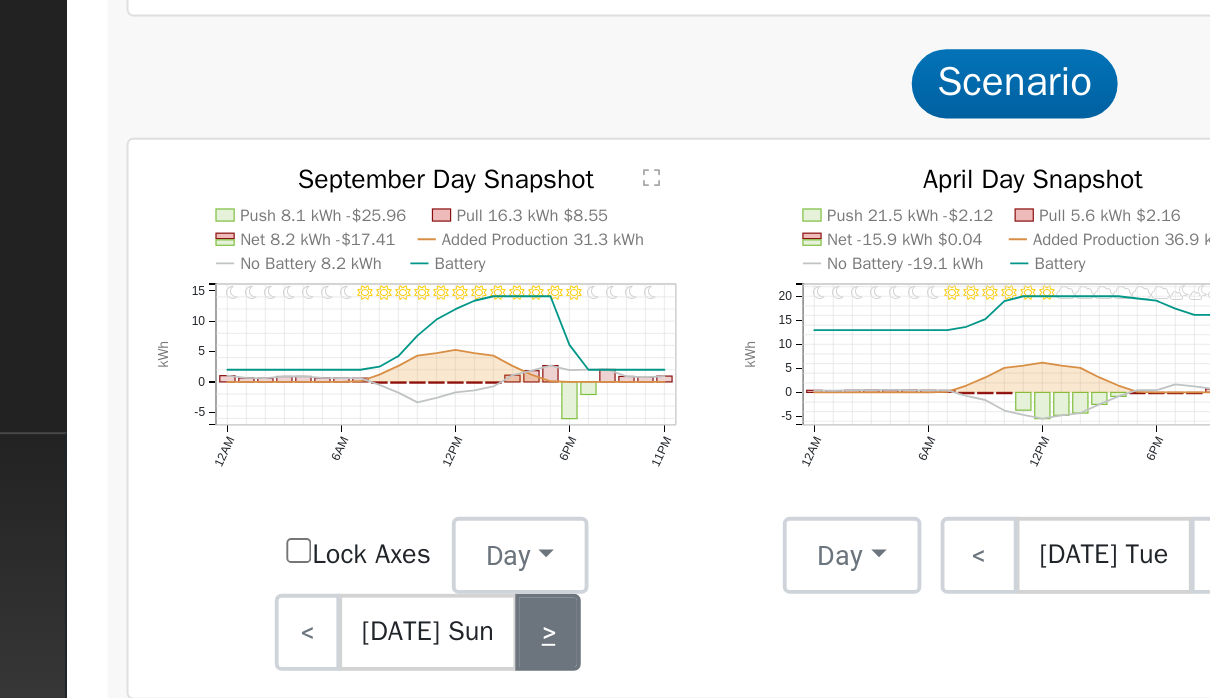 click on ">" at bounding box center [475, 613] 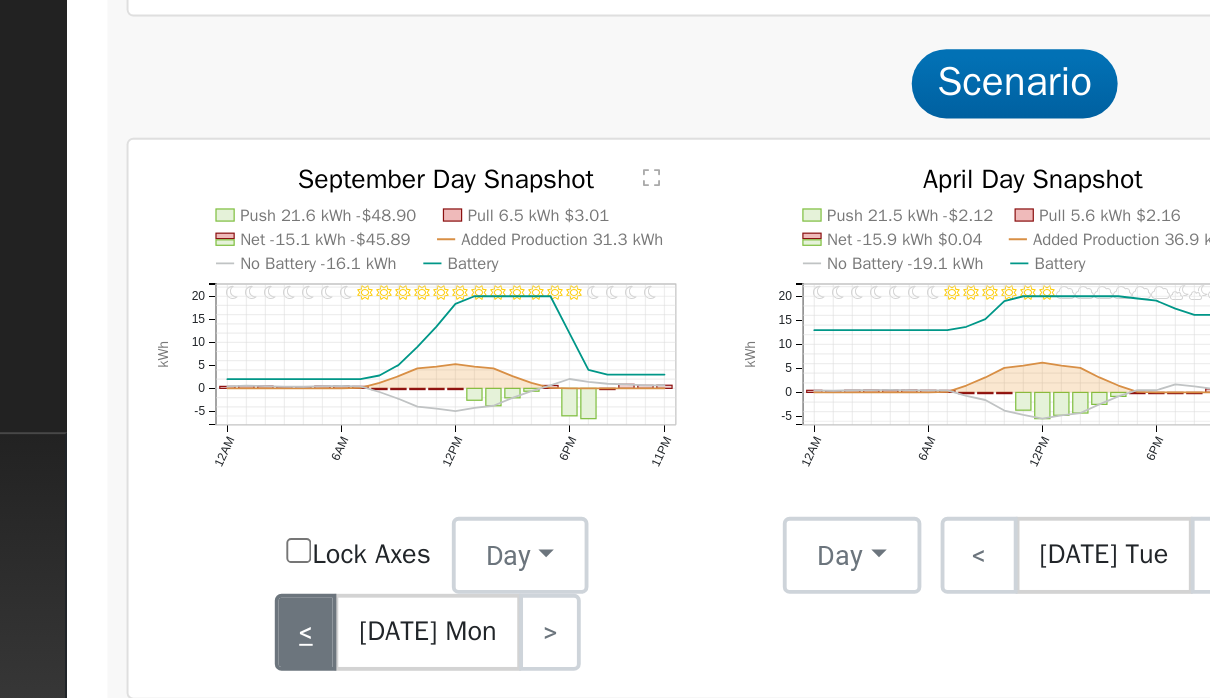 click on "<" at bounding box center (349, 613) 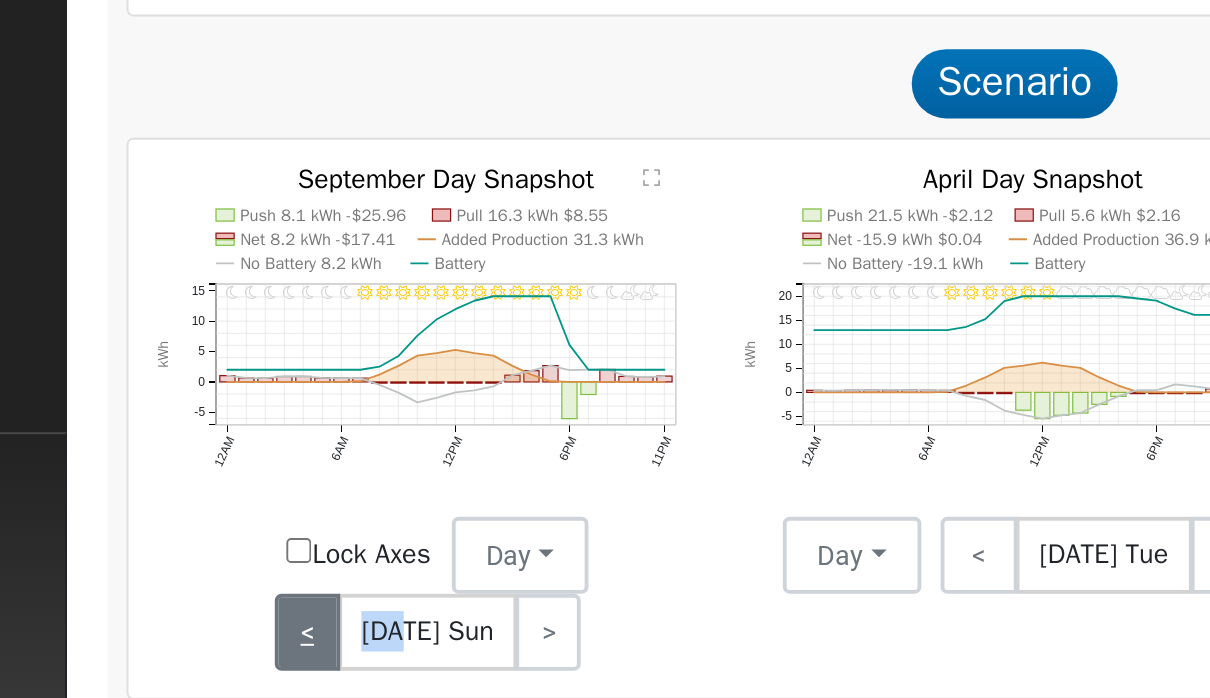 click on "<" at bounding box center (350, 613) 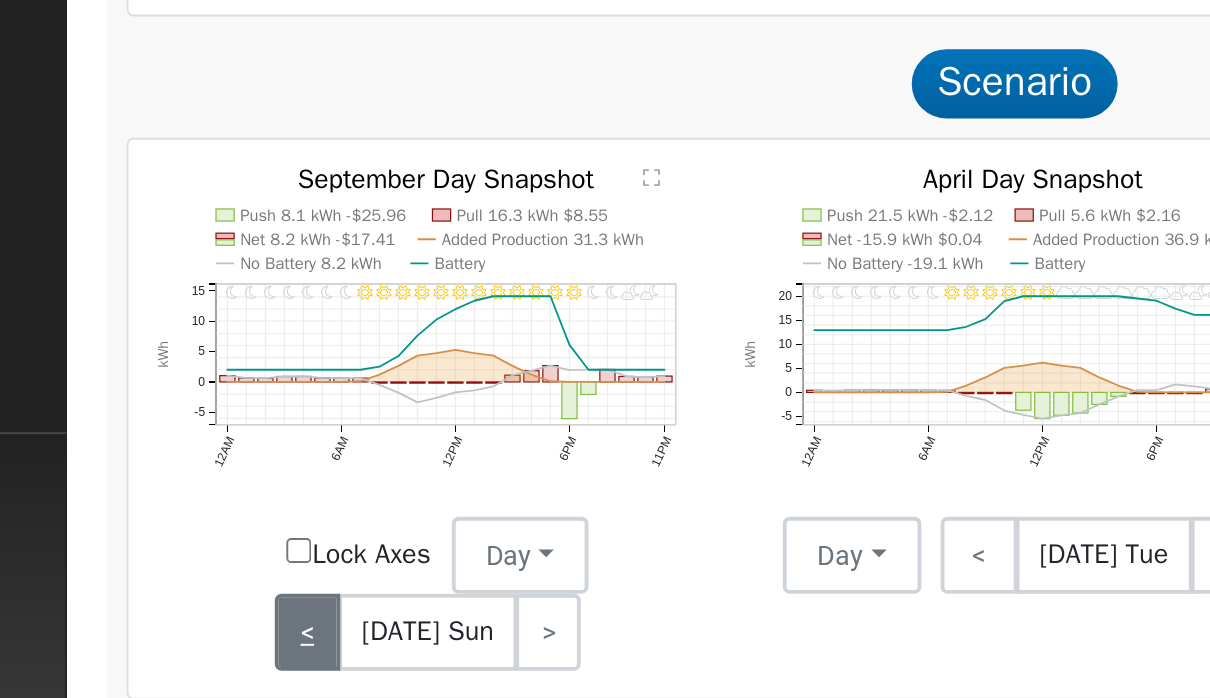 click on "<" at bounding box center [350, 613] 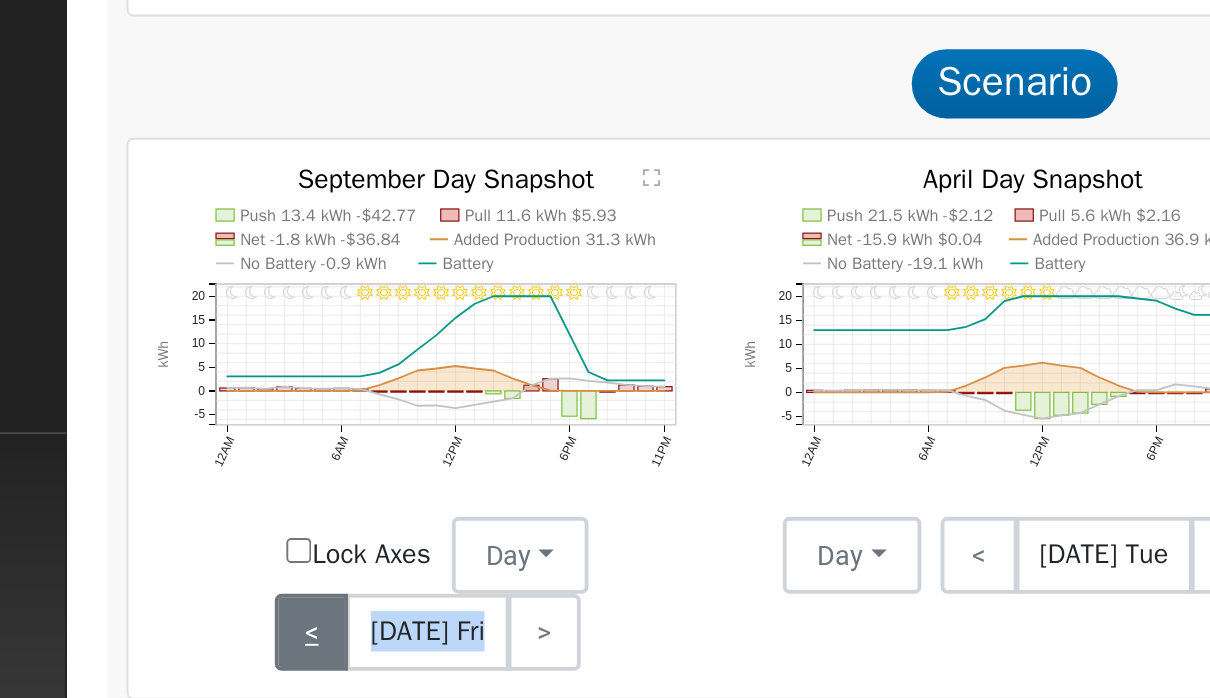 click on "<" at bounding box center (352, 613) 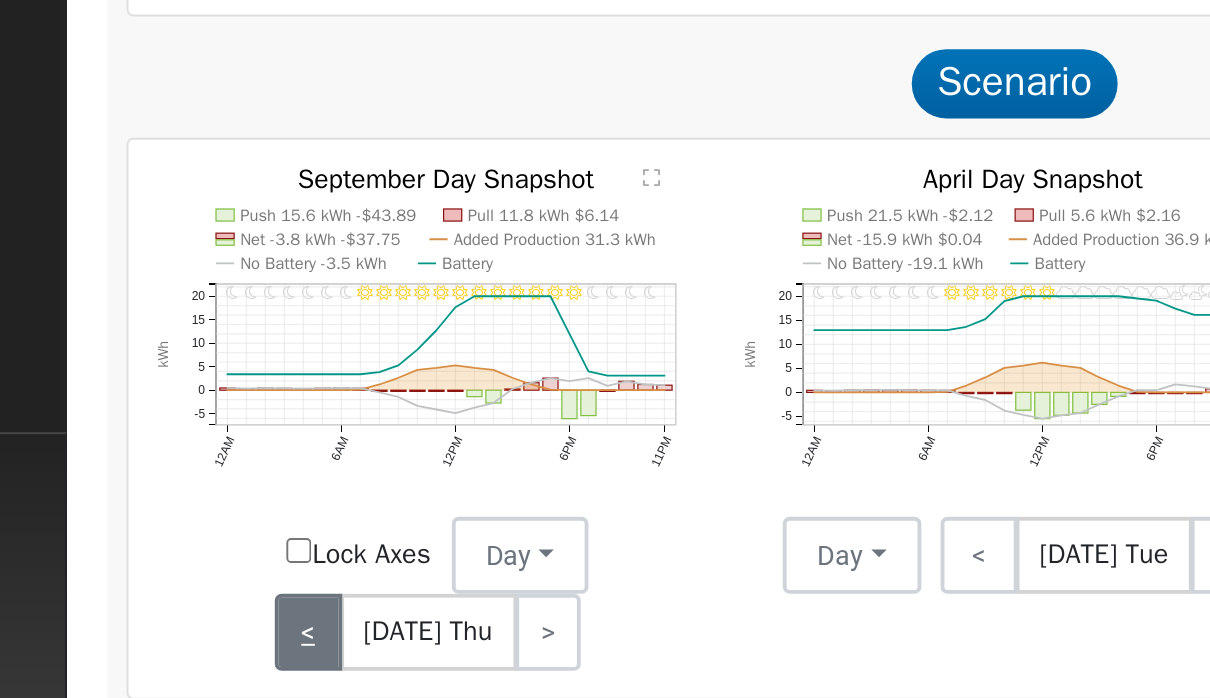 click on "<" at bounding box center (350, 613) 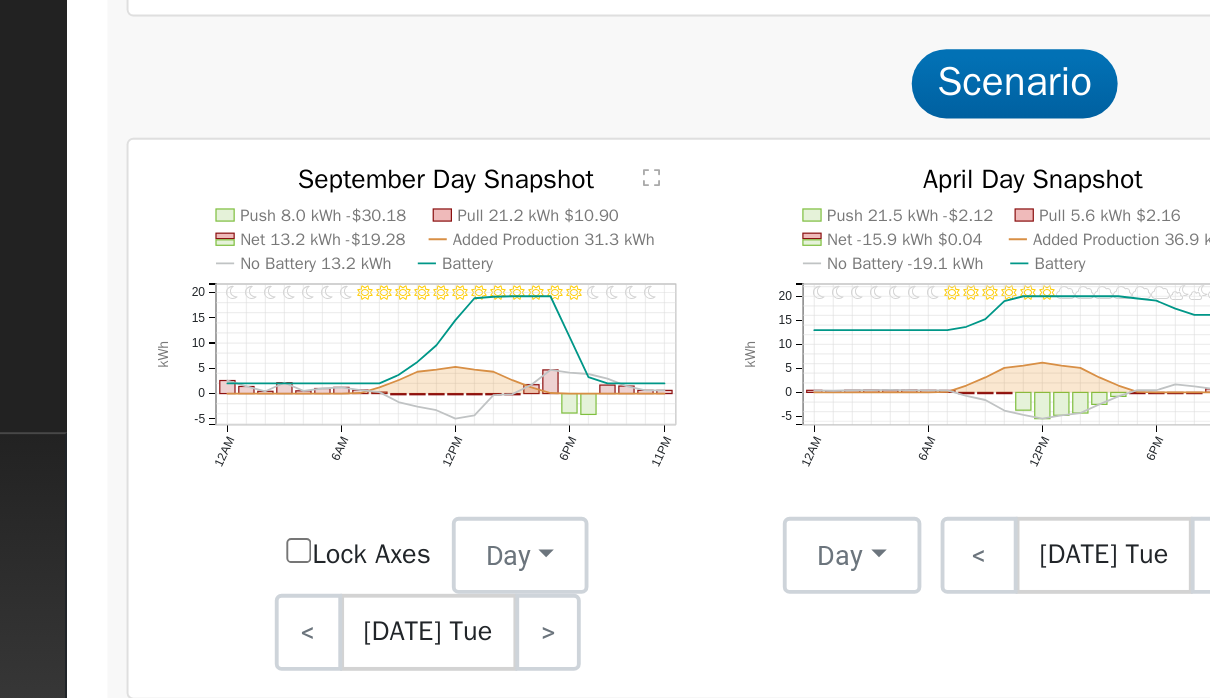 click on "[DATE] Tue" at bounding box center (413, 613) 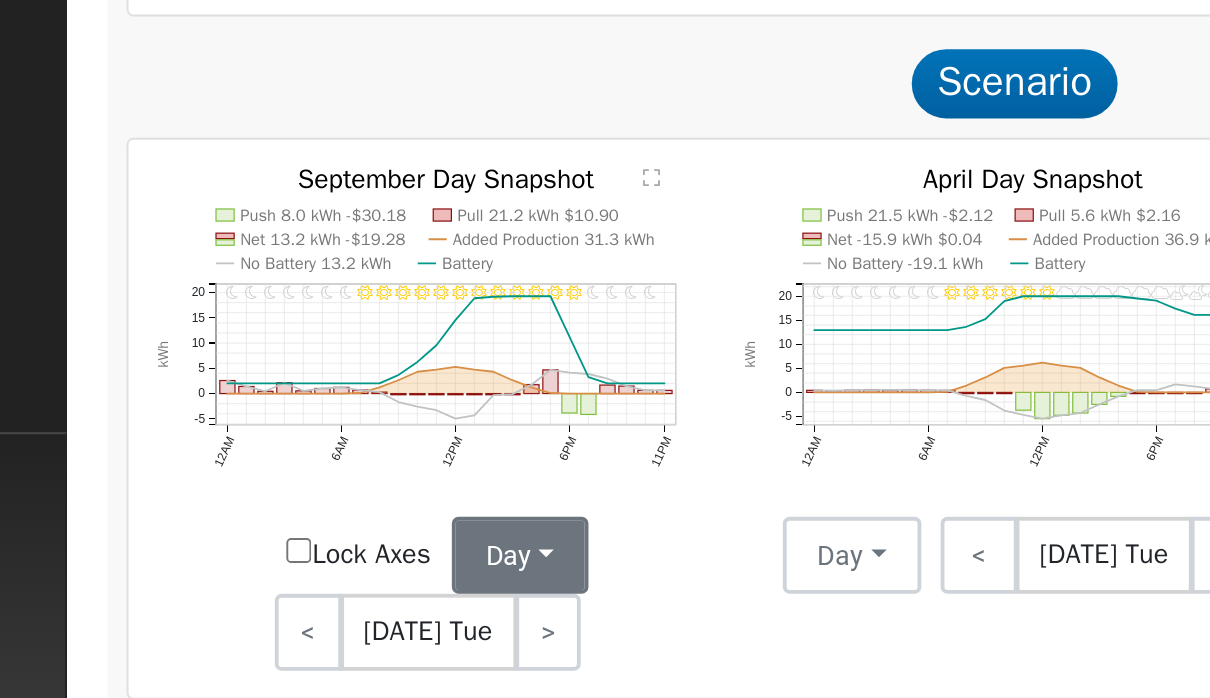 click on "Day" at bounding box center [461, 573] 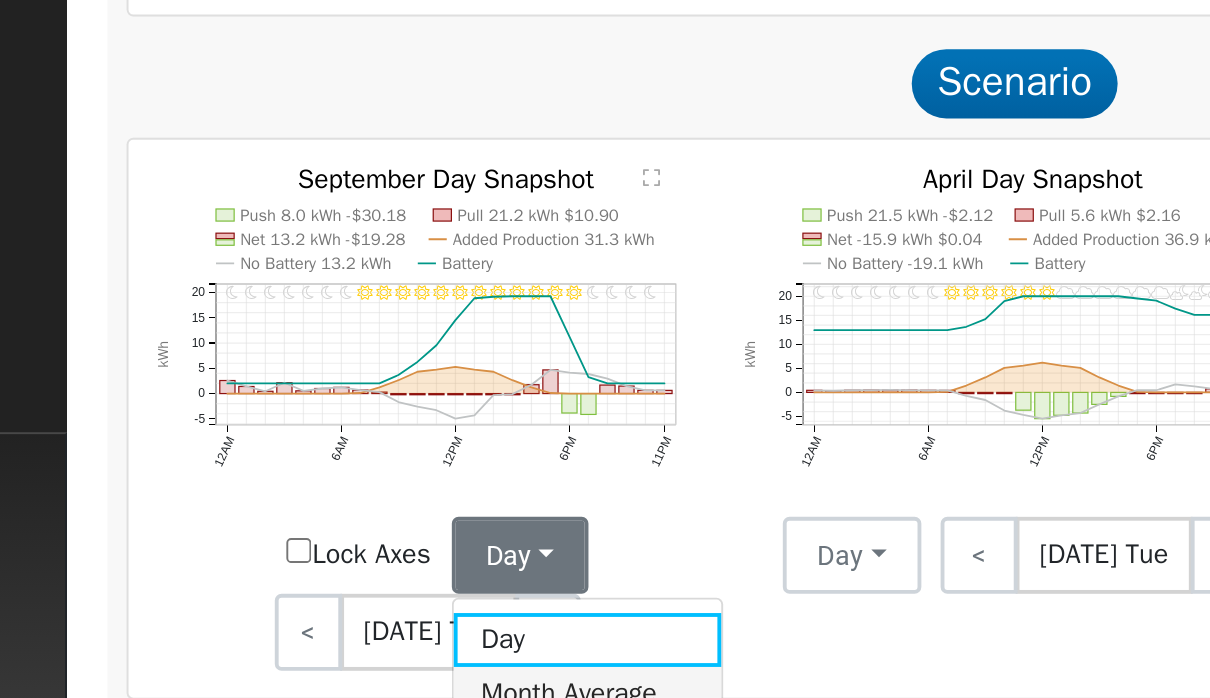 click on "Month Average" at bounding box center (495, 645) 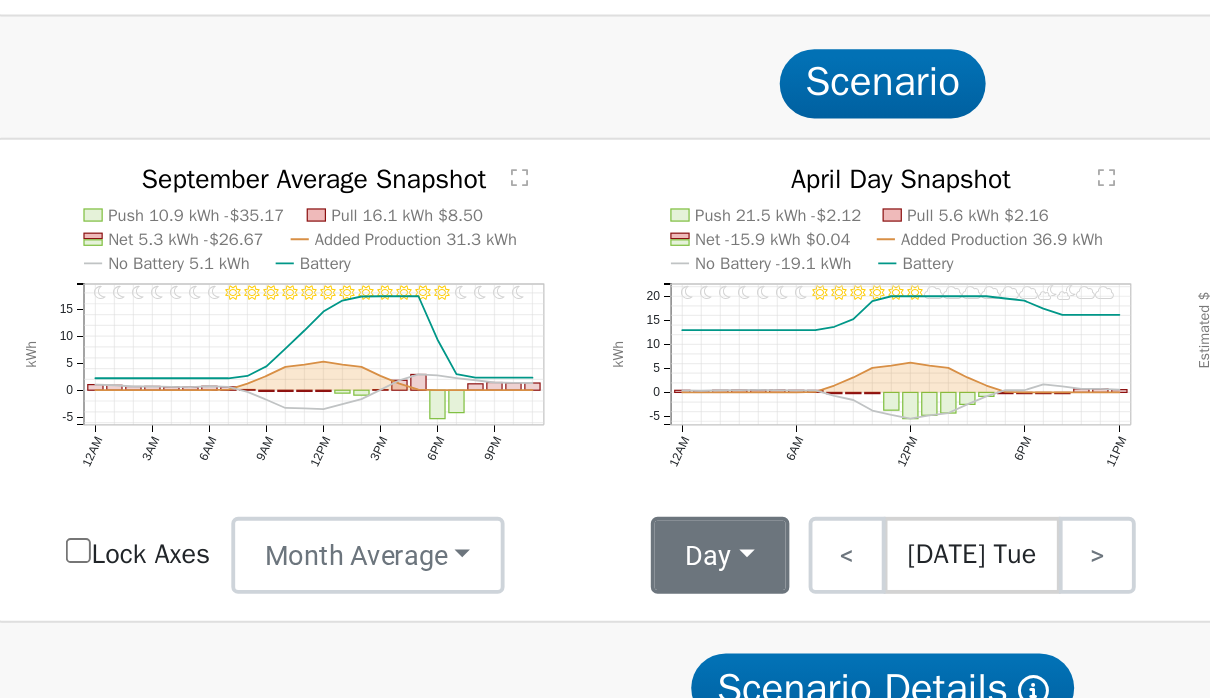 click on "Day" at bounding box center (633, 573) 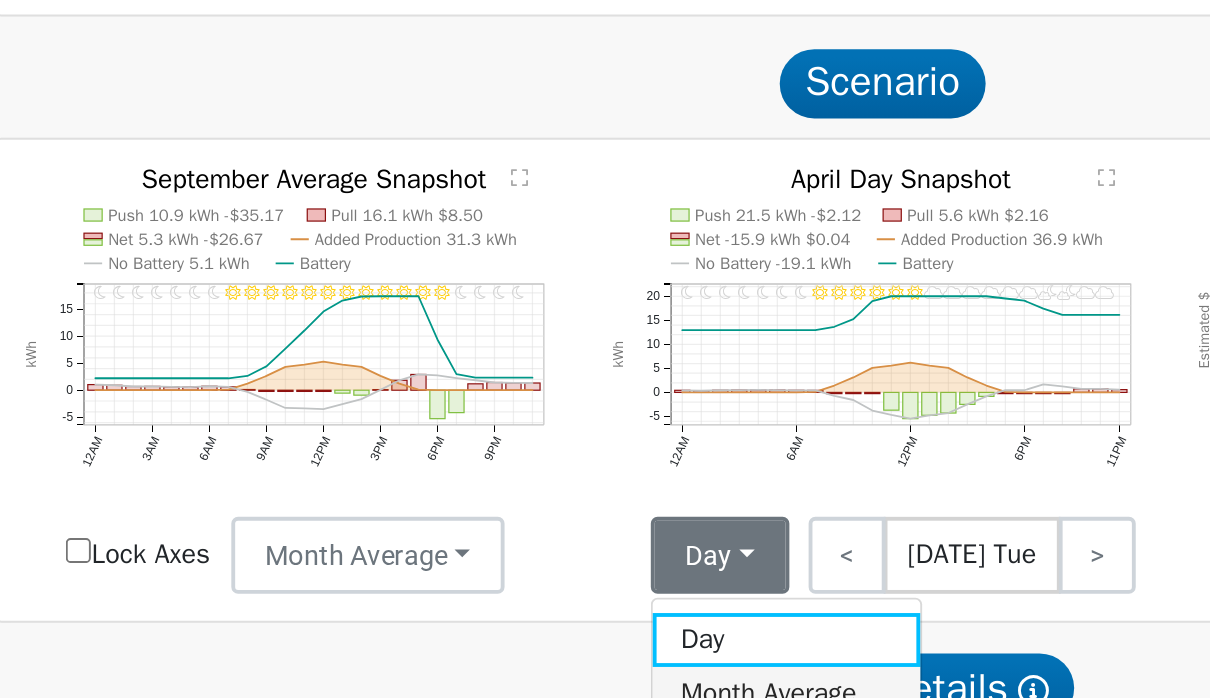 click on "Month Average" at bounding box center [667, 645] 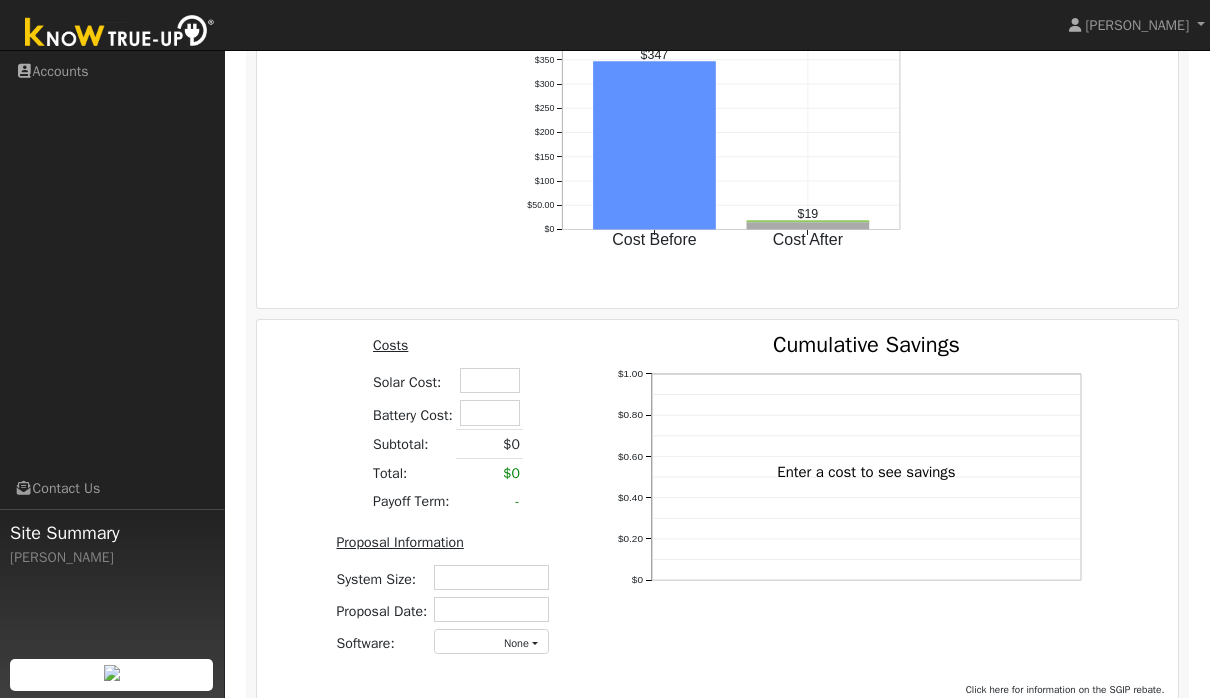 scroll, scrollTop: 2303, scrollLeft: 0, axis: vertical 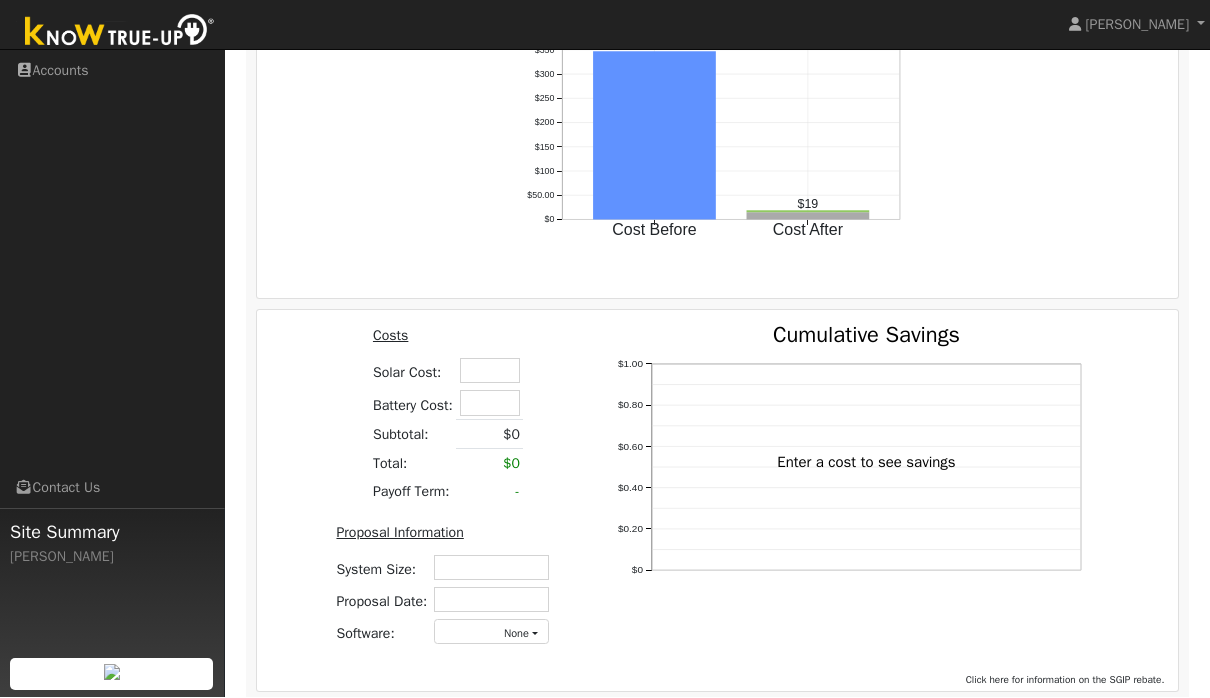 click on "PDF" at bounding box center [1021, 732] 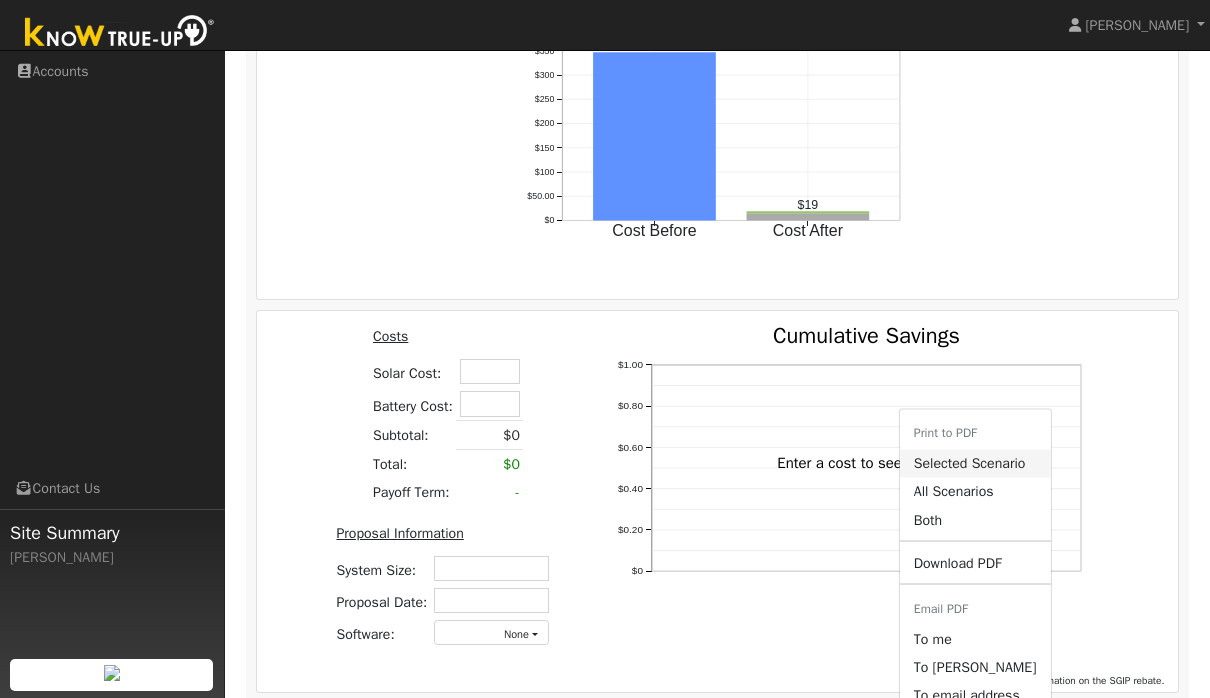 click on "Selected Scenario" at bounding box center (975, 463) 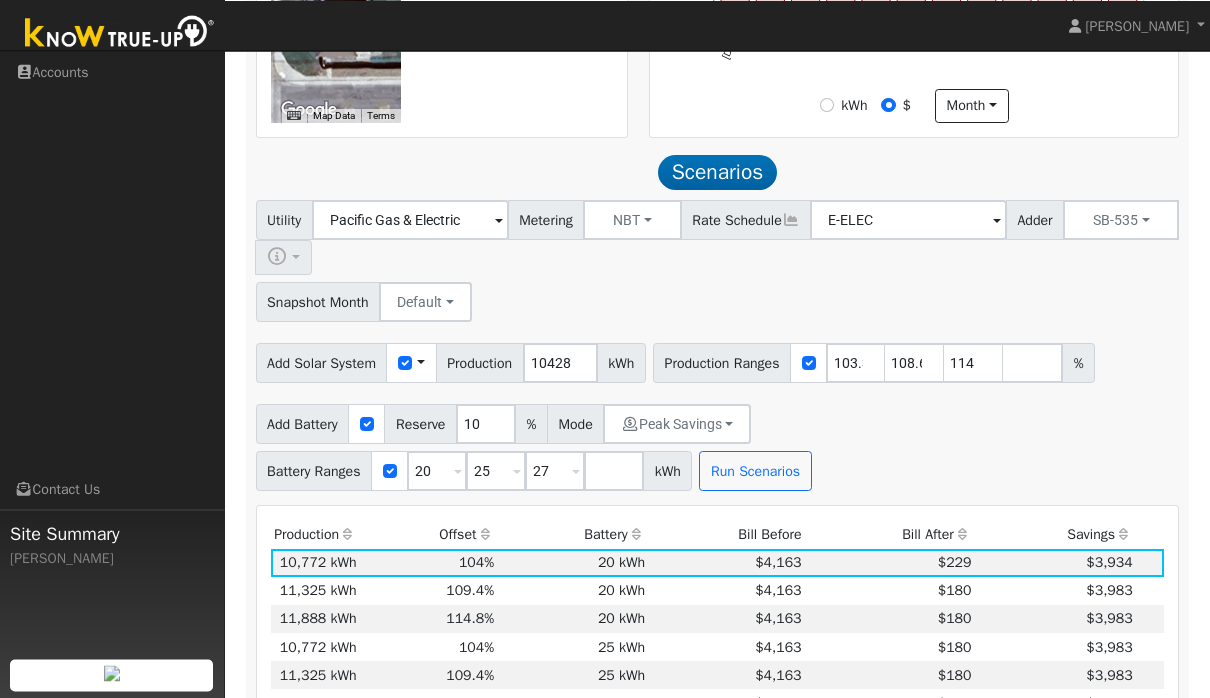 scroll, scrollTop: 839, scrollLeft: 0, axis: vertical 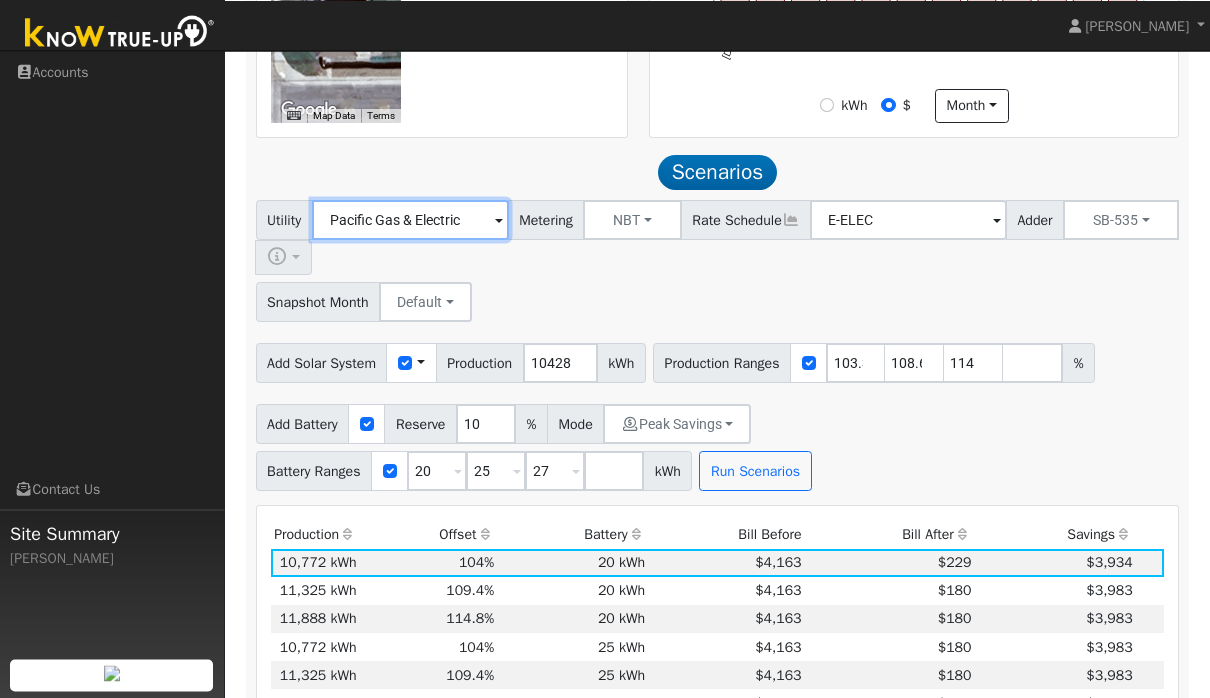 click on "Pacific Gas & Electric" at bounding box center [410, 220] 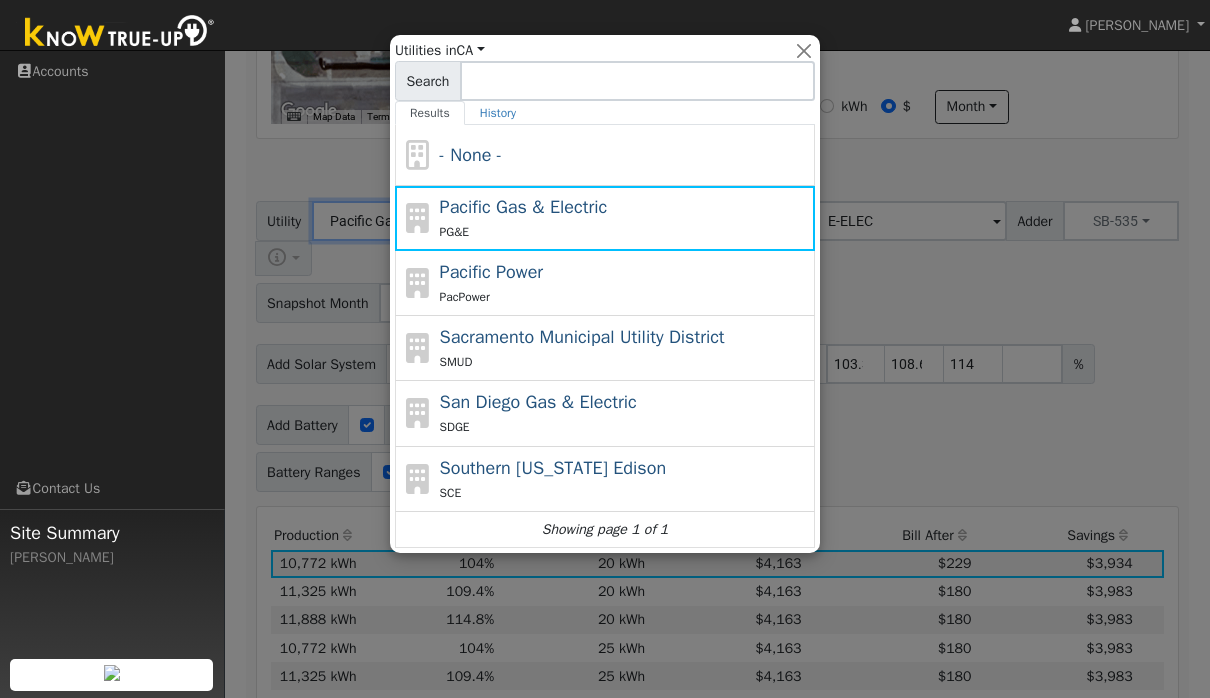 click at bounding box center (605, 349) 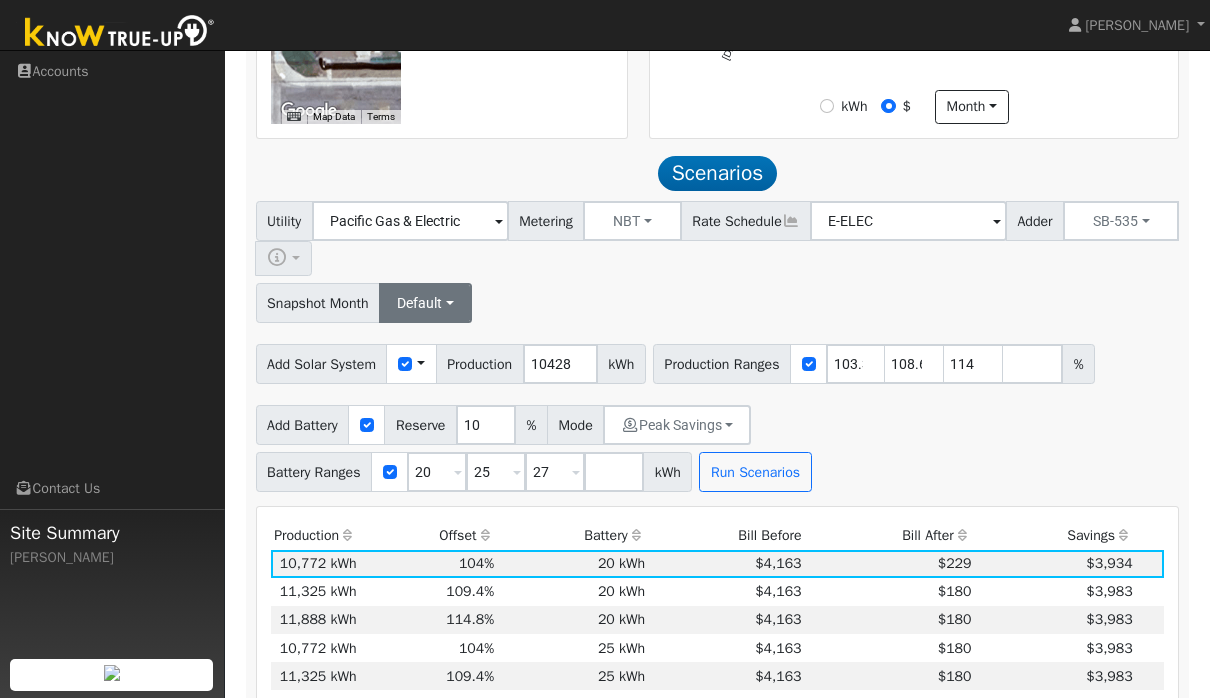 click on "Default" at bounding box center [425, 303] 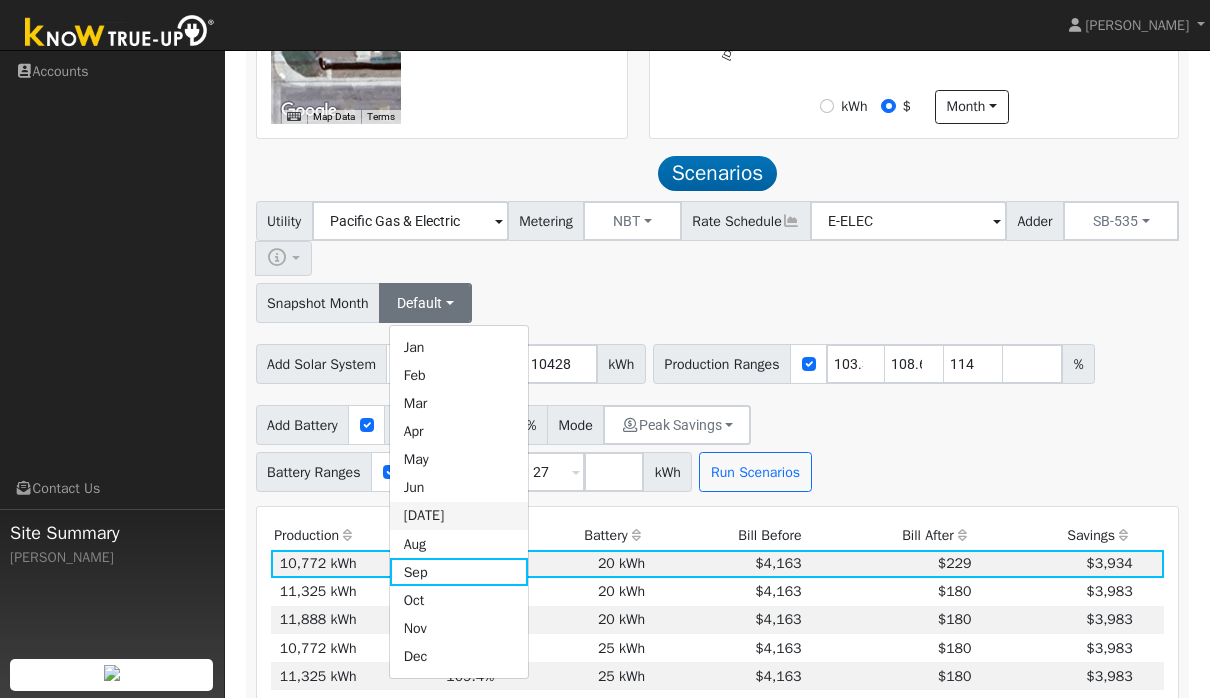 click on "[DATE]" at bounding box center (459, 516) 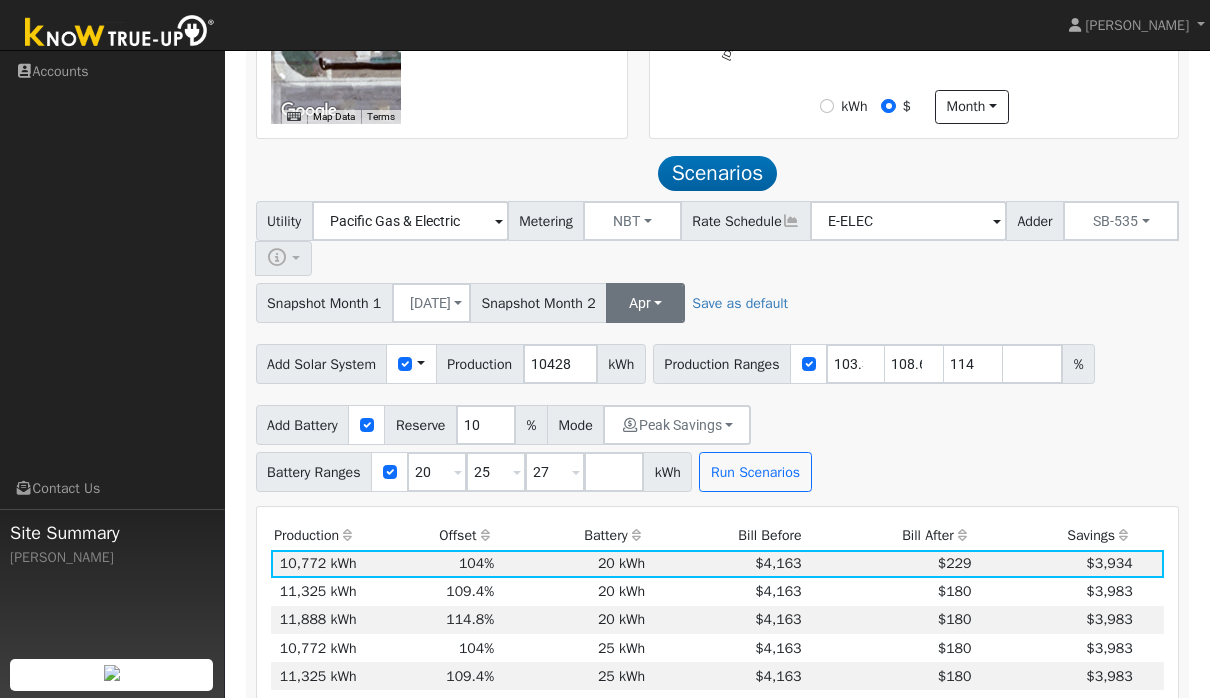 click on "Apr" at bounding box center [645, 303] 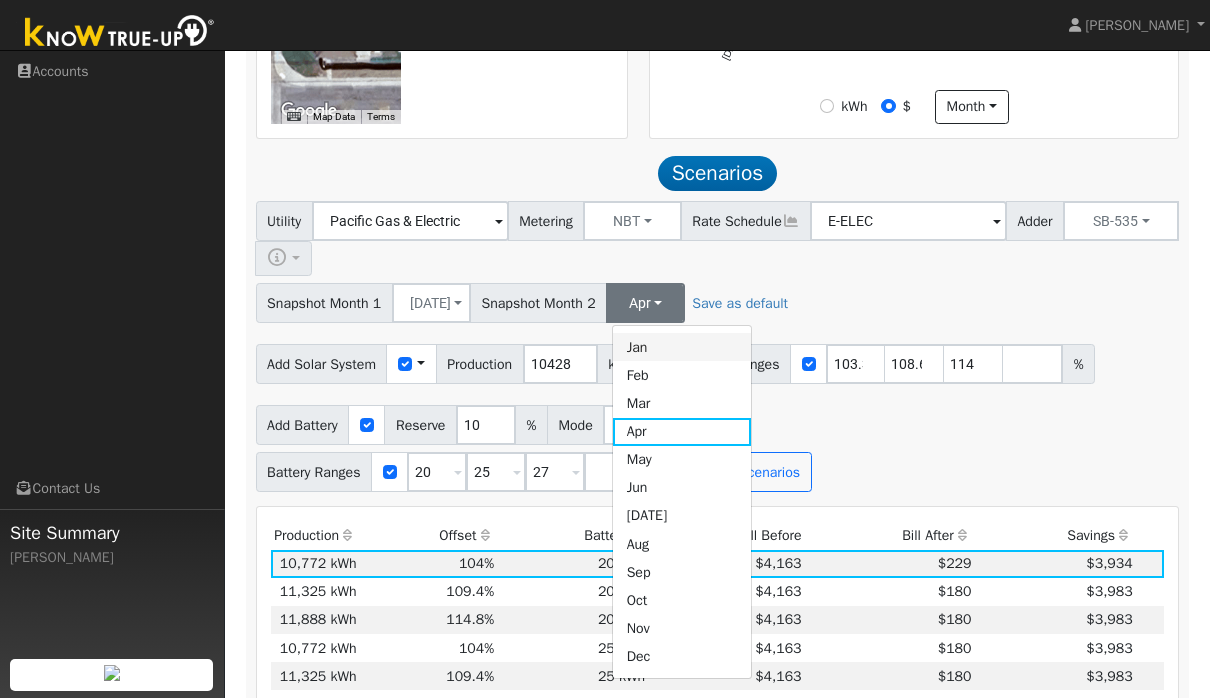 click on "Jan" at bounding box center [682, 347] 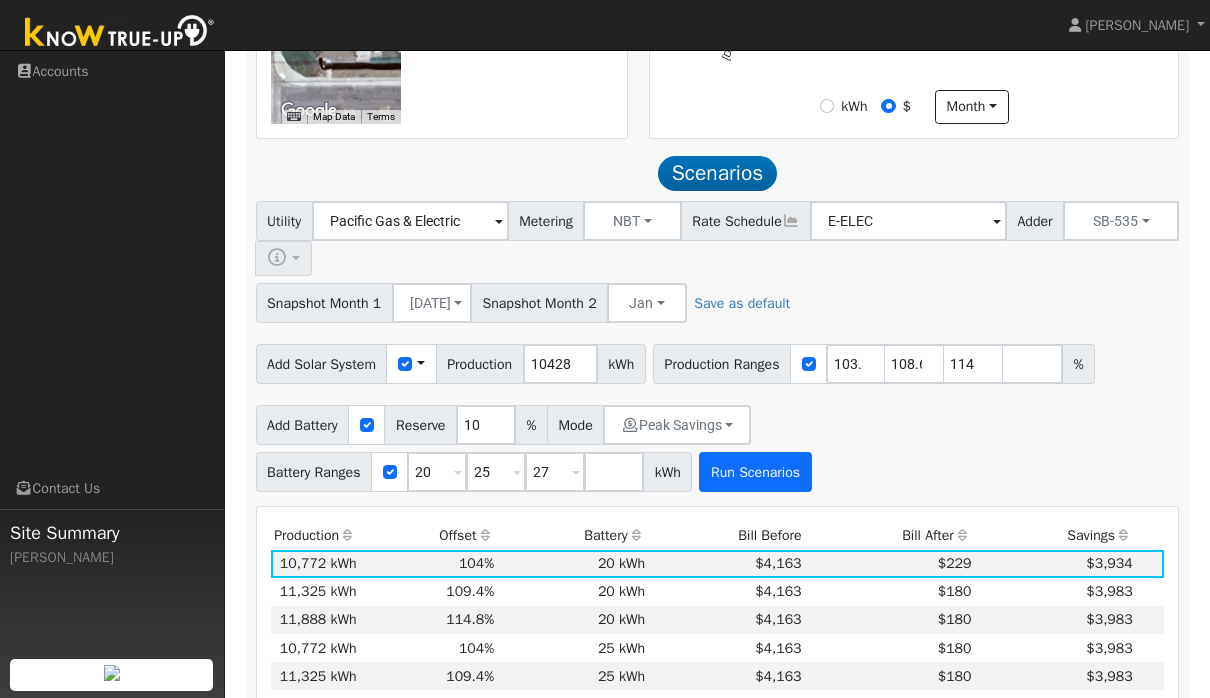 click on "Run Scenarios" at bounding box center [755, 472] 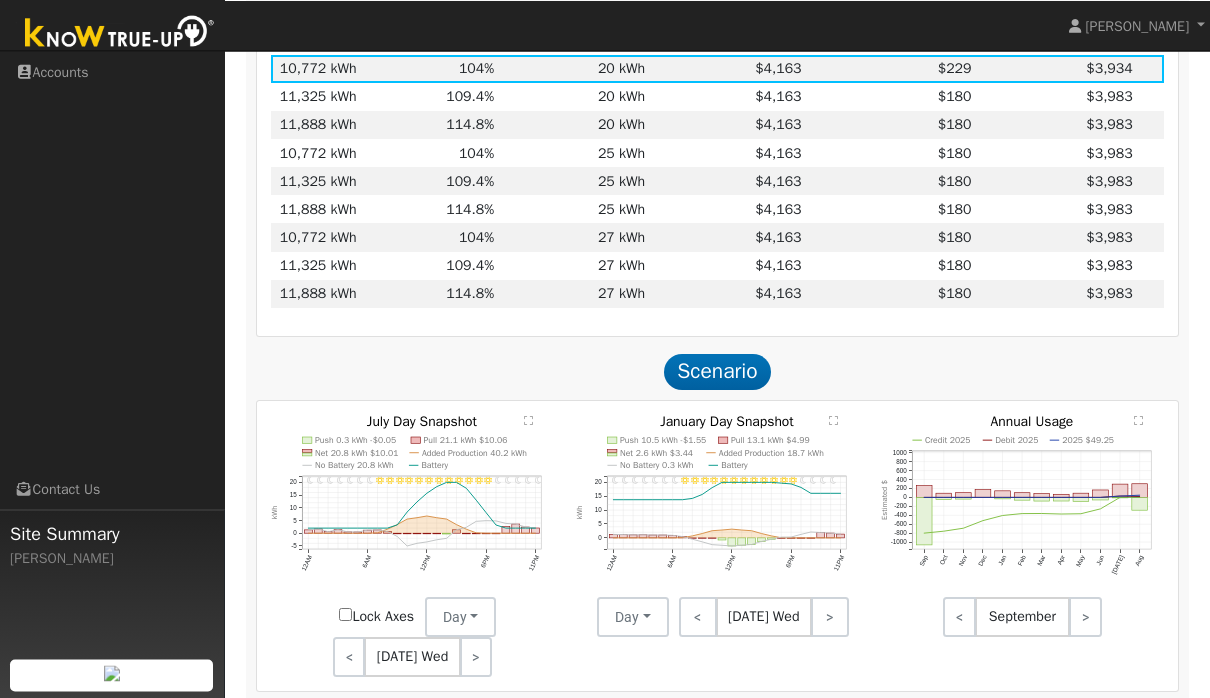 scroll, scrollTop: 1333, scrollLeft: 0, axis: vertical 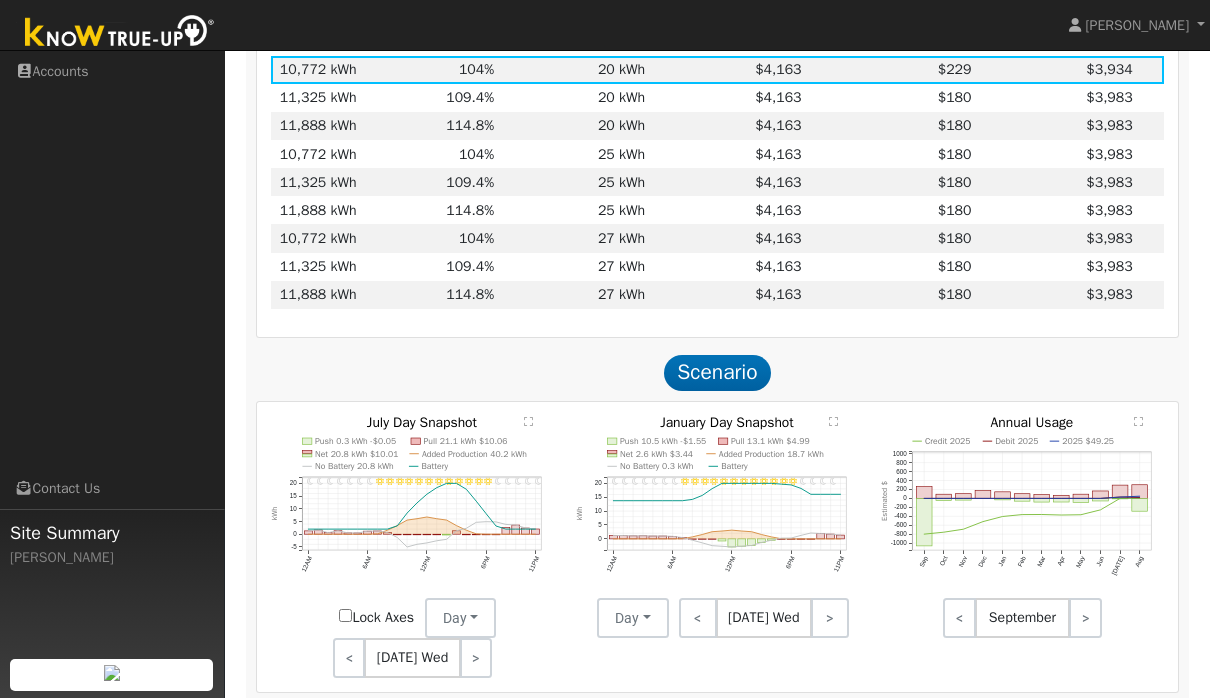 click on "Production Offset  Battery  Reserve   Mode   ACC Push   Incentive   Bill Before   Bill After  Savings   Cost   Payoff   Rank  10,772 kWh  104%  20 kWh  10% $4,163 $229 $3,934 3 11,325 kWh  109.4%  20 kWh  10% $4,163 $180 $3,983 1 11,888 kWh  114.8%  20 kWh  10% $4,163 $180 $3,983 2 10,772 kWh  104%  25 kWh  10% $4,163 $180 $3,983 4 11,325 kWh  109.4%  25 kWh  10% $4,163 $180 $3,983 5 11,888 kWh  114.8%  25 kWh  10% $4,163 $180 $3,983 7 10,772 kWh  104%  27 kWh  10% $4,163 $180 $3,983 6 11,325 kWh  109.4%  27 kWh  10% $4,163 $180 $3,983 8 11,888 kWh  114.8%  27 kWh  10% $4,163 $180 $3,983 9 Show All Scenarios Scenario  11PM - Clear 10PM - Clear 9PM - Clear 8PM - Clear 7PM - Clear 6PM - Clear 5PM - Clear 4PM - Clear 3PM - Clear 2PM - Clear 1PM - Clear 12PM - Clear 11AM - Clear 10AM - Clear 9AM - Clear 8AM - Clear 7AM - Clear 6AM - Clear 5AM - Clear 4AM - Clear 3AM - Clear 2AM - Clear 1AM - Clear 12AM - Clear Push 0.3 kWh -$0.05 Pull 21.1 kWh $10.06 Net 20.8 kWh $10.01 Added Production 40.2 kWh Battery 12AM 6AM" at bounding box center [718, 857] 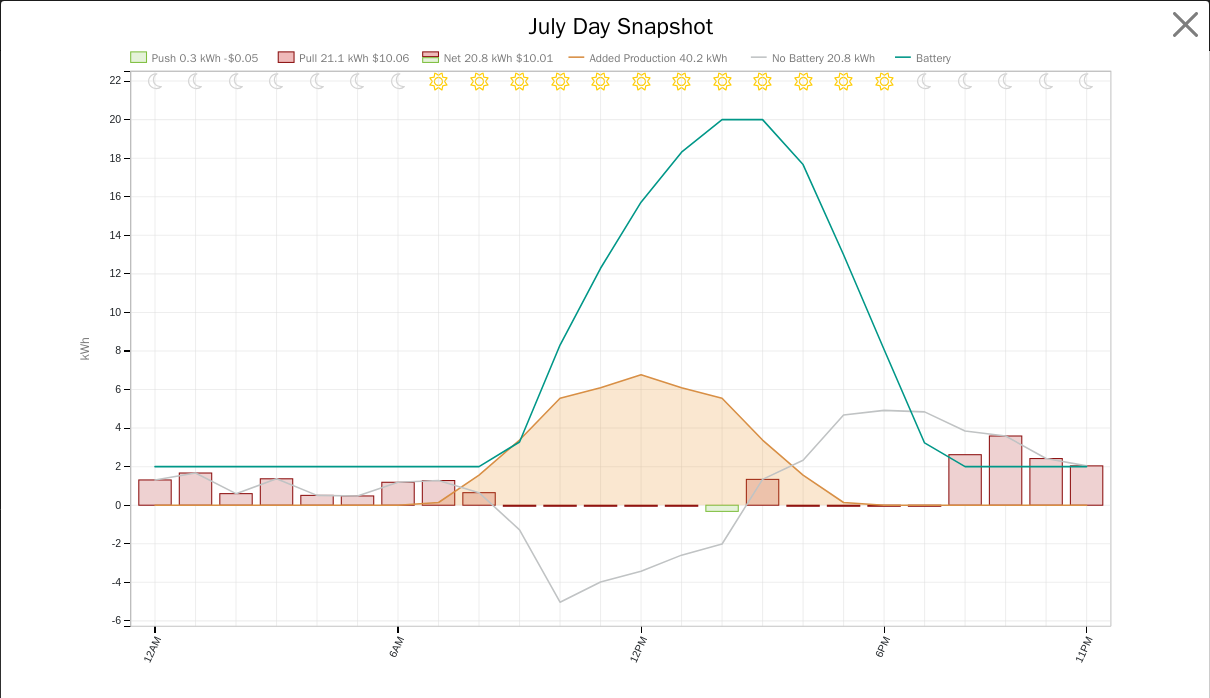 scroll, scrollTop: 0, scrollLeft: 0, axis: both 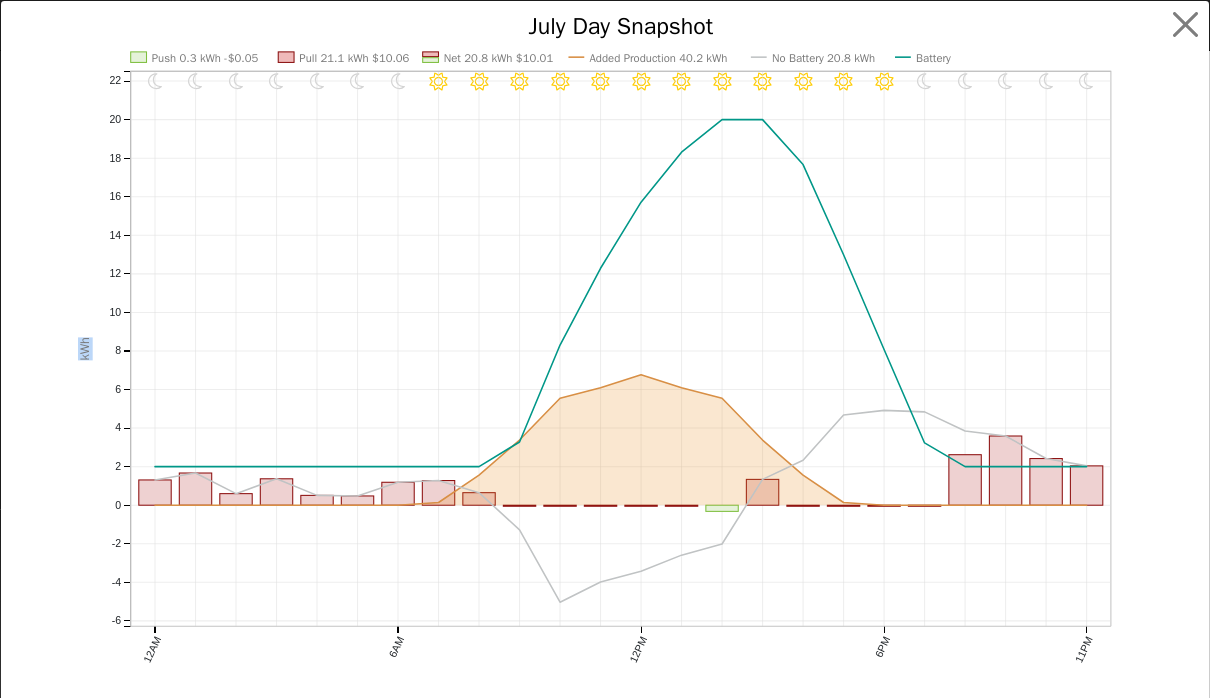 click on "11PM - Clear 10PM - Clear 9PM - Clear 8PM - Clear 7PM - Clear 6PM - Clear 5PM - Clear 4PM - Clear 3PM - Clear 2PM - Clear 1PM - Clear 12PM - Clear 11AM - Clear 10AM - Clear 9AM - Clear 8AM - Clear 7AM - Clear 6AM - Clear 5AM - Clear 4AM - Clear 3AM - Clear 2AM - Clear 1AM - Clear 12AM - Clear Push 0.3 kWh -$0.05 Pull 21.1 kWh $10.06 Net 20.8 kWh $10.01 Added Production 40.2 kWh No Battery 20.8 kWh Battery 12AM 6AM 12PM 6PM 11PM -6 -4 -2 0 2 4 6 8 10 12 14 16 18 20 [DATE] Day Snapshot kWh onclick="" onclick="" onclick="" onclick="" onclick="" onclick="" onclick="" onclick="" onclick="" onclick="" onclick="" onclick="" onclick="" onclick="" onclick="" onclick="" onclick="" onclick="" onclick="" onclick="" onclick="" onclick="" onclick="" onclick="" onclick="" onclick="" onclick="" onclick="" onclick="" onclick="" onclick="" onclick="" onclick="" onclick="" onclick="" onclick="" onclick="" onclick="" onclick="" onclick="" onclick="" onclick="" onclick="" onclick="" onclick="" onclick="" onclick="" onclick=""" 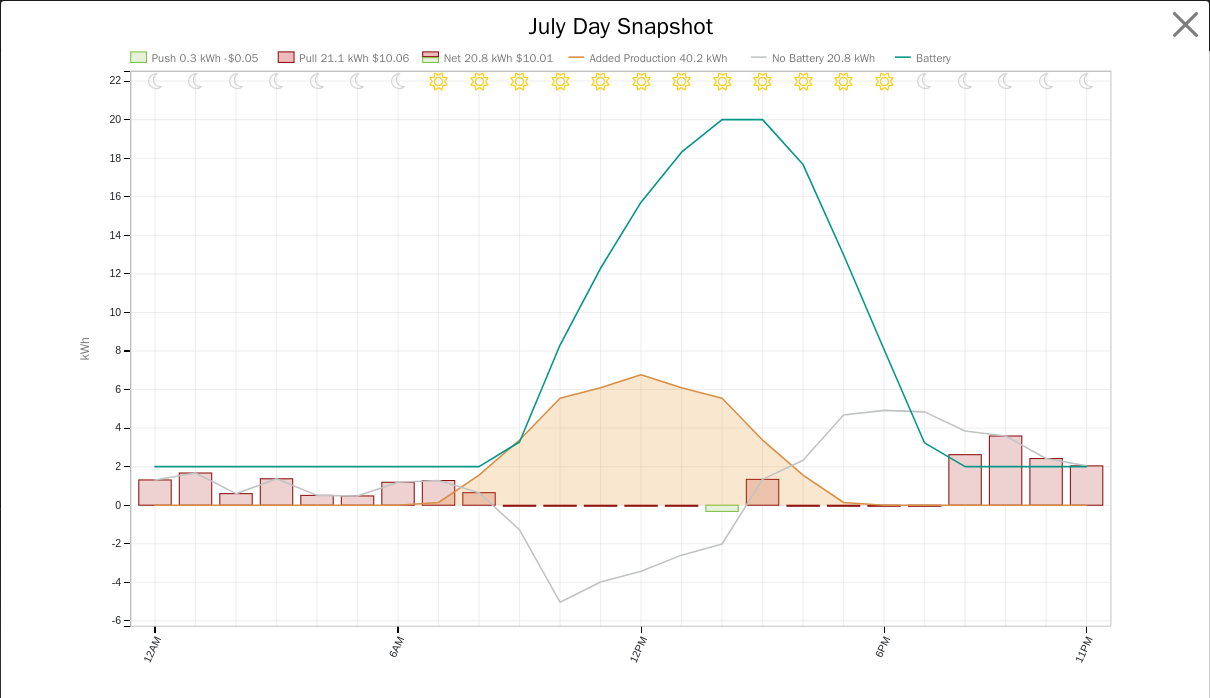 click on "11PM - Clear 10PM - Clear 9PM - Clear 8PM - Clear 7PM - Clear 6PM - Clear 5PM - Clear 4PM - Clear 3PM - Clear 2PM - Clear 1PM - Clear 12PM - Clear 11AM - Clear 10AM - Clear 9AM - Clear 8AM - Clear 7AM - Clear 6AM - Clear 5AM - Clear 4AM - Clear 3AM - Clear 2AM - Clear 1AM - Clear 12AM - Clear Push 0.3 kWh -$0.05 Pull 21.1 kWh $10.06 Net 20.8 kWh $10.01 Added Production 40.2 kWh No Battery 20.8 kWh Battery 12AM 6AM 12PM 6PM 11PM -6 -4 -2 0 2 4 6 8 10 12 14 16 18 20 [DATE] Day Snapshot kWh onclick="" onclick="" onclick="" onclick="" onclick="" onclick="" onclick="" onclick="" onclick="" onclick="" onclick="" onclick="" onclick="" onclick="" onclick="" onclick="" onclick="" onclick="" onclick="" onclick="" onclick="" onclick="" onclick="" onclick="" onclick="" onclick="" onclick="" onclick="" onclick="" onclick="" onclick="" onclick="" onclick="" onclick="" onclick="" onclick="" onclick="" onclick="" onclick="" onclick="" onclick="" onclick="" onclick="" onclick="" onclick="" onclick="" onclick="" onclick=""" 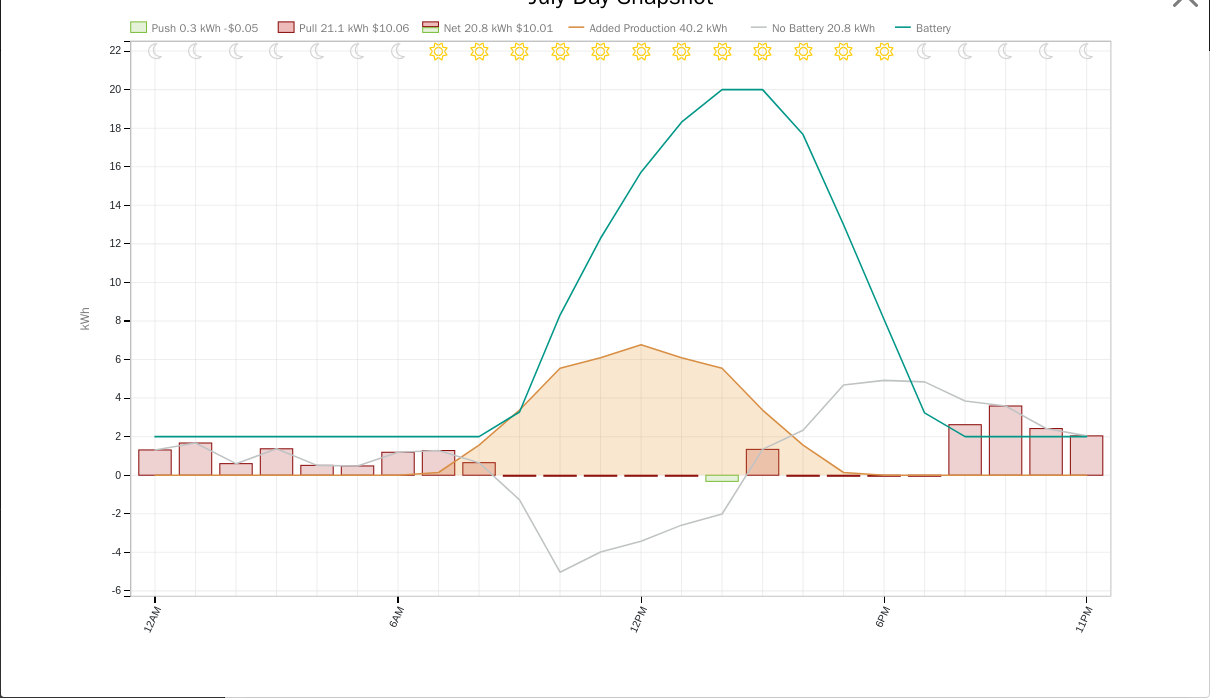 scroll, scrollTop: 30, scrollLeft: 0, axis: vertical 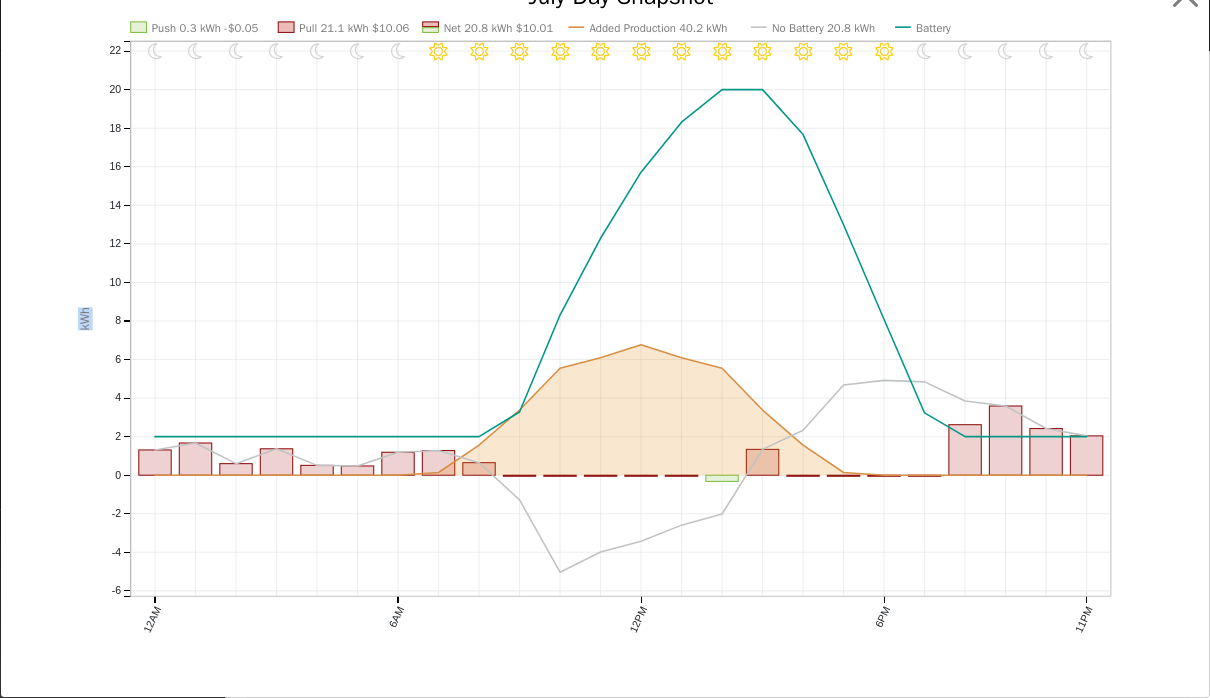 click on "11PM - Clear 10PM - Clear 9PM - Clear 8PM - Clear 7PM - Clear 6PM - Clear 5PM - Clear 4PM - Clear 3PM - Clear 2PM - Clear 1PM - Clear 12PM - Clear 11AM - Clear 10AM - Clear 9AM - Clear 8AM - Clear 7AM - Clear 6AM - Clear 5AM - Clear 4AM - Clear 3AM - Clear 2AM - Clear 1AM - Clear 12AM - Clear Push 0.3 kWh -$0.05 Pull 21.1 kWh $10.06 Net 20.8 kWh $10.01 Added Production 40.2 kWh No Battery 20.8 kWh Battery 12AM 6AM 12PM 6PM 11PM -6 -4 -2 0 2 4 6 8 10 12 14 16 18 20 [DATE] Day Snapshot kWh onclick="" onclick="" onclick="" onclick="" onclick="" onclick="" onclick="" onclick="" onclick="" onclick="" onclick="" onclick="" onclick="" onclick="" onclick="" onclick="" onclick="" onclick="" onclick="" onclick="" onclick="" onclick="" onclick="" onclick="" onclick="" onclick="" onclick="" onclick="" onclick="" onclick="" onclick="" onclick="" onclick="" onclick="" onclick="" onclick="" onclick="" onclick="" onclick="" onclick="" onclick="" onclick="" onclick="" onclick="" onclick="" onclick="" onclick="" onclick=""" 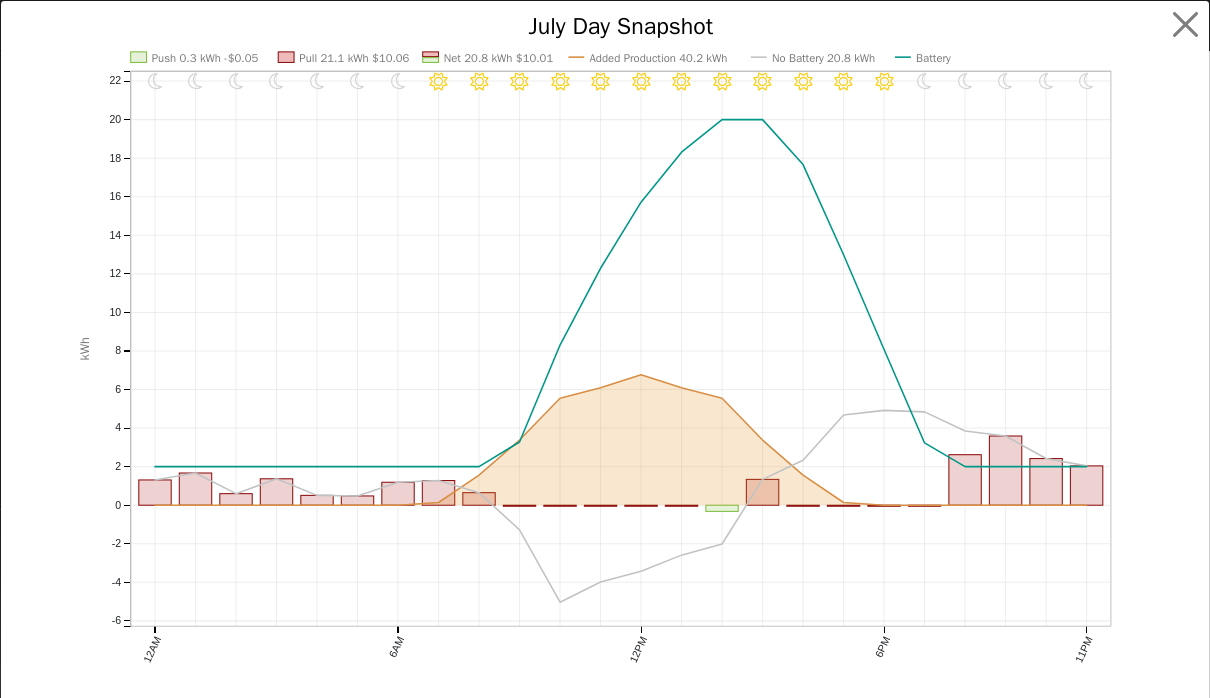 scroll, scrollTop: 0, scrollLeft: 0, axis: both 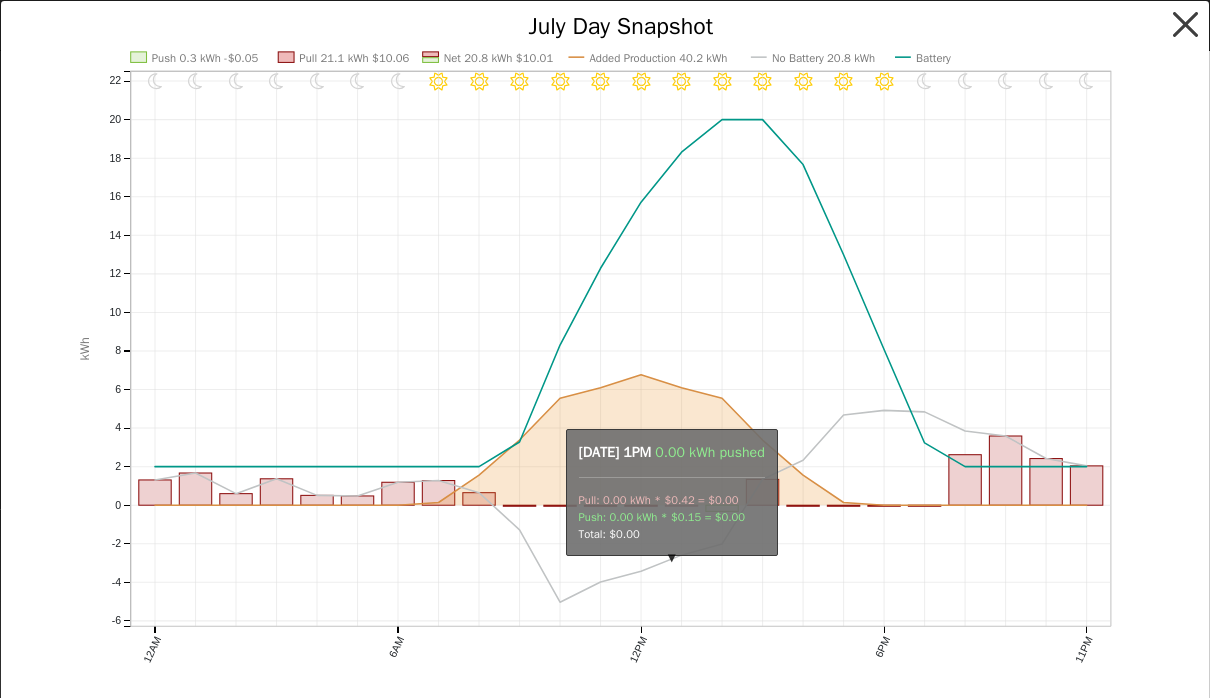 click at bounding box center [1186, 25] 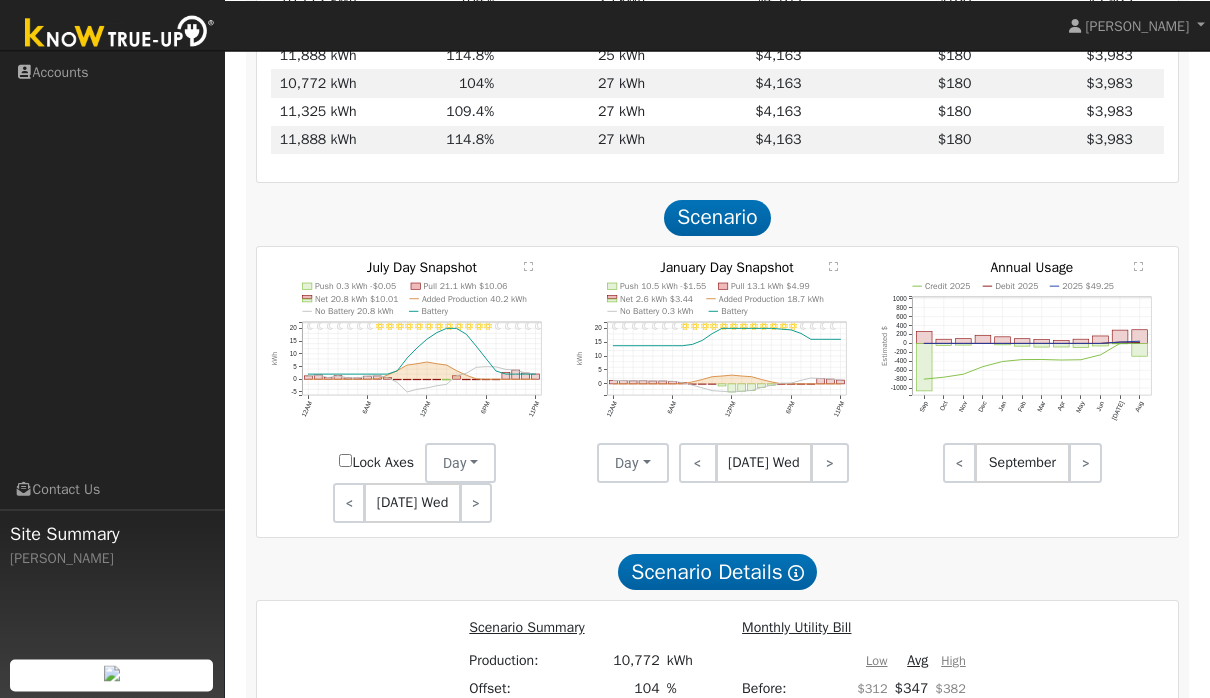 scroll, scrollTop: 1510, scrollLeft: 0, axis: vertical 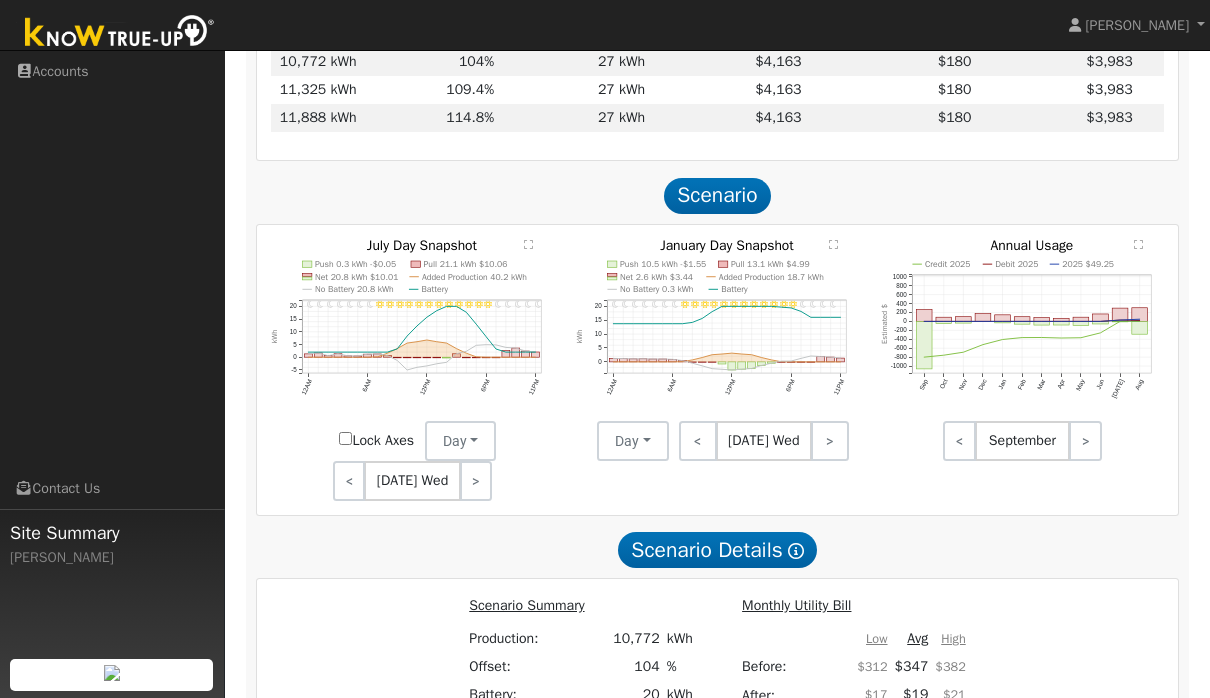 click on "11PM - Clear 10PM - Clear 9PM - Clear 8PM - Clear 7PM - Clear 6PM - Clear 5PM - Clear 4PM - Clear 3PM - Clear 2PM - Clear 1PM - Clear 12PM - Clear 11AM - Clear 10AM - Clear 9AM - Clear 8AM - Clear 7AM - Clear 6AM - Clear 5AM - Clear 4AM - Clear 3AM - Clear 2AM - Clear 1AM - Clear 12AM - Clear Push 0.3 kWh -$0.05 Pull 21.1 kWh $10.06 Net 20.8 kWh $10.01 Added Production 40.2 kWh No Battery 20.8 kWh Battery 12AM 6AM 12PM 6PM 11PM -5 0 5 10 15 20  July Day Snapshot kWh onclick="" onclick="" onclick="" onclick="" onclick="" onclick="" onclick="" onclick="" onclick="" onclick="" onclick="" onclick="" onclick="" onclick="" onclick="" onclick="" onclick="" onclick="" onclick="" onclick="" onclick="" onclick="" onclick="" onclick="" onclick="" onclick="" onclick="" onclick="" onclick="" onclick="" onclick="" onclick="" onclick="" onclick="" onclick="" onclick="" onclick="" onclick="" onclick="" onclick="" onclick="" onclick="" onclick="" onclick="" onclick="" onclick="" onclick="" onclick="" onclick="" onclick=""" 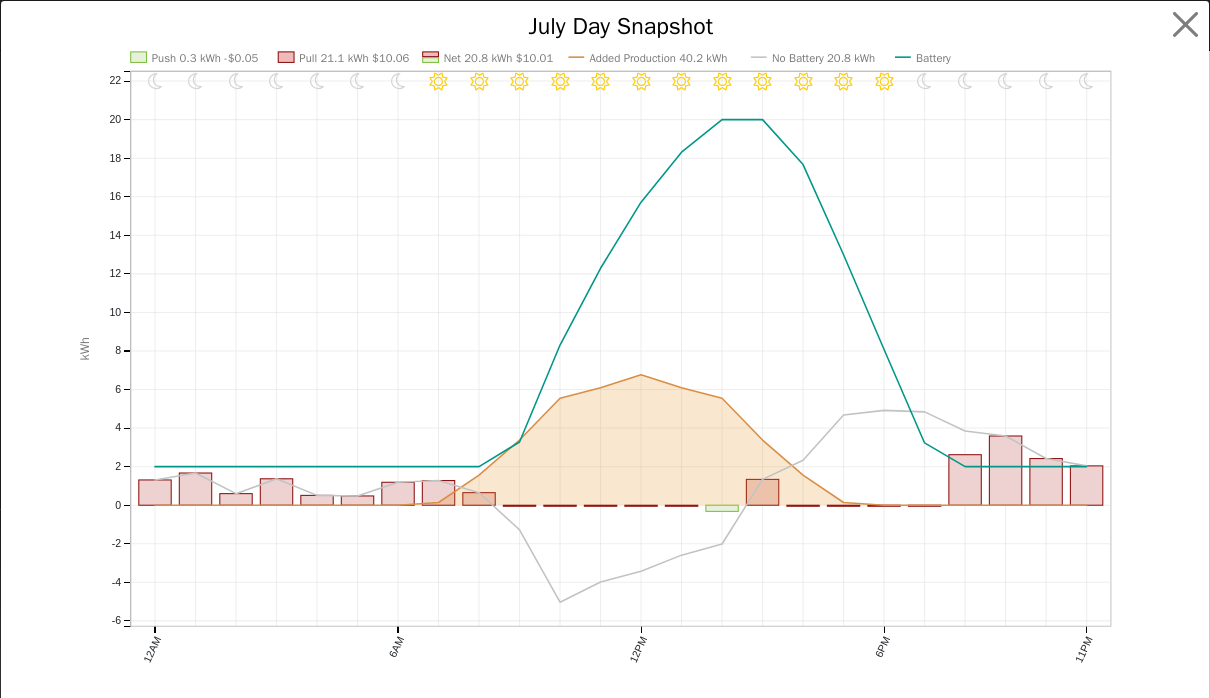 click on "11PM - Clear 10PM - Clear 9PM - Clear 8PM - Clear 7PM - Clear 6PM - Clear 5PM - Clear 4PM - Clear 3PM - Clear 2PM - Clear 1PM - Clear 12PM - Clear 11AM - Clear 10AM - Clear 9AM - Clear 8AM - Clear 7AM - Clear 6AM - Clear 5AM - Clear 4AM - Clear 3AM - Clear 2AM - Clear 1AM - Clear 12AM - Clear Push 0.3 kWh -$0.05 Pull 21.1 kWh $10.06 Net 20.8 kWh $10.01 Added Production 40.2 kWh No Battery 20.8 kWh Battery 12AM 6AM 12PM 6PM 11PM -6 -4 -2 0 2 4 6 8 10 12 14 16 18 20 [DATE] Day Snapshot kWh onclick="" onclick="" onclick="" onclick="" onclick="" onclick="" onclick="" onclick="" onclick="" onclick="" onclick="" onclick="" onclick="" onclick="" onclick="" onclick="" onclick="" onclick="" onclick="" onclick="" onclick="" onclick="" onclick="" onclick="" onclick="" onclick="" onclick="" onclick="" onclick="" onclick="" onclick="" onclick="" onclick="" onclick="" onclick="" onclick="" onclick="" onclick="" onclick="" onclick="" onclick="" onclick="" onclick="" onclick="" onclick="" onclick="" onclick="" onclick=""" 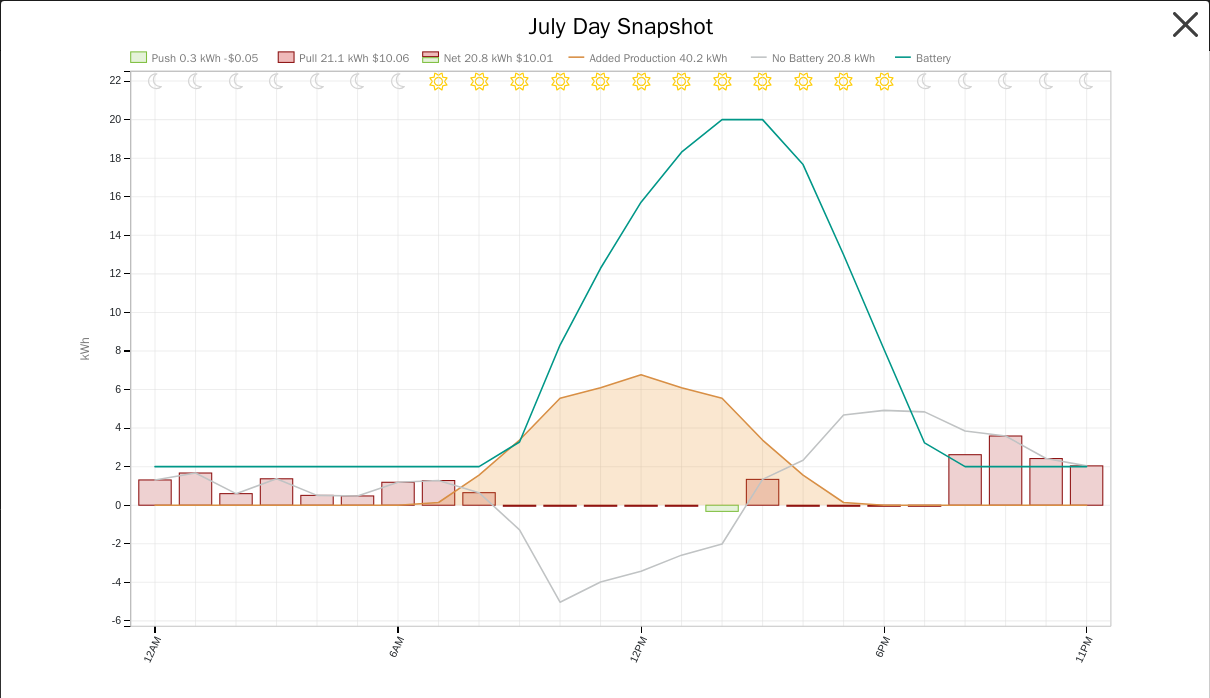 click at bounding box center (1186, 25) 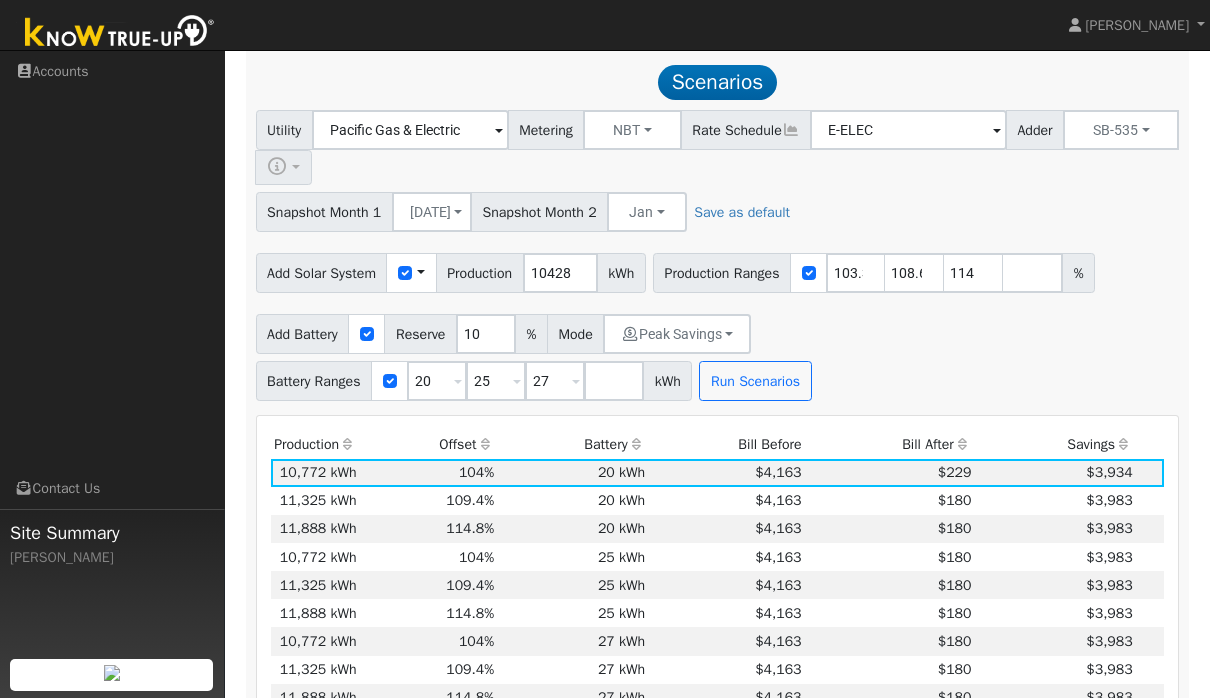 scroll, scrollTop: 996, scrollLeft: 0, axis: vertical 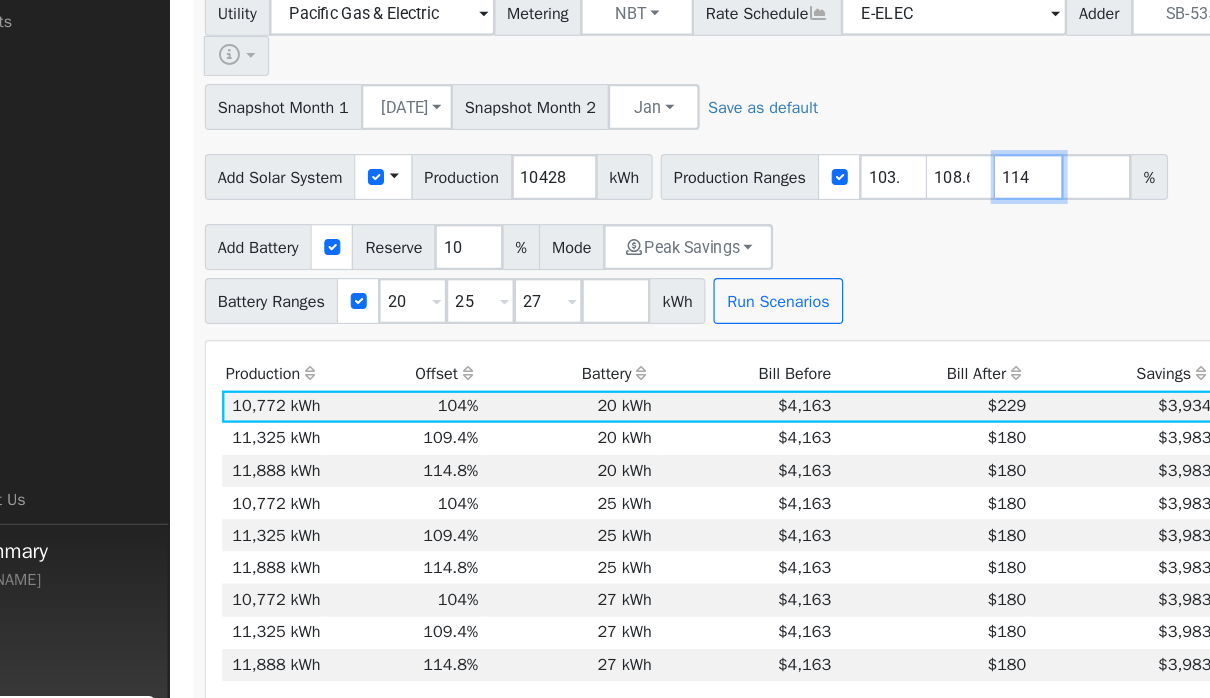 click on "114" at bounding box center (974, 207) 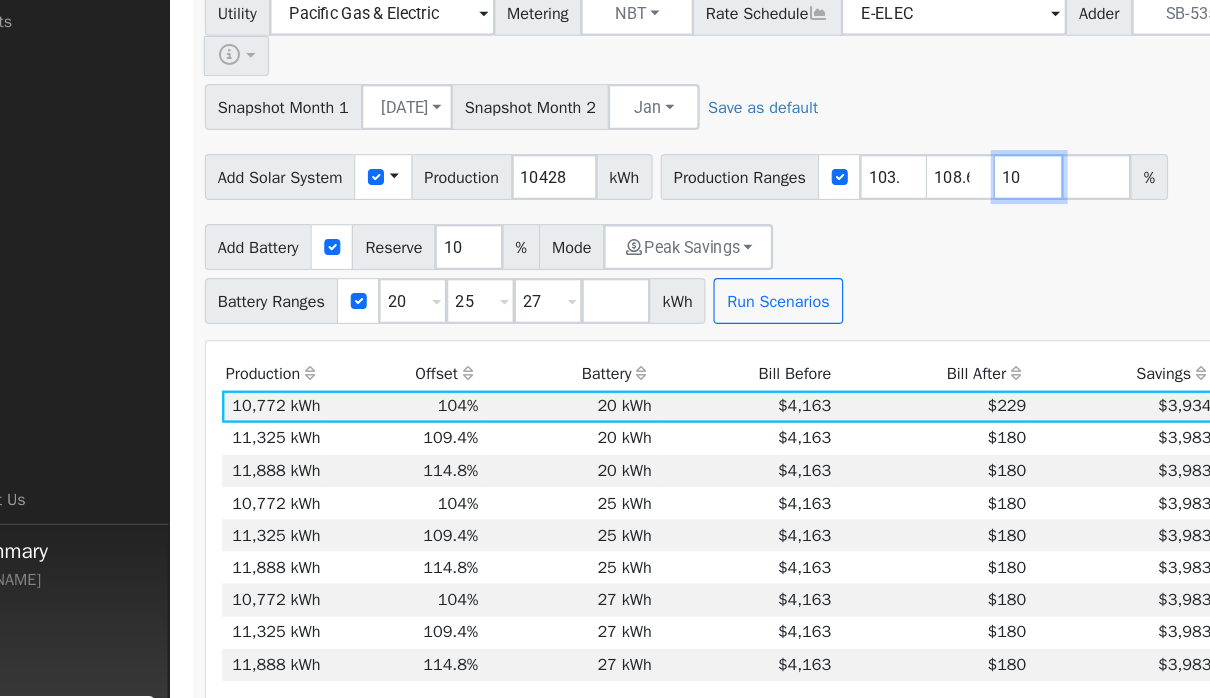type on "1" 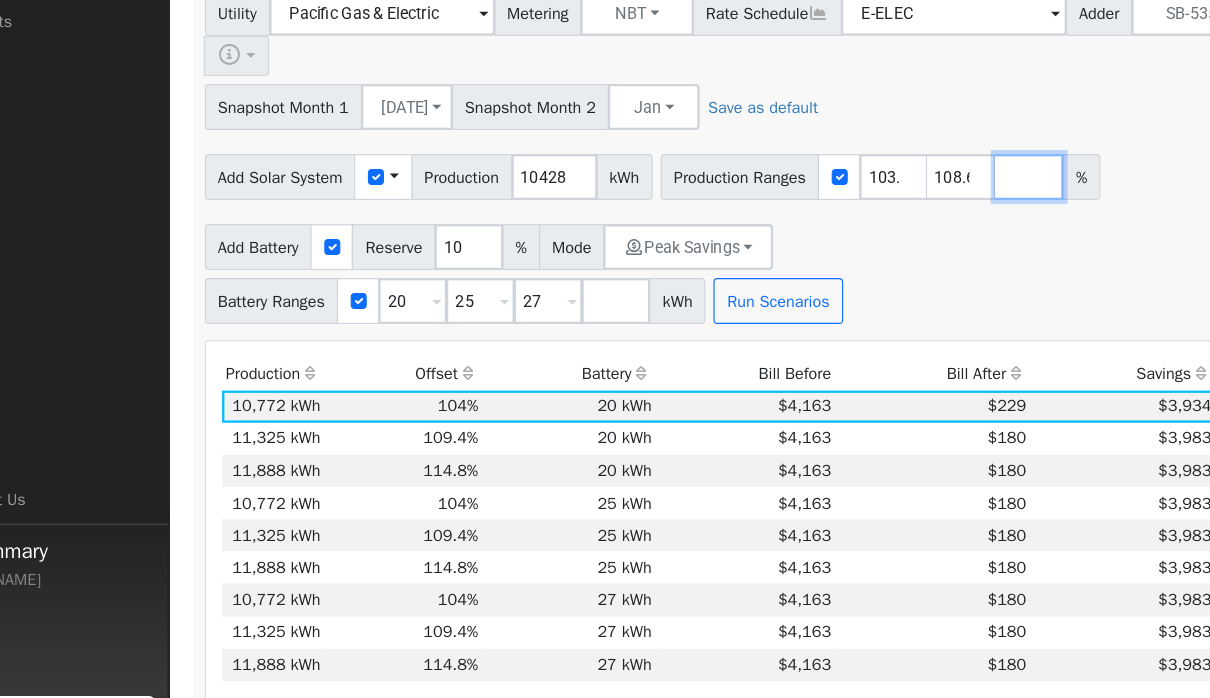 type 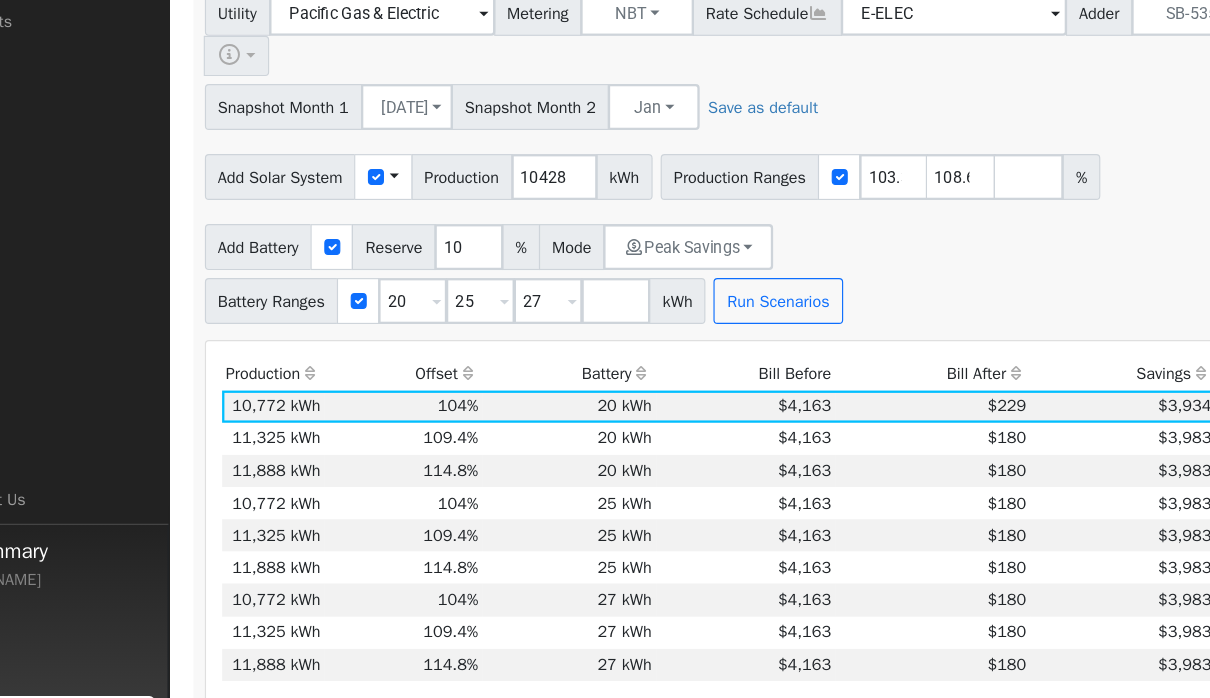 click on "Add Battery Reserve 10 % Mode  Peak Savings  Self Consumption  Peak Savings    ACC High Value Push    Backup Battery Ranges 20 Overrides Reserve % Mode  None None  Self Consumption  Peak Savings    ACC High Value Push    Backup 25 Overrides Reserve % Mode  None None  Self Consumption  Peak Savings    ACC High Value Push    Backup 27 Overrides Reserve % Mode  None None  Self Consumption  Peak Savings    ACC High Value Push    Backup kWh Run Scenarios" at bounding box center [717, 288] 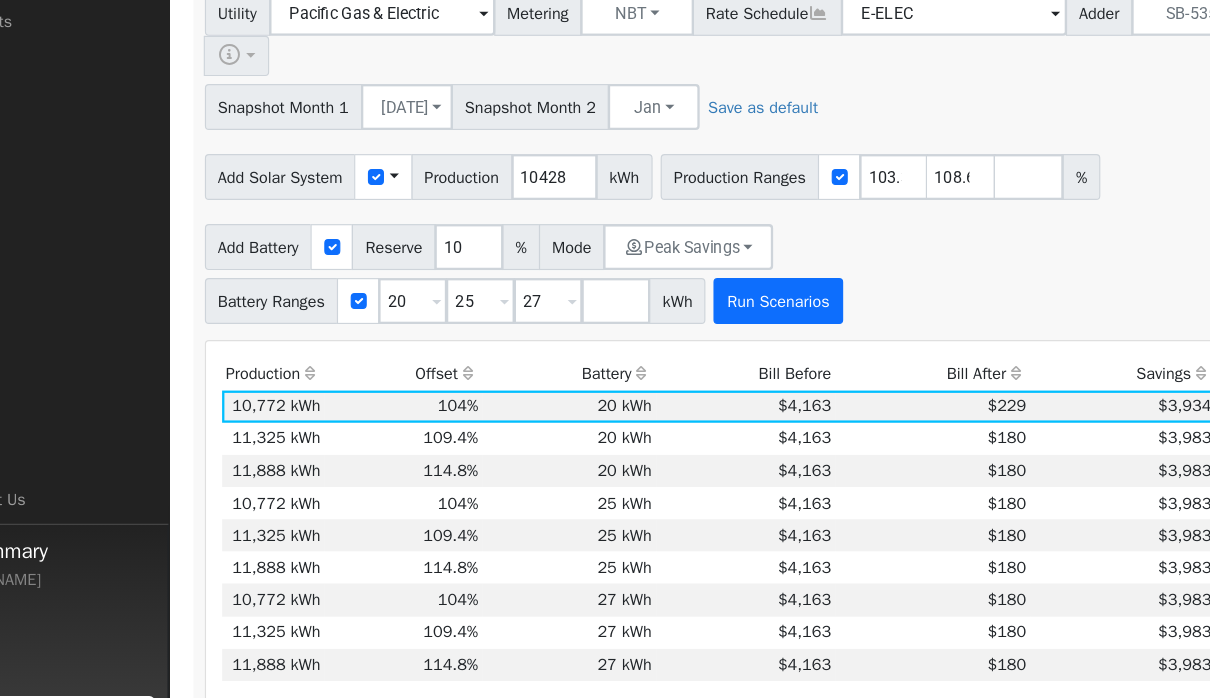 click on "Run Scenarios" at bounding box center (755, 315) 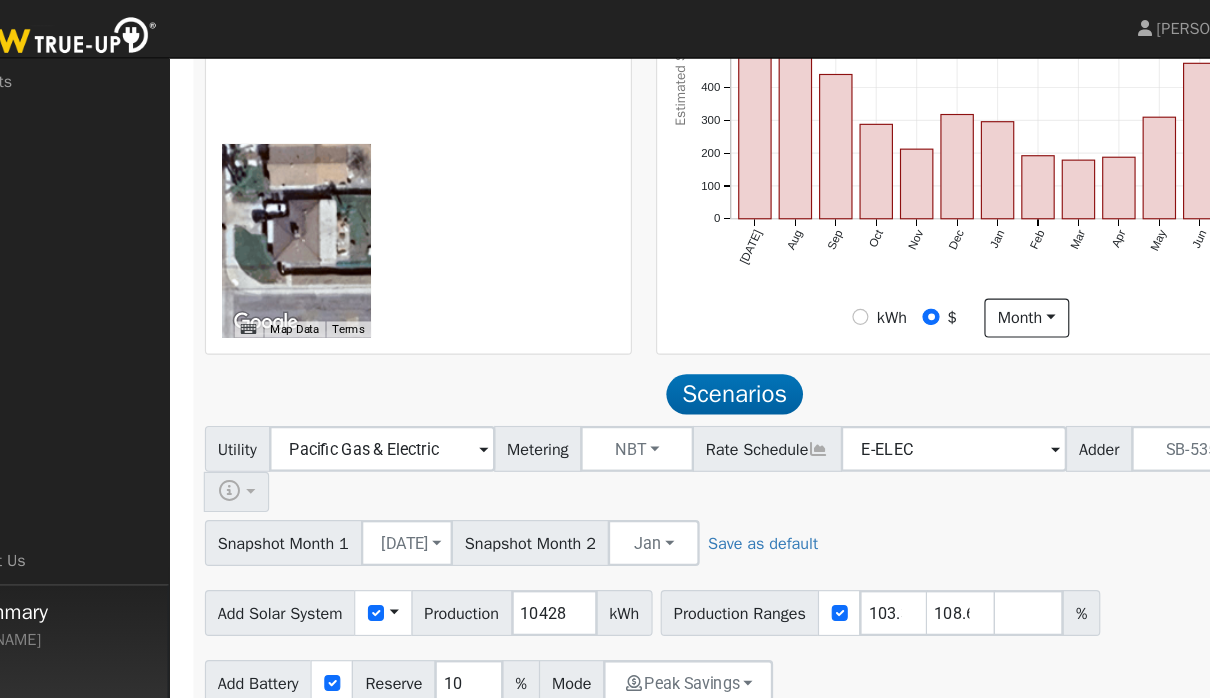 scroll, scrollTop: 664, scrollLeft: 0, axis: vertical 